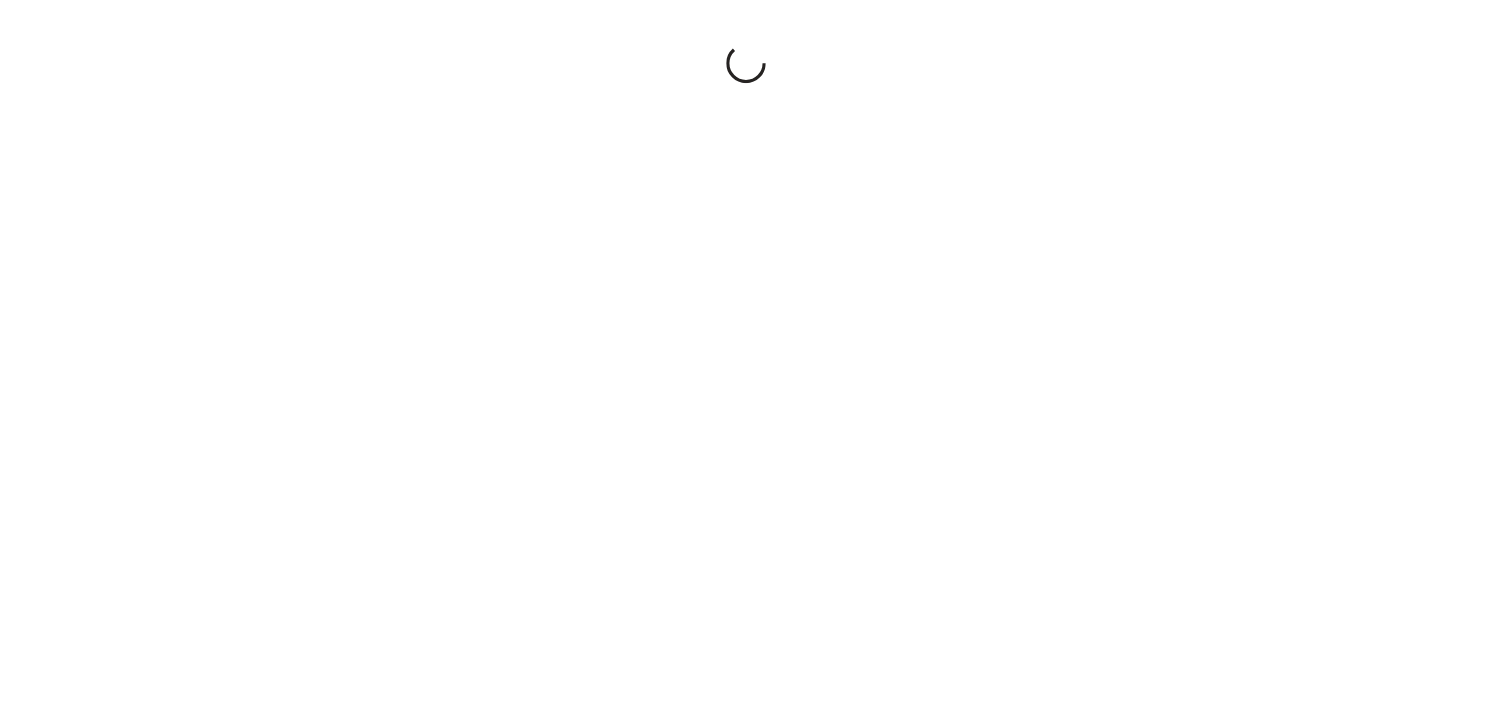 scroll, scrollTop: 0, scrollLeft: 0, axis: both 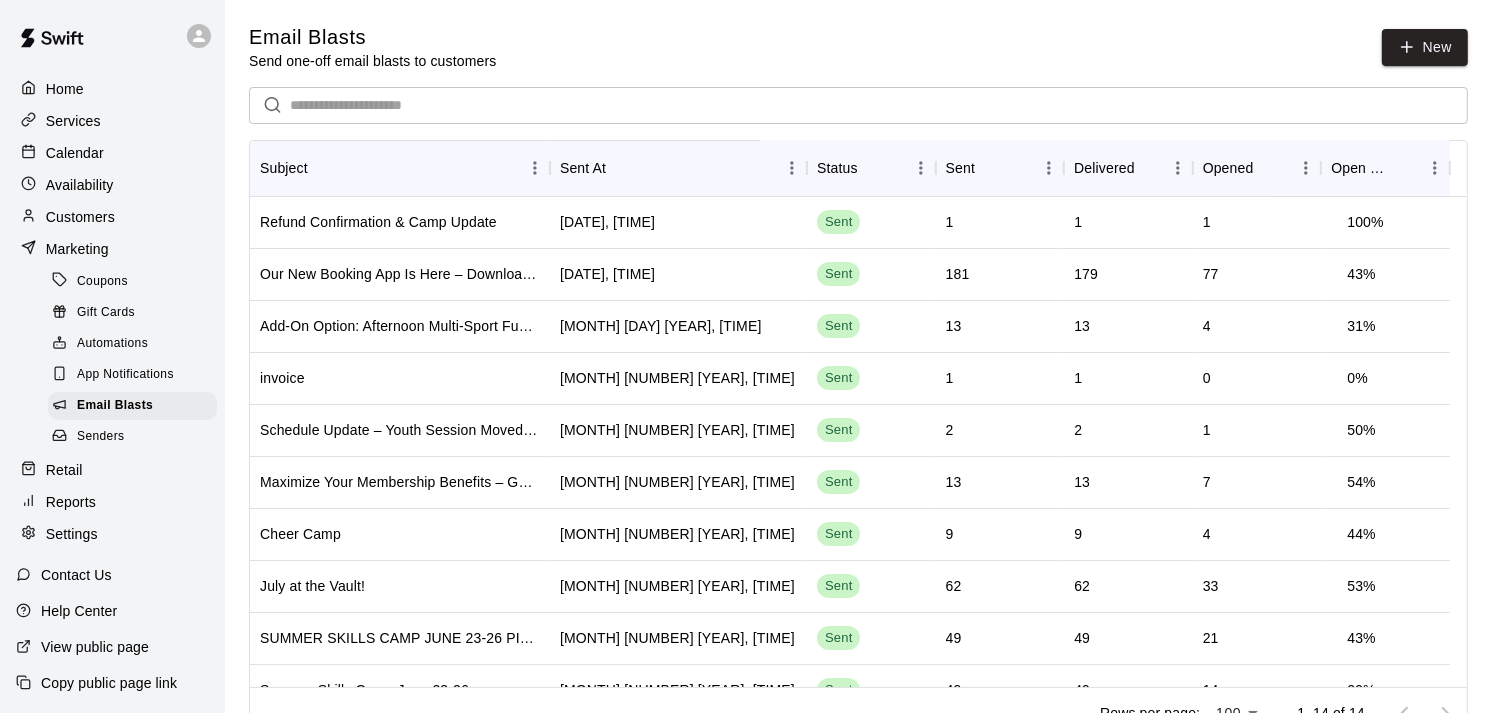 click on "Availability" at bounding box center (80, 185) 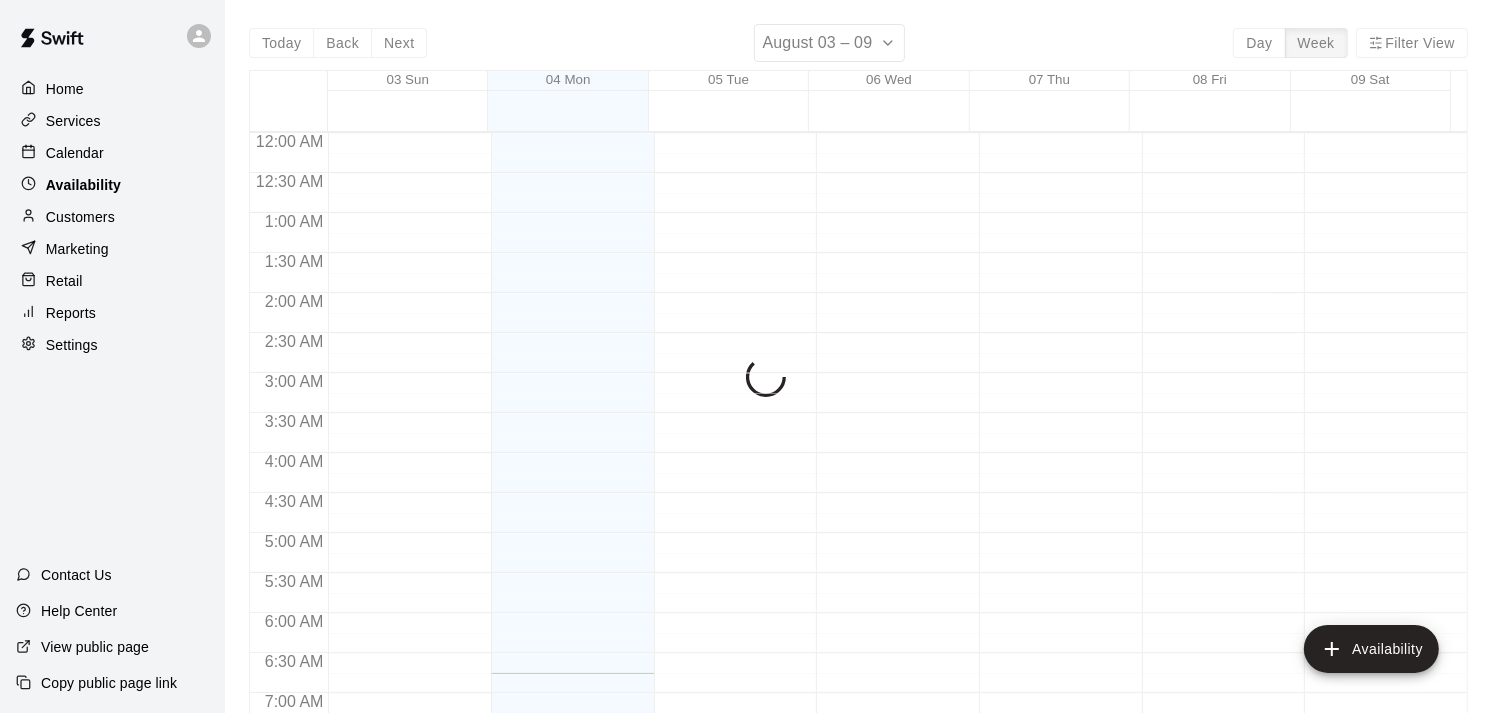scroll, scrollTop: 32, scrollLeft: 0, axis: vertical 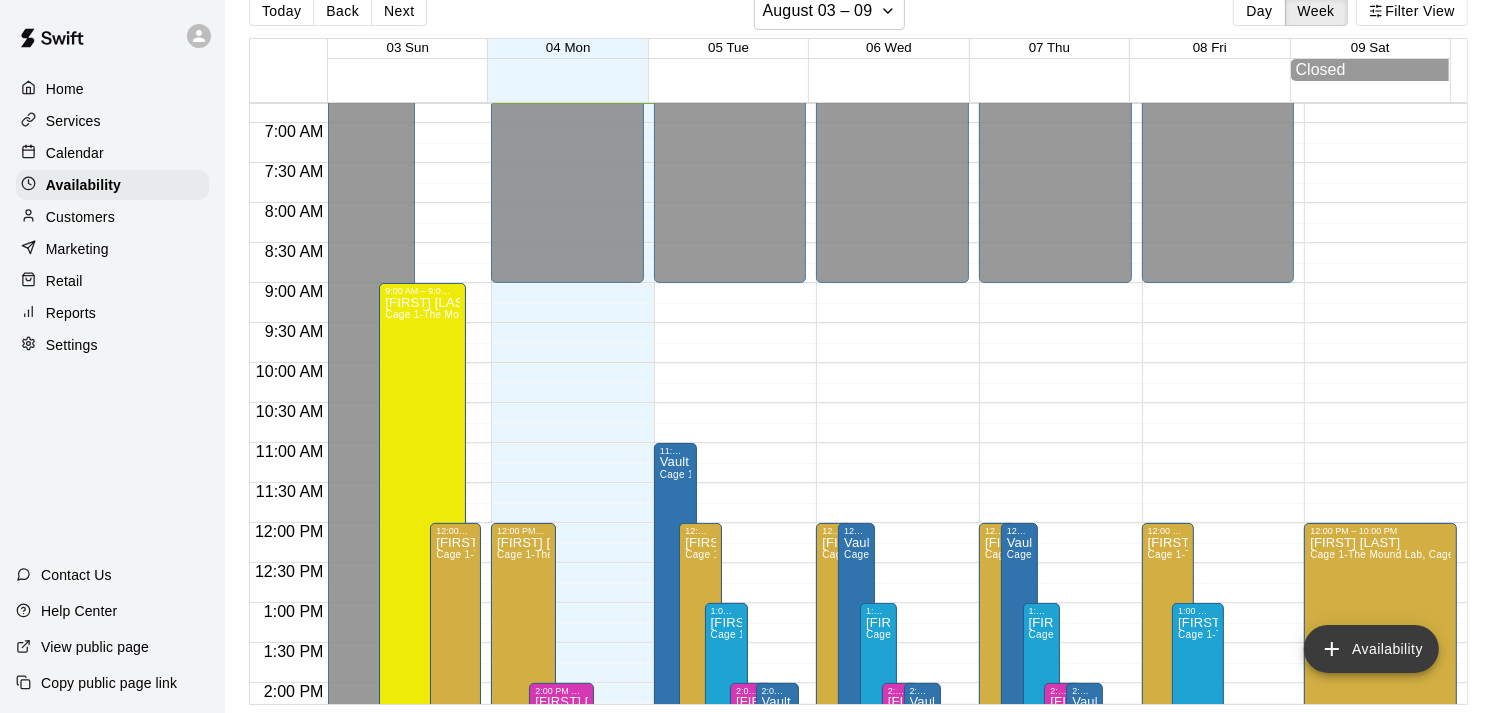 type 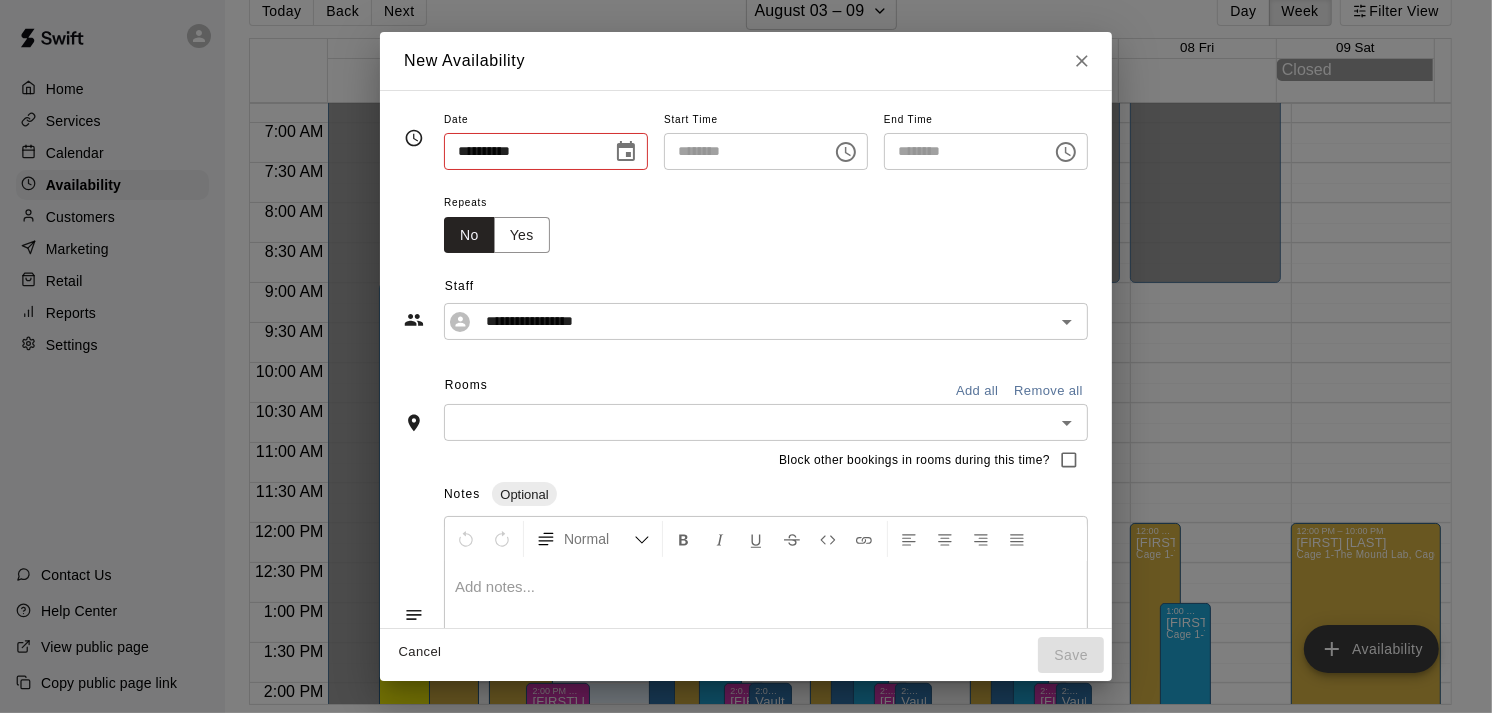 type on "**********" 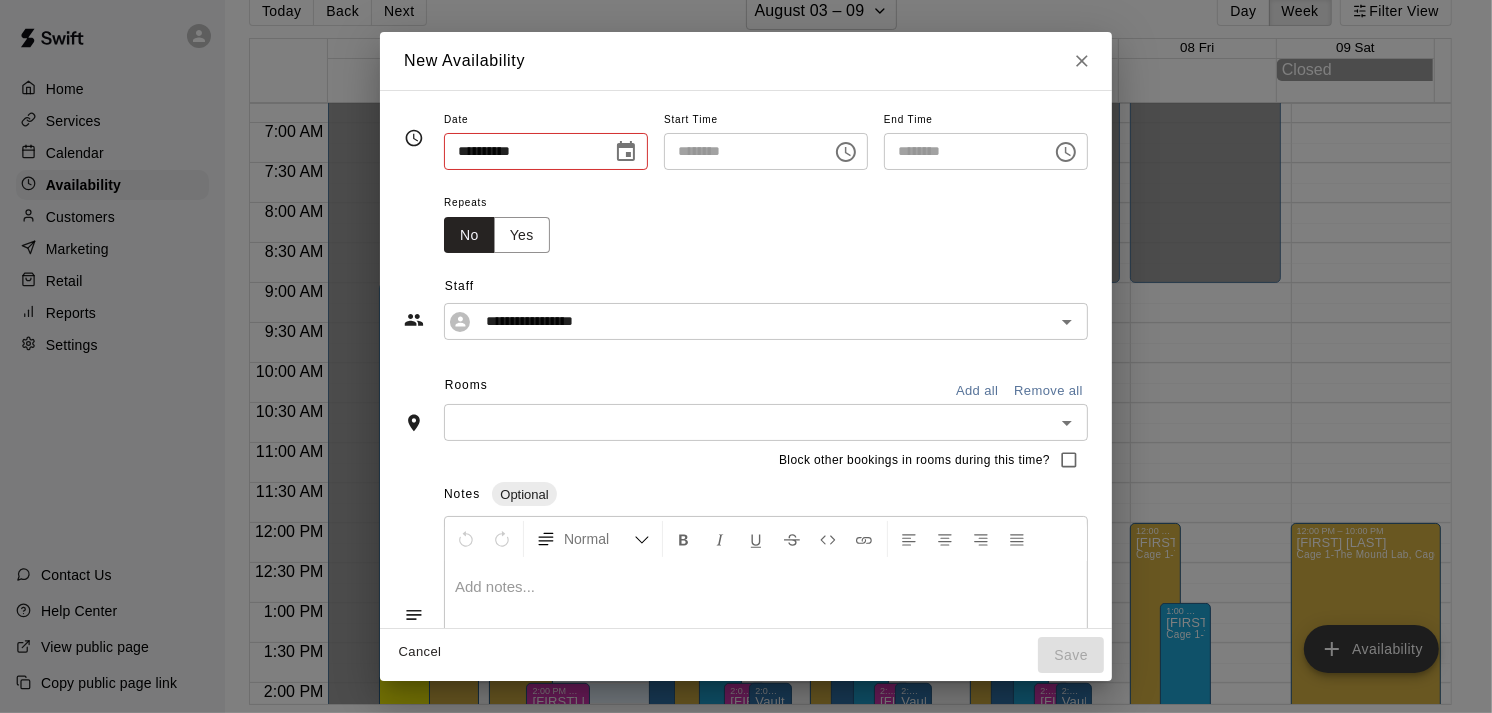 type on "********" 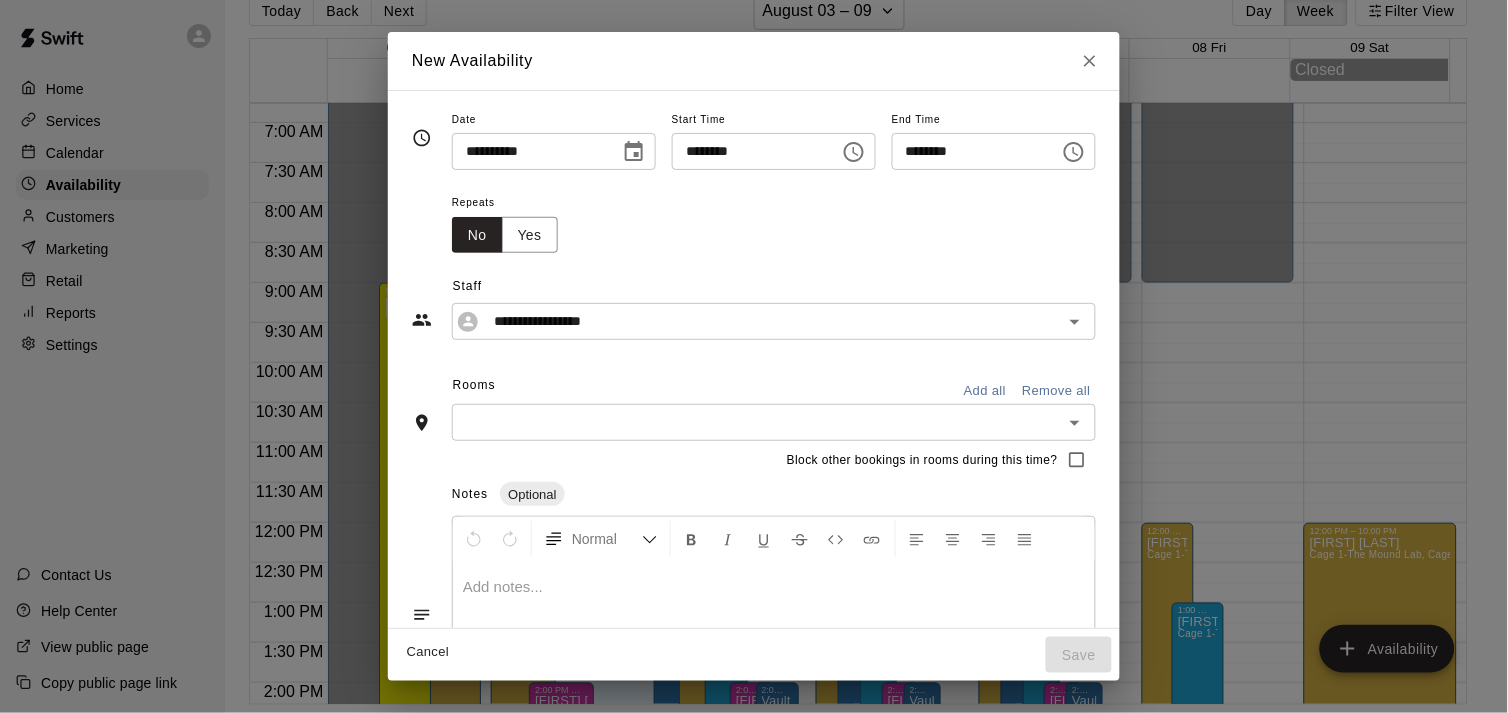 click 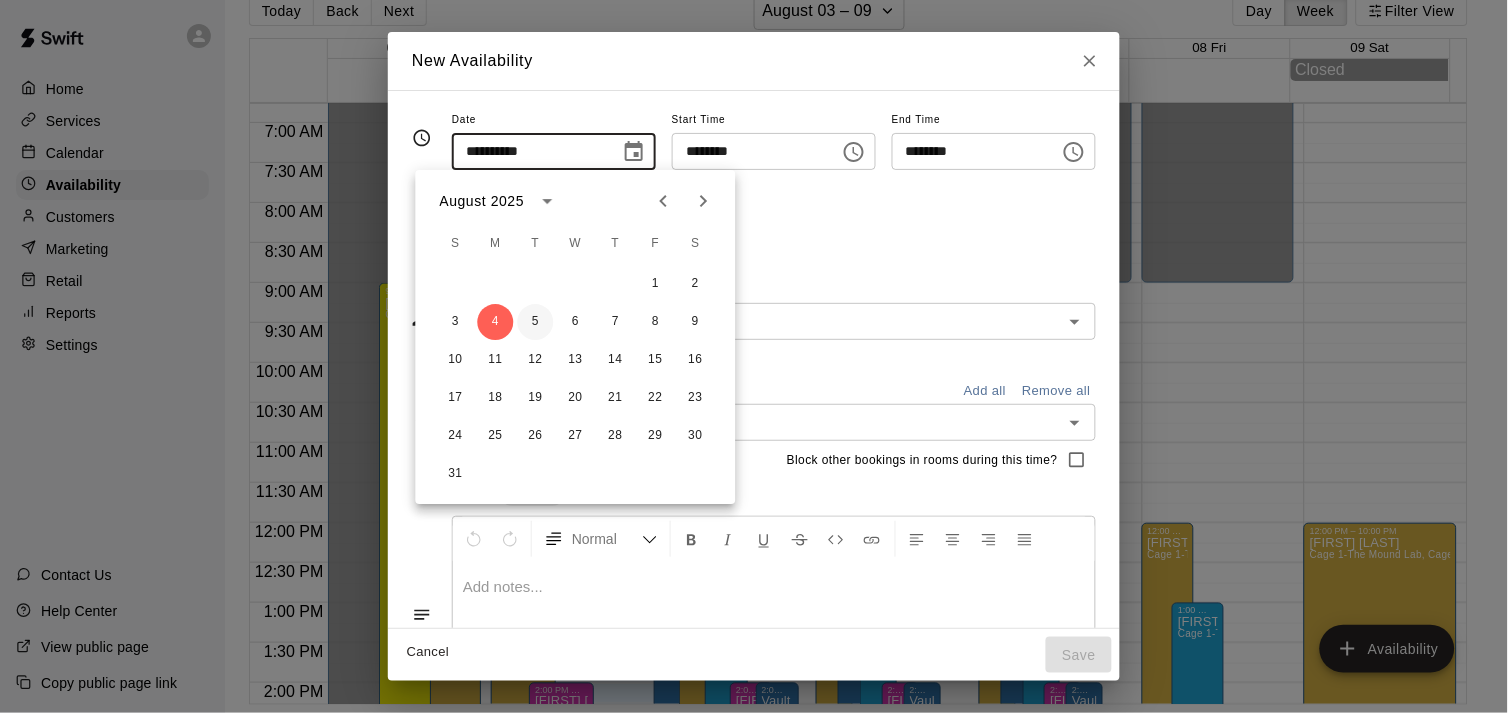 click on "5" at bounding box center (536, 322) 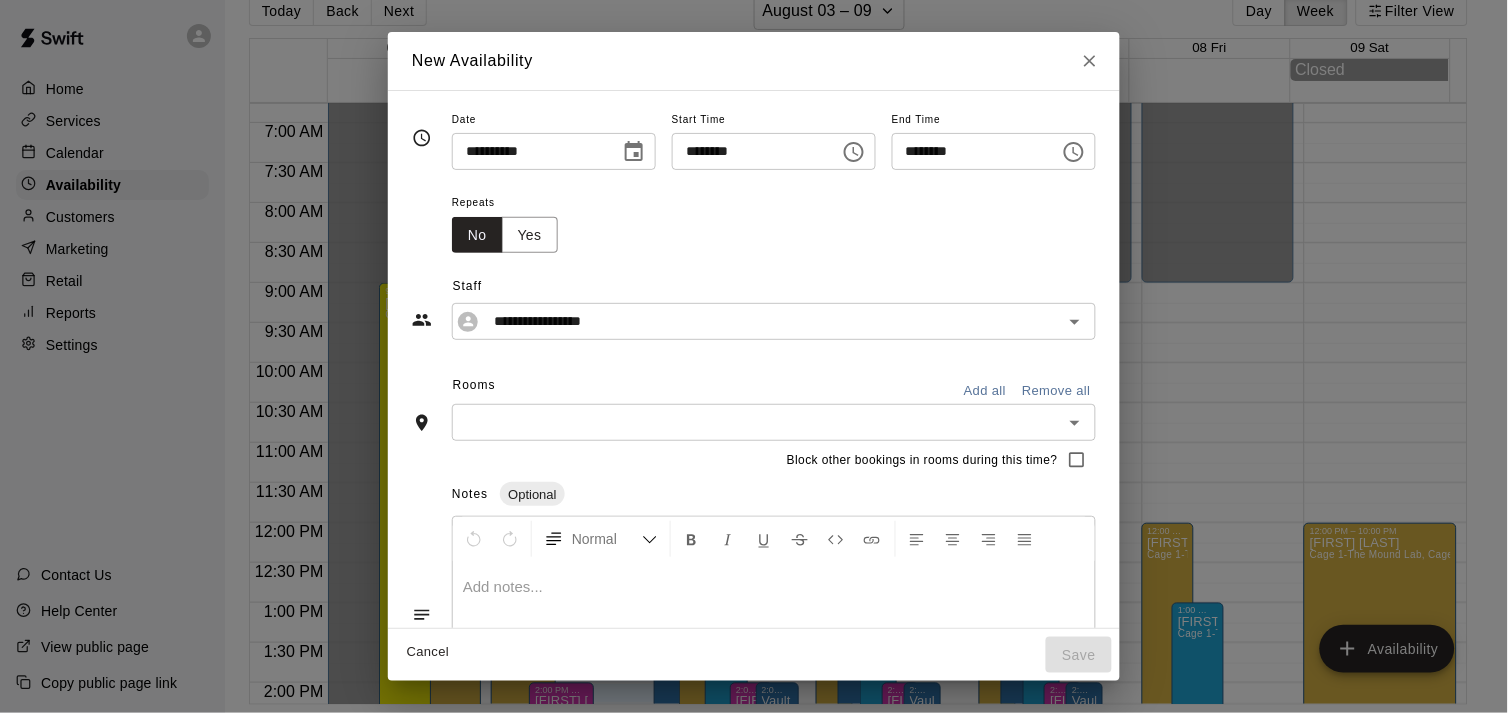 type on "**********" 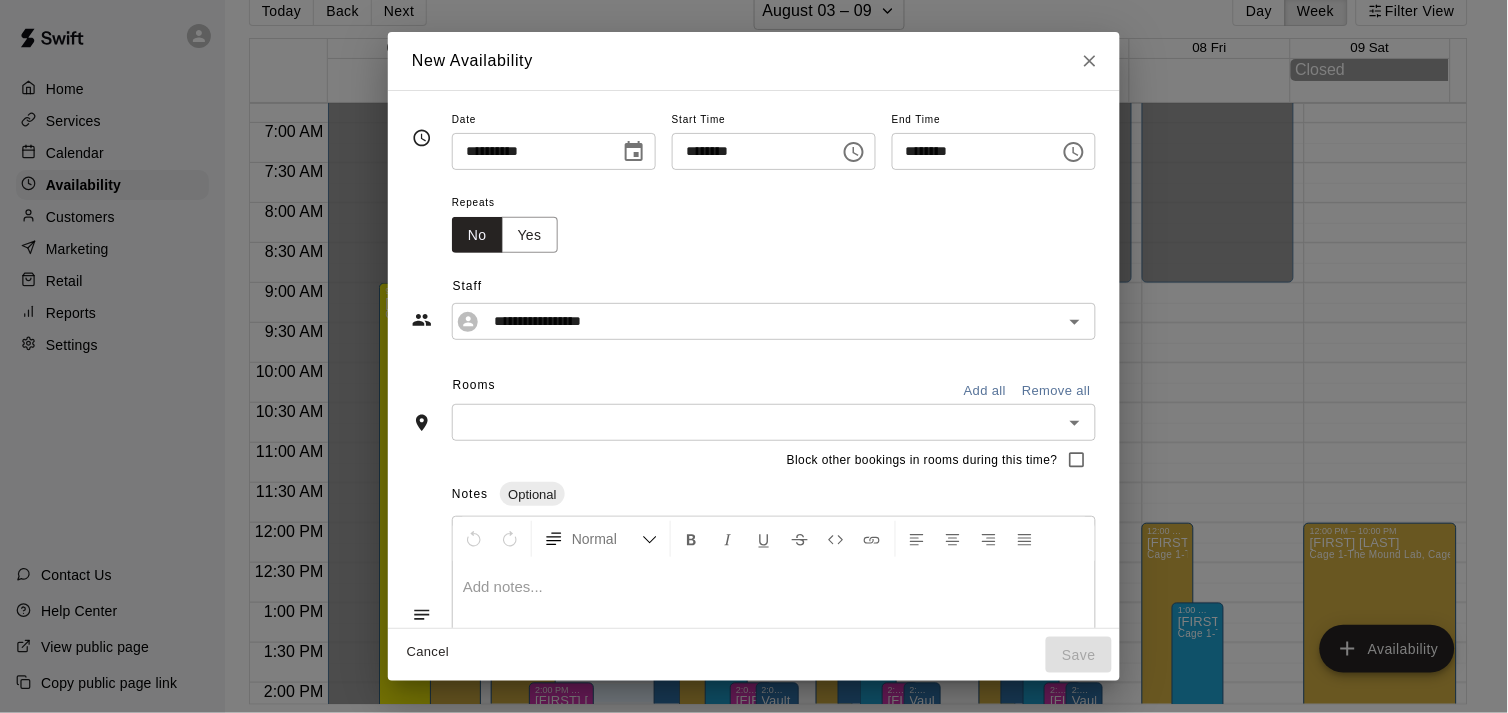 click 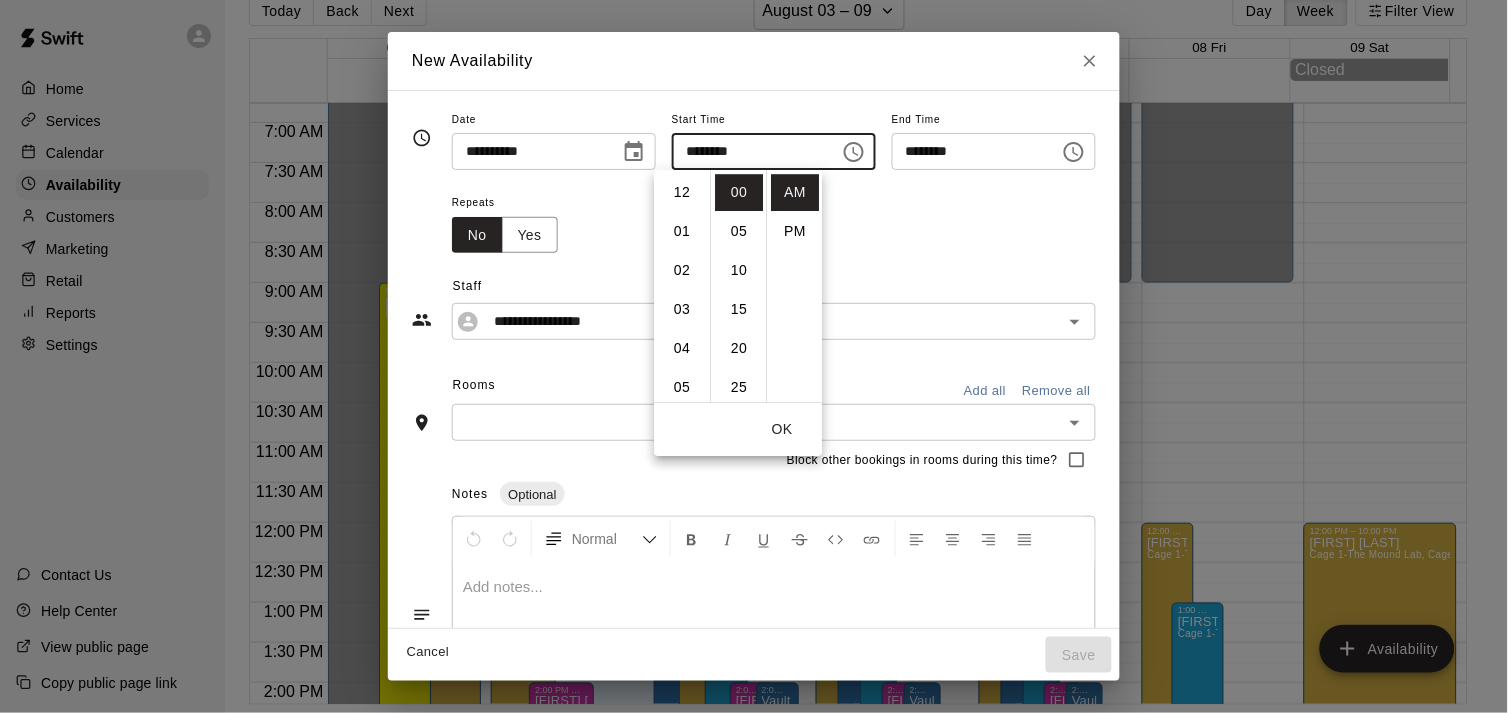 scroll, scrollTop: 234, scrollLeft: 0, axis: vertical 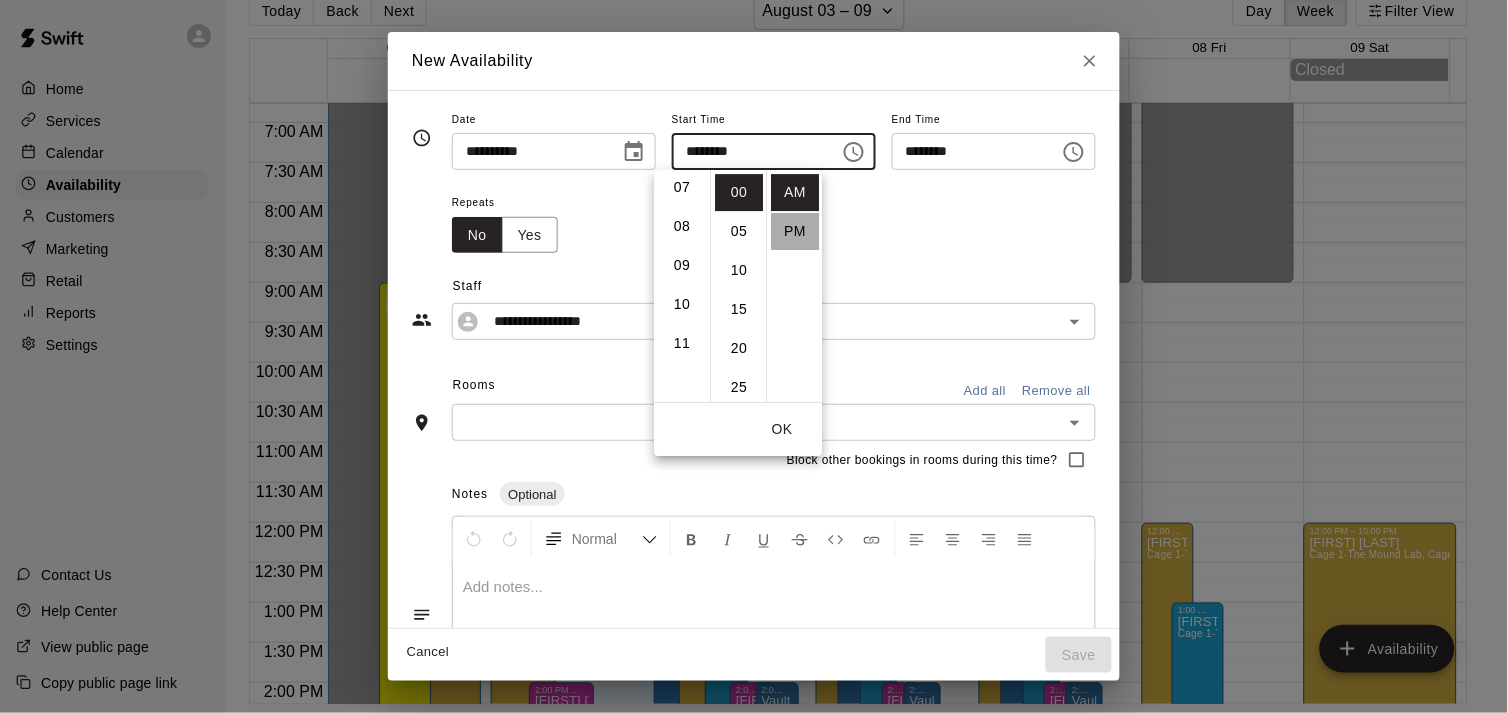 click on "PM" at bounding box center (795, 231) 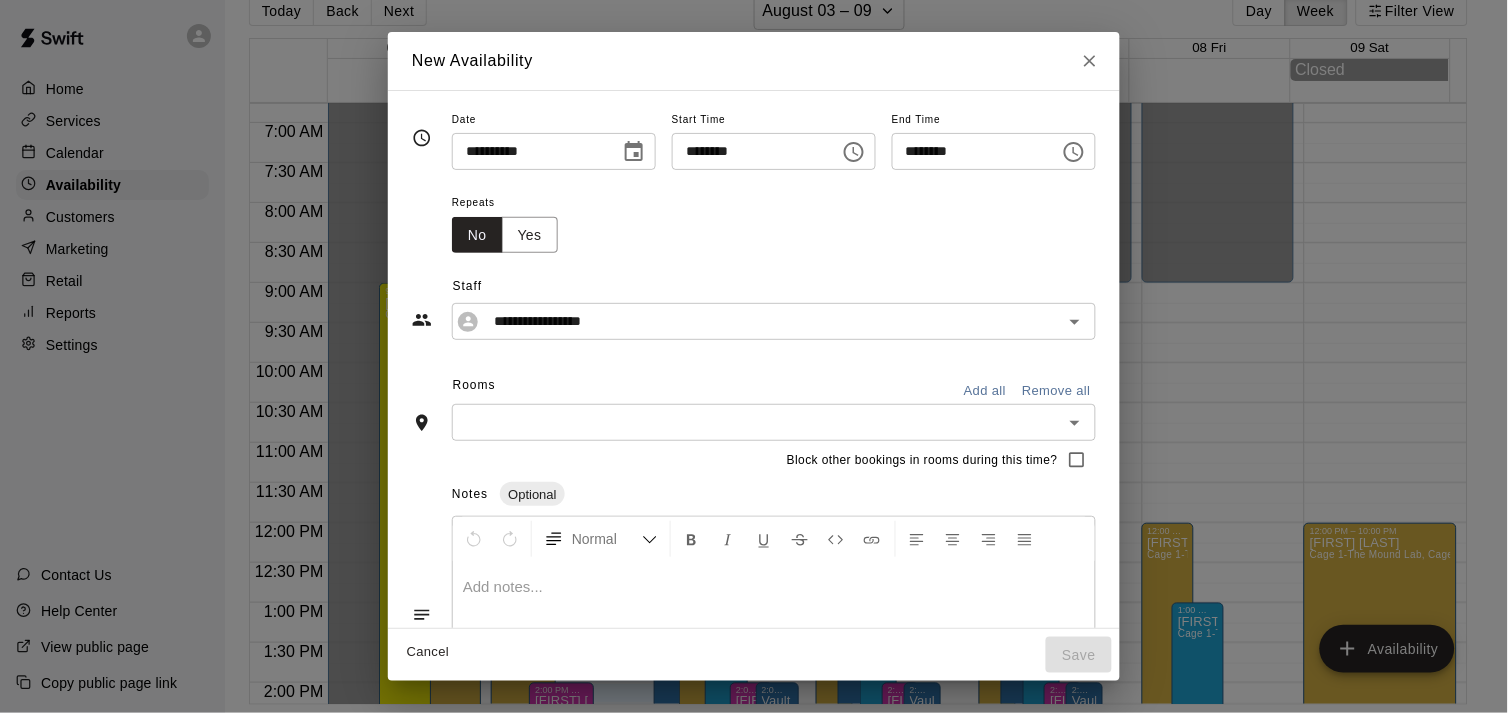 scroll, scrollTop: 35, scrollLeft: 0, axis: vertical 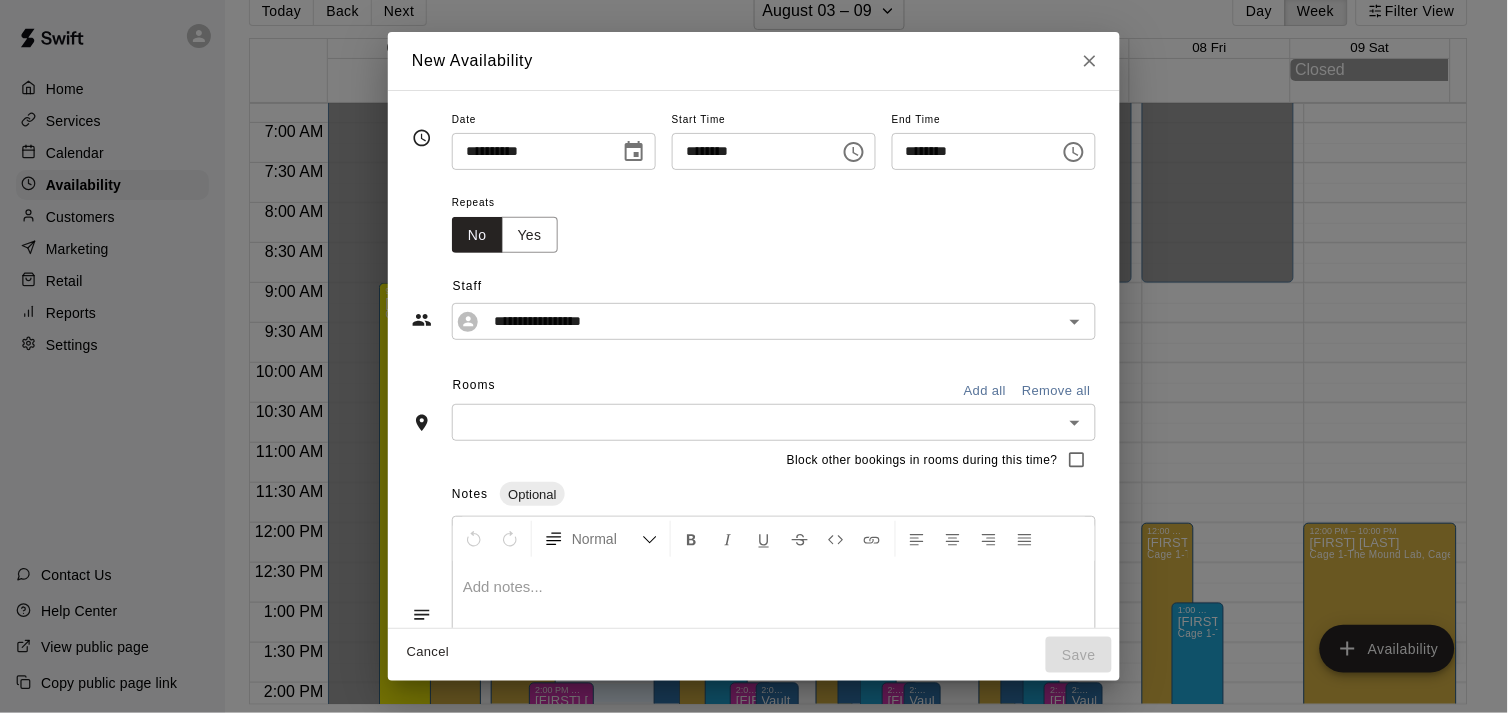 click 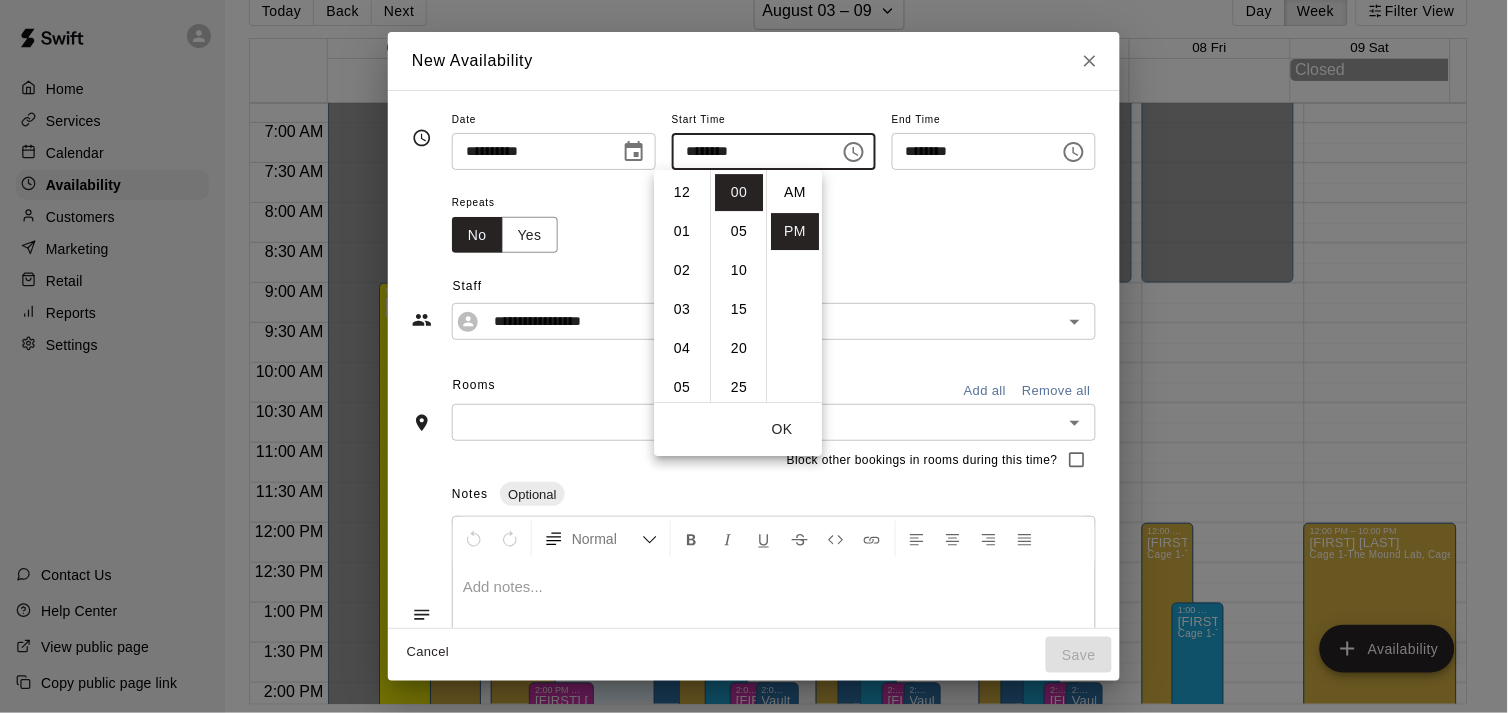 scroll, scrollTop: 234, scrollLeft: 0, axis: vertical 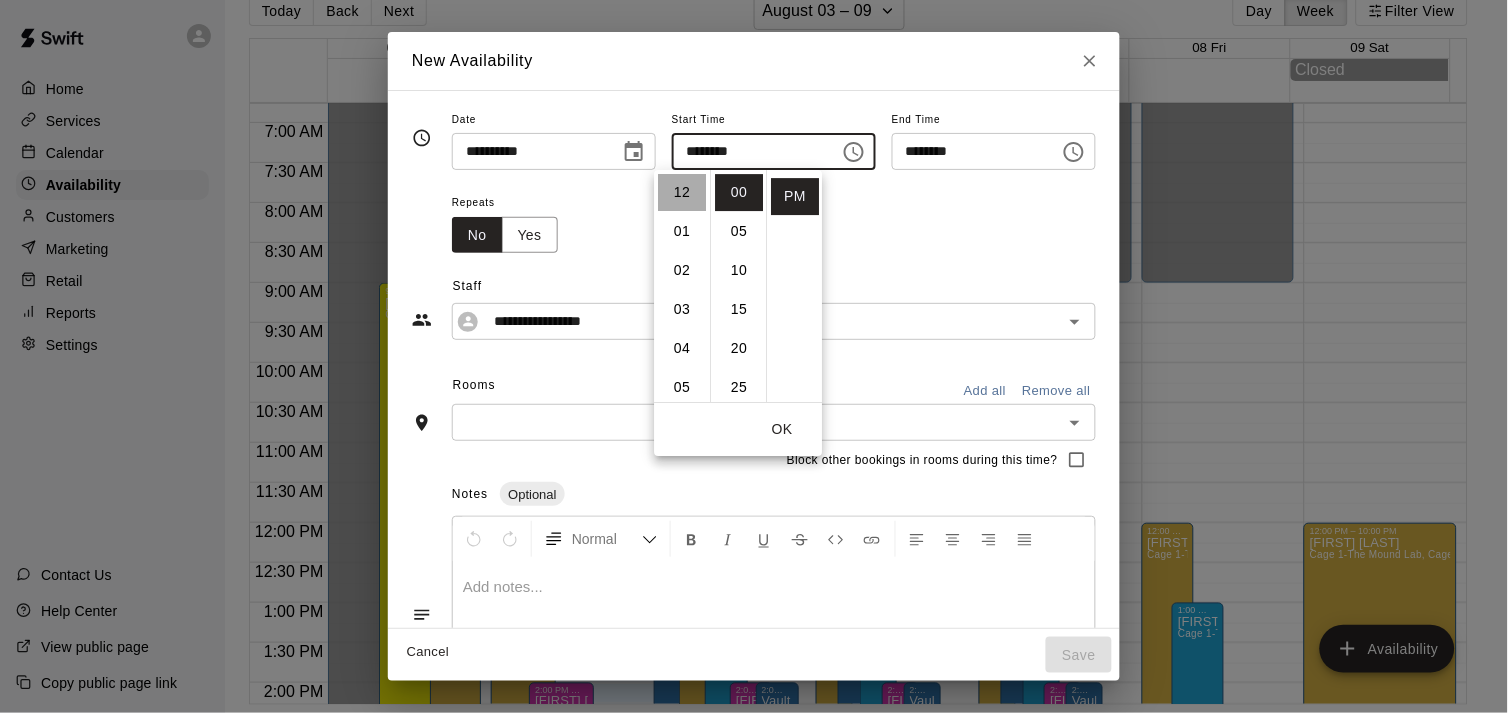 click on "12" at bounding box center [682, 192] 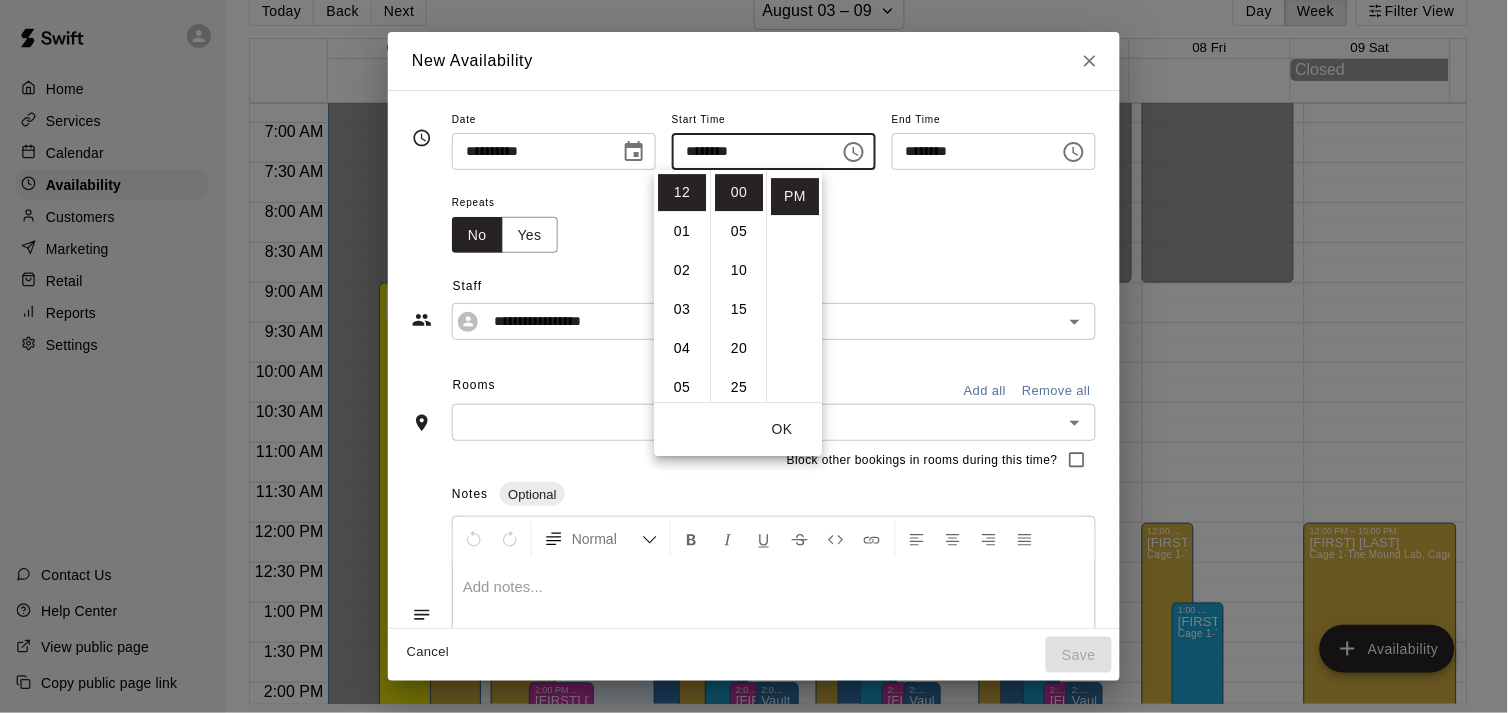 click 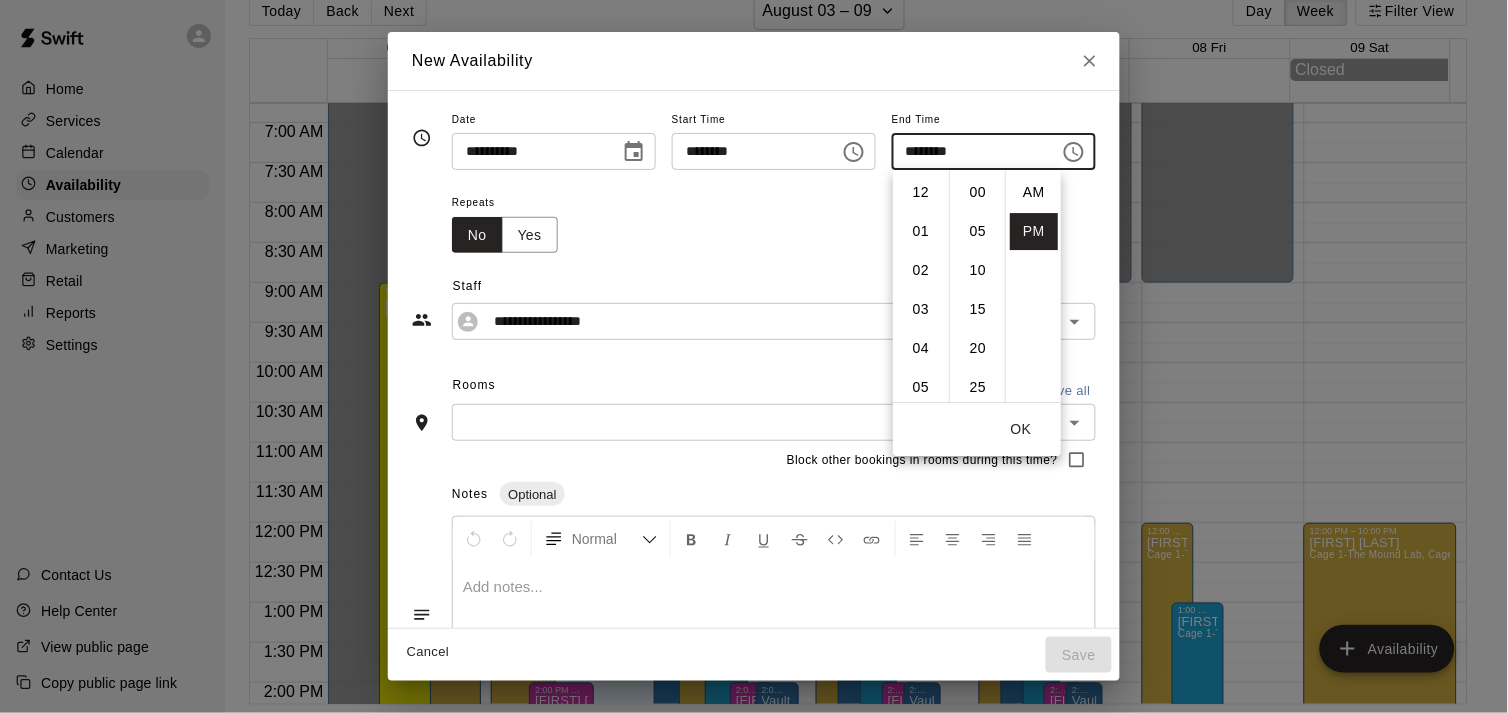 scroll, scrollTop: 234, scrollLeft: 0, axis: vertical 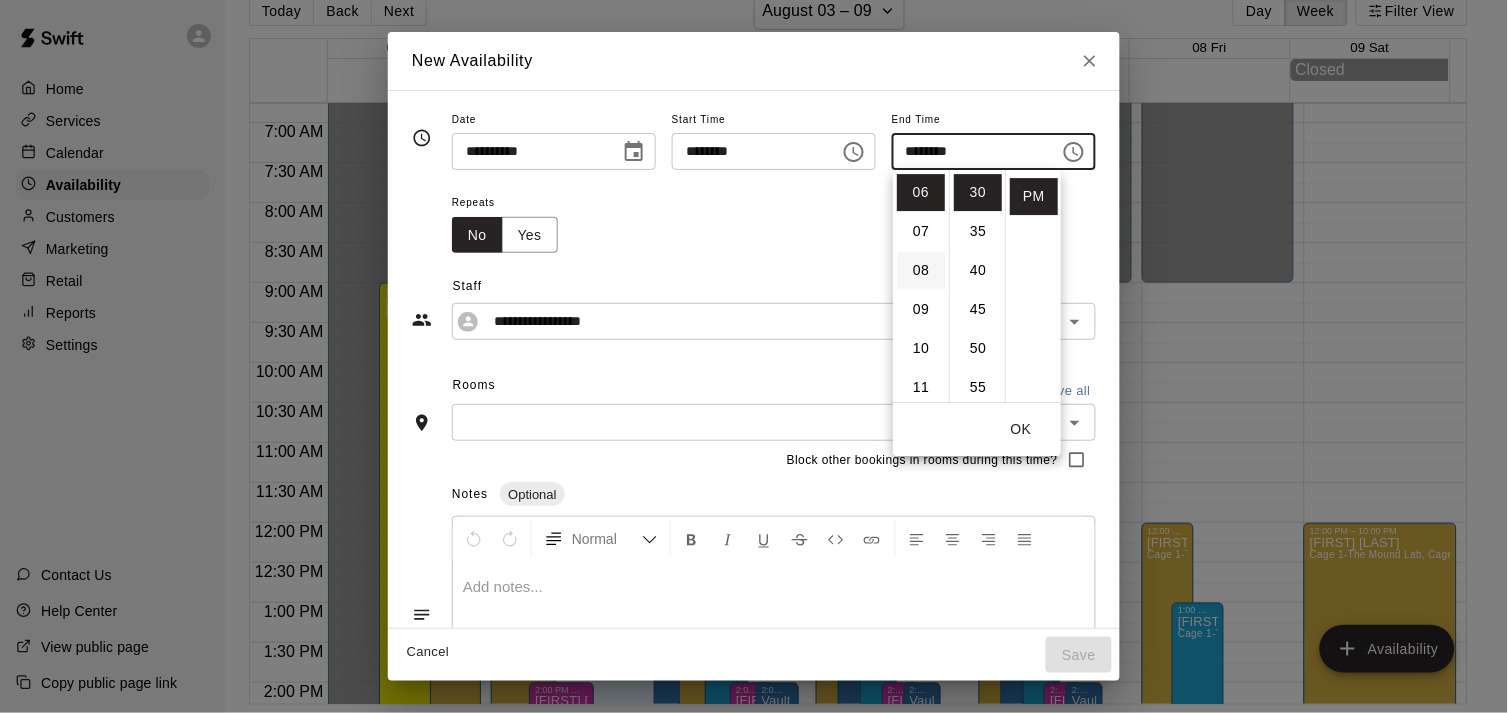 click on "08" at bounding box center (921, 270) 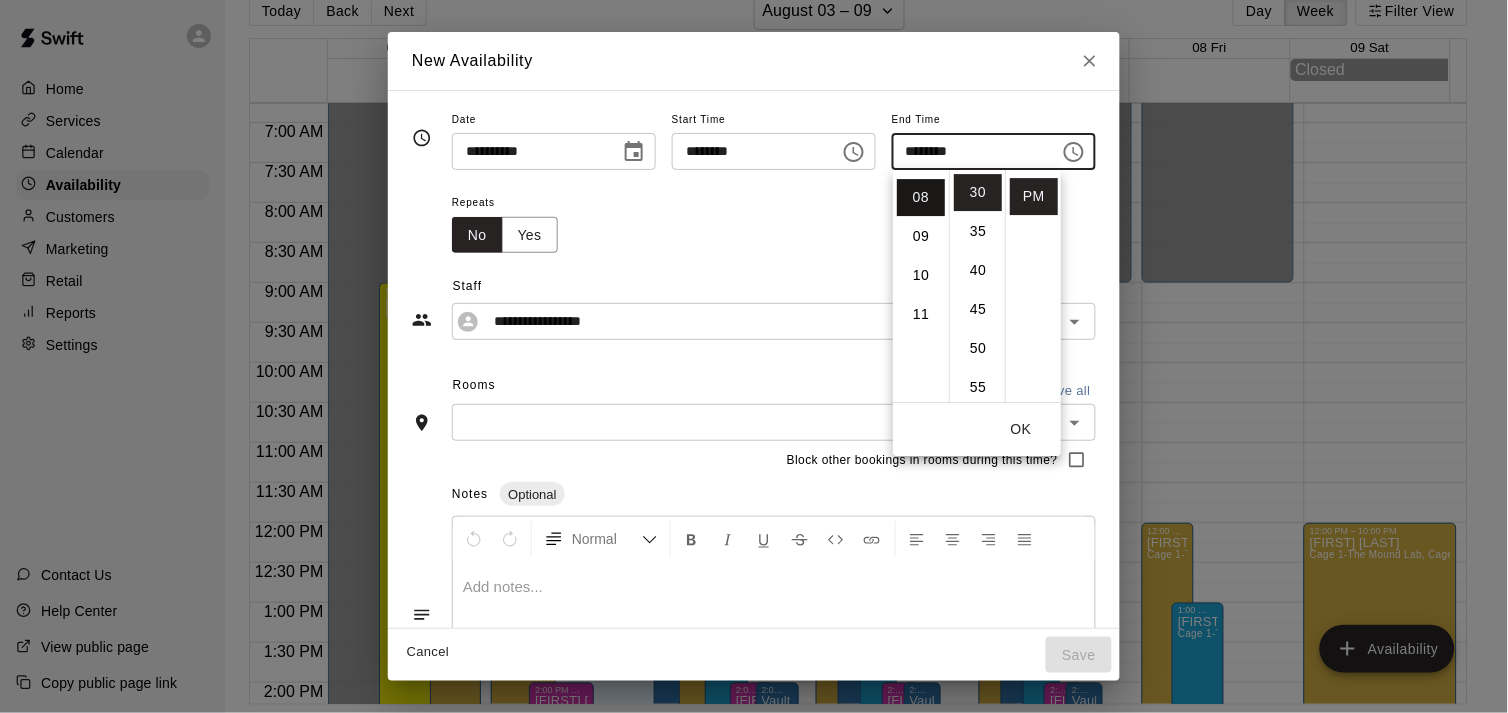 scroll, scrollTop: 312, scrollLeft: 0, axis: vertical 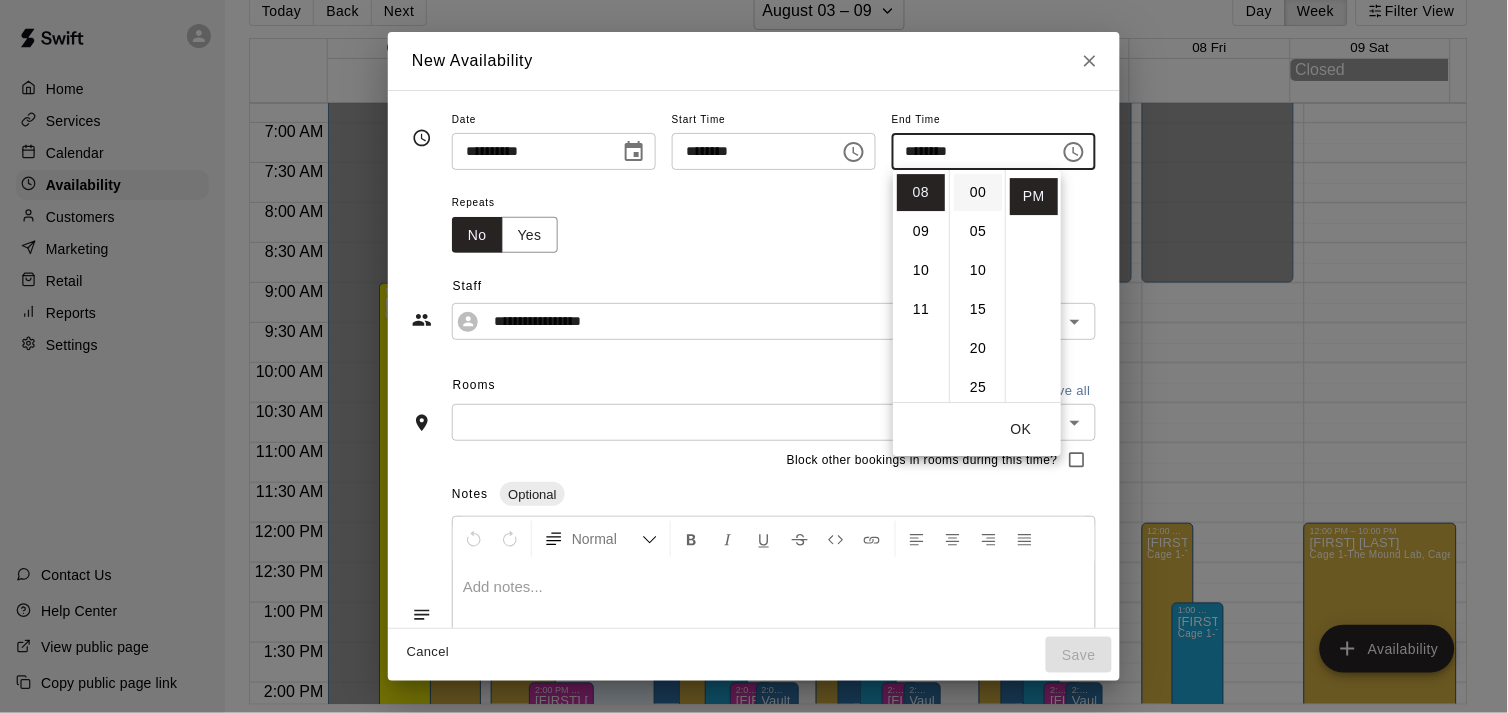 click on "00" at bounding box center [978, 192] 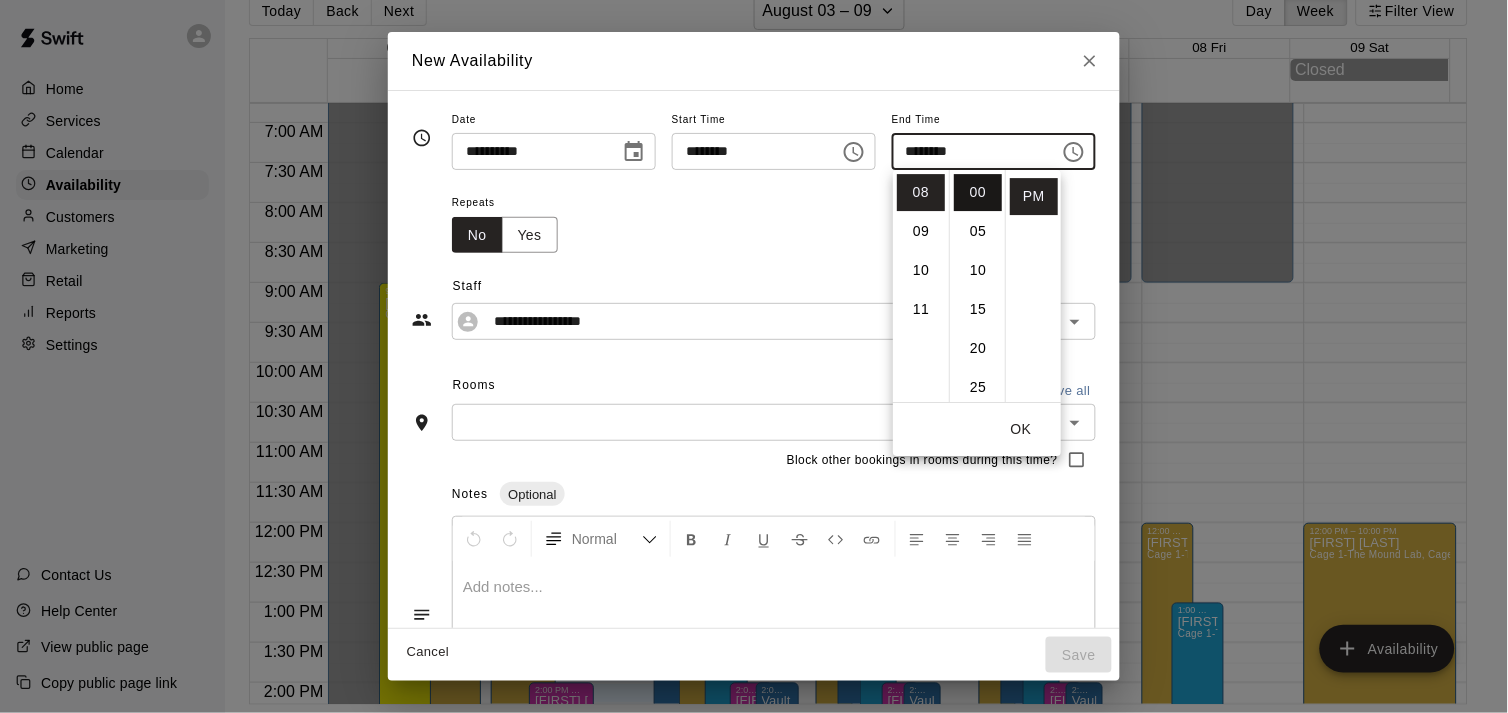 type on "********" 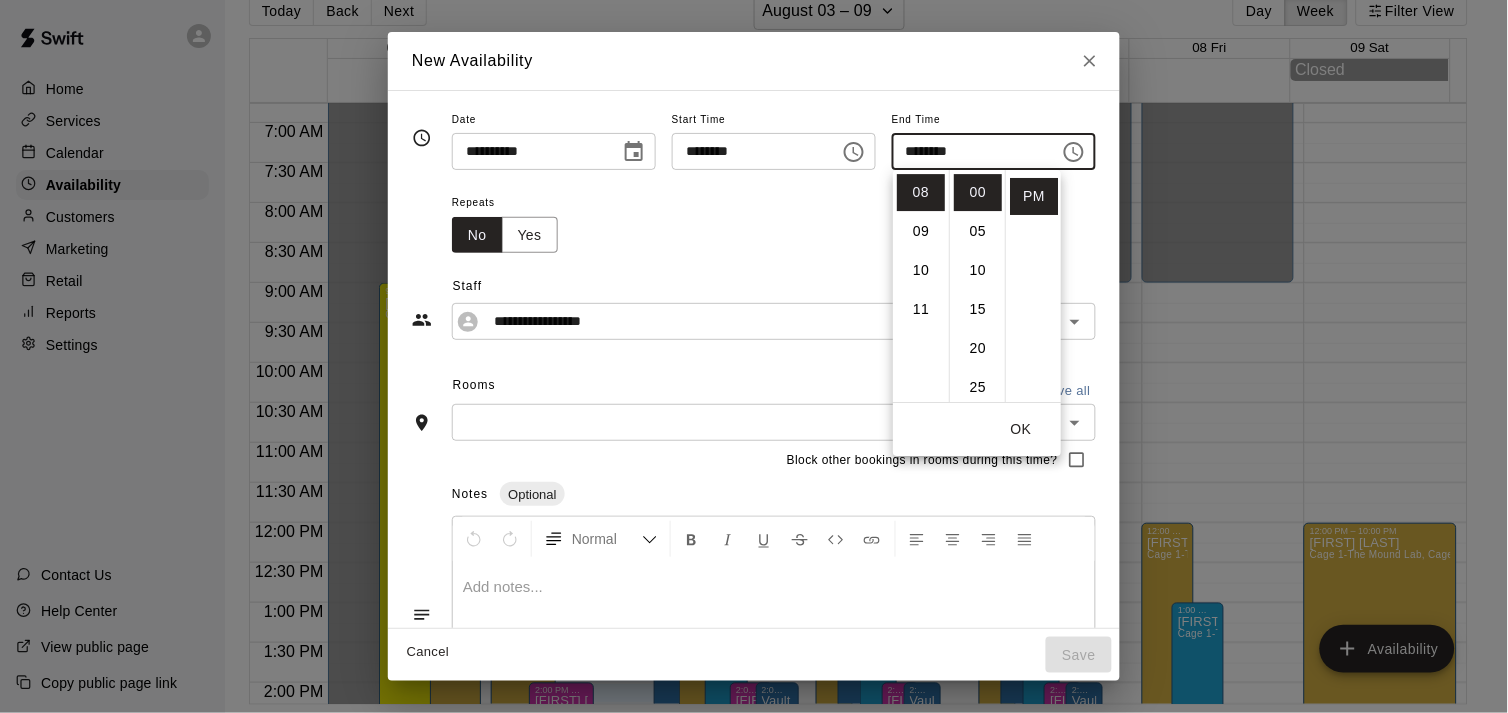 click on "OK" at bounding box center (1021, 429) 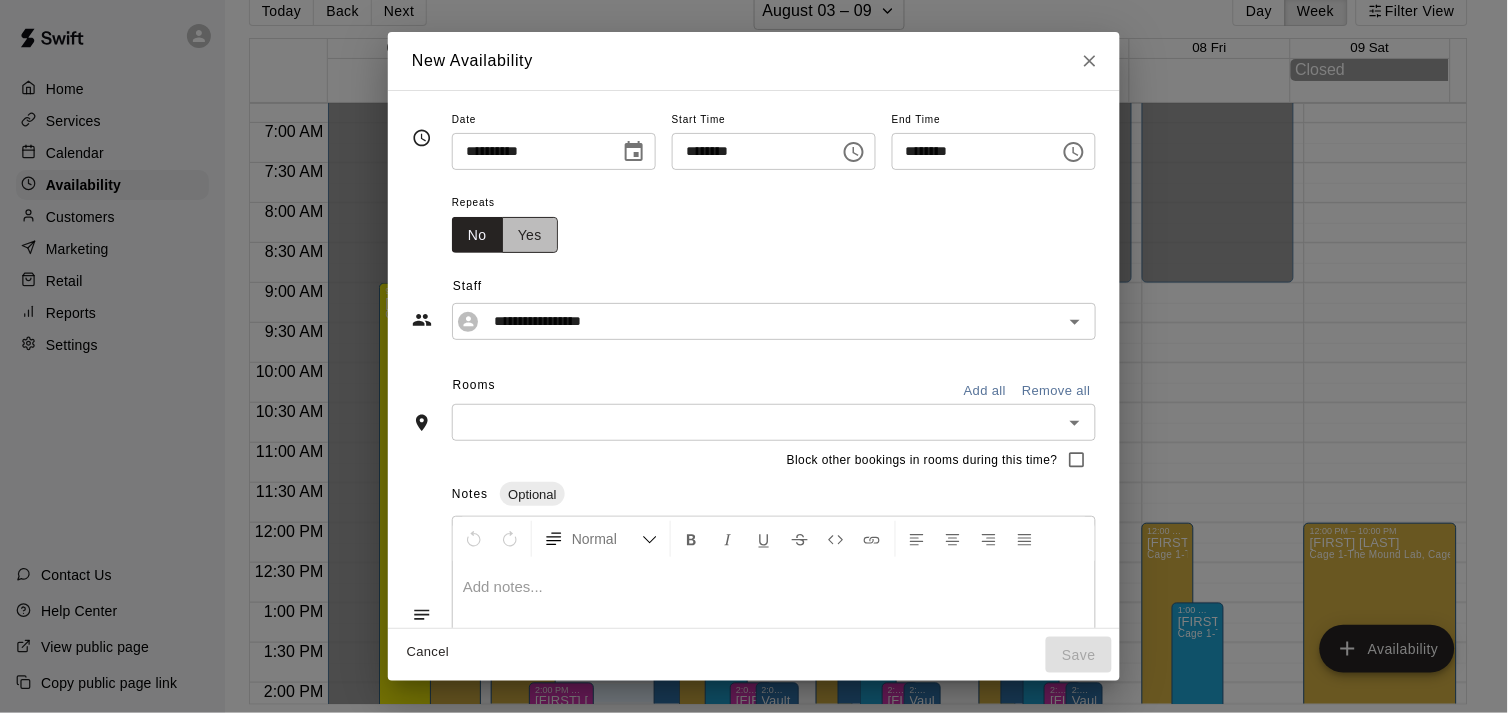 click on "Yes" at bounding box center (530, 235) 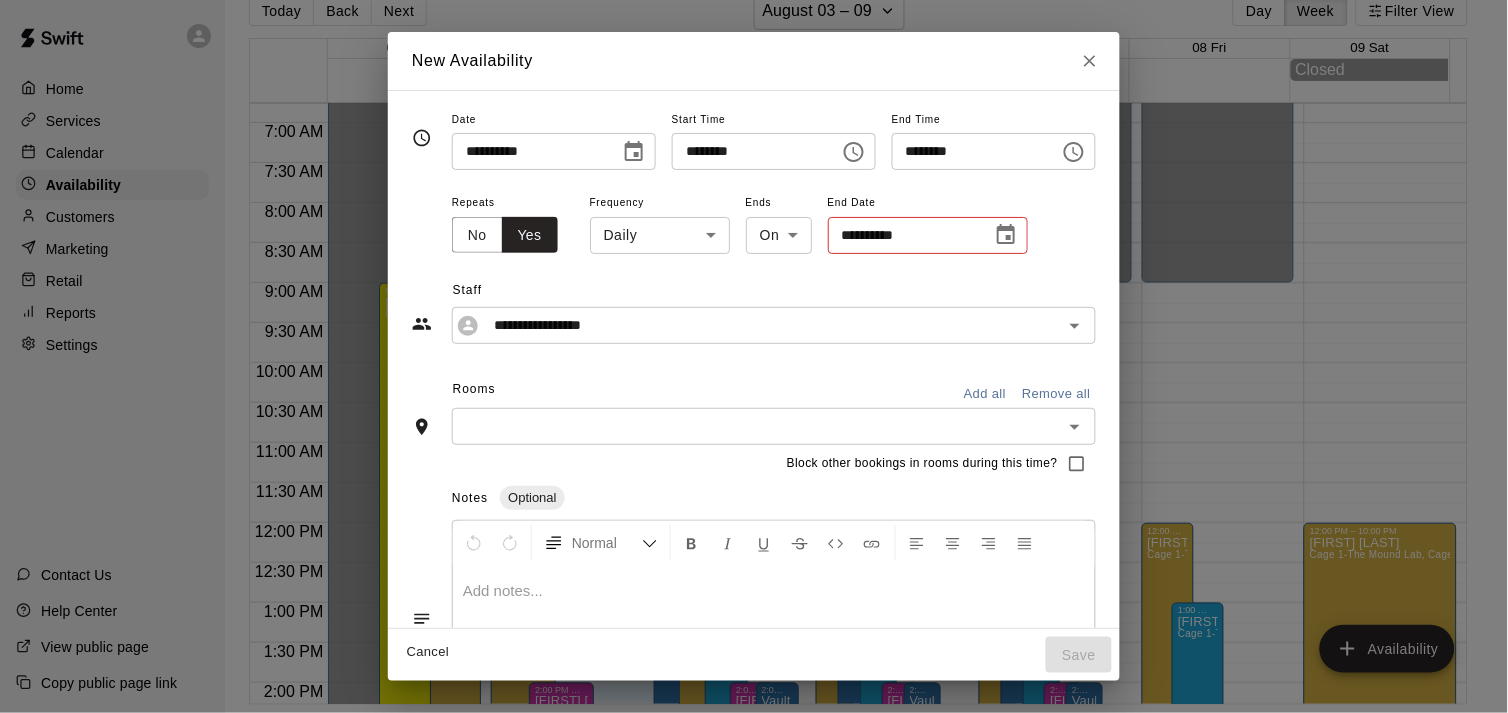 click on "TB 12:00 PM – 10:00 PM [FIRST] [LAST] KS 12:00 AM – 9:00 AM Closed 12:00 PM – 10:00 PM KS" at bounding box center (754, 340) 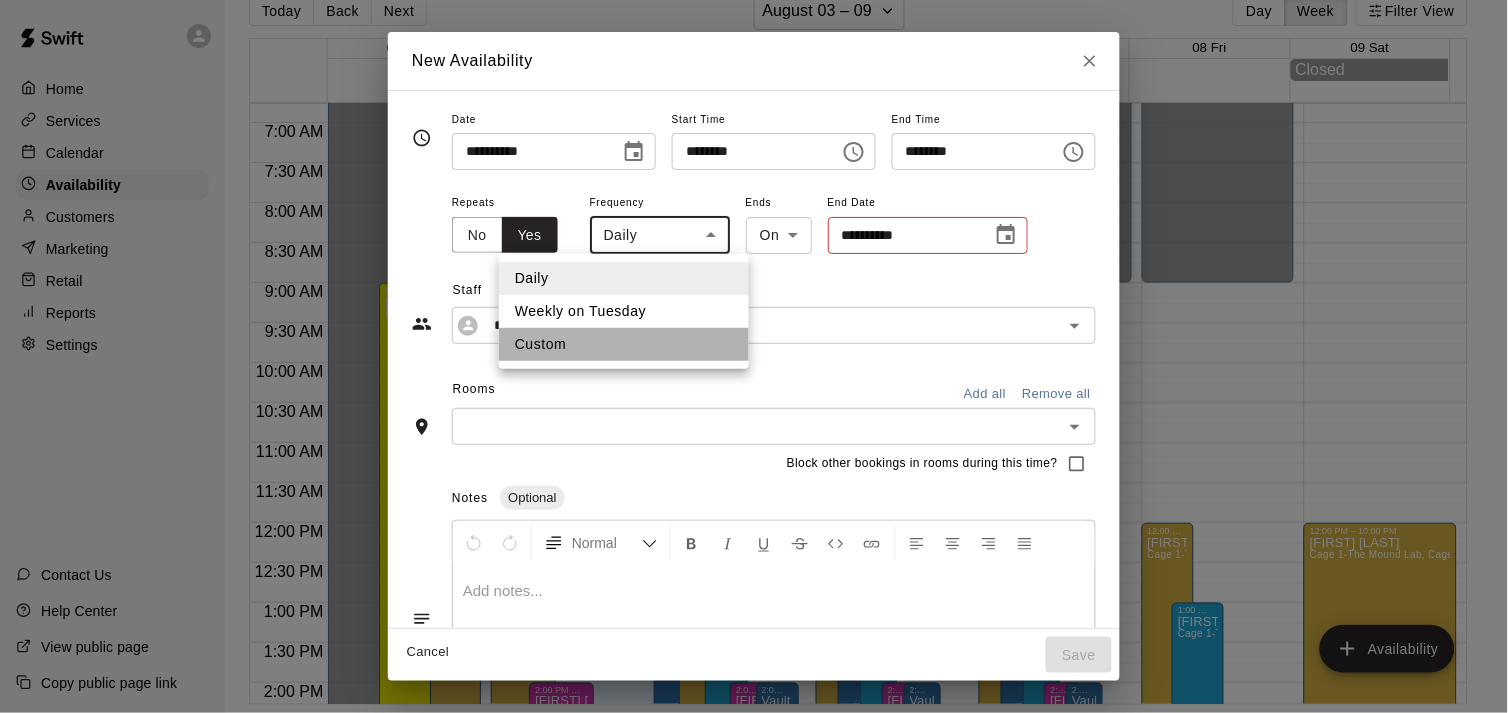 click on "Custom" at bounding box center (624, 344) 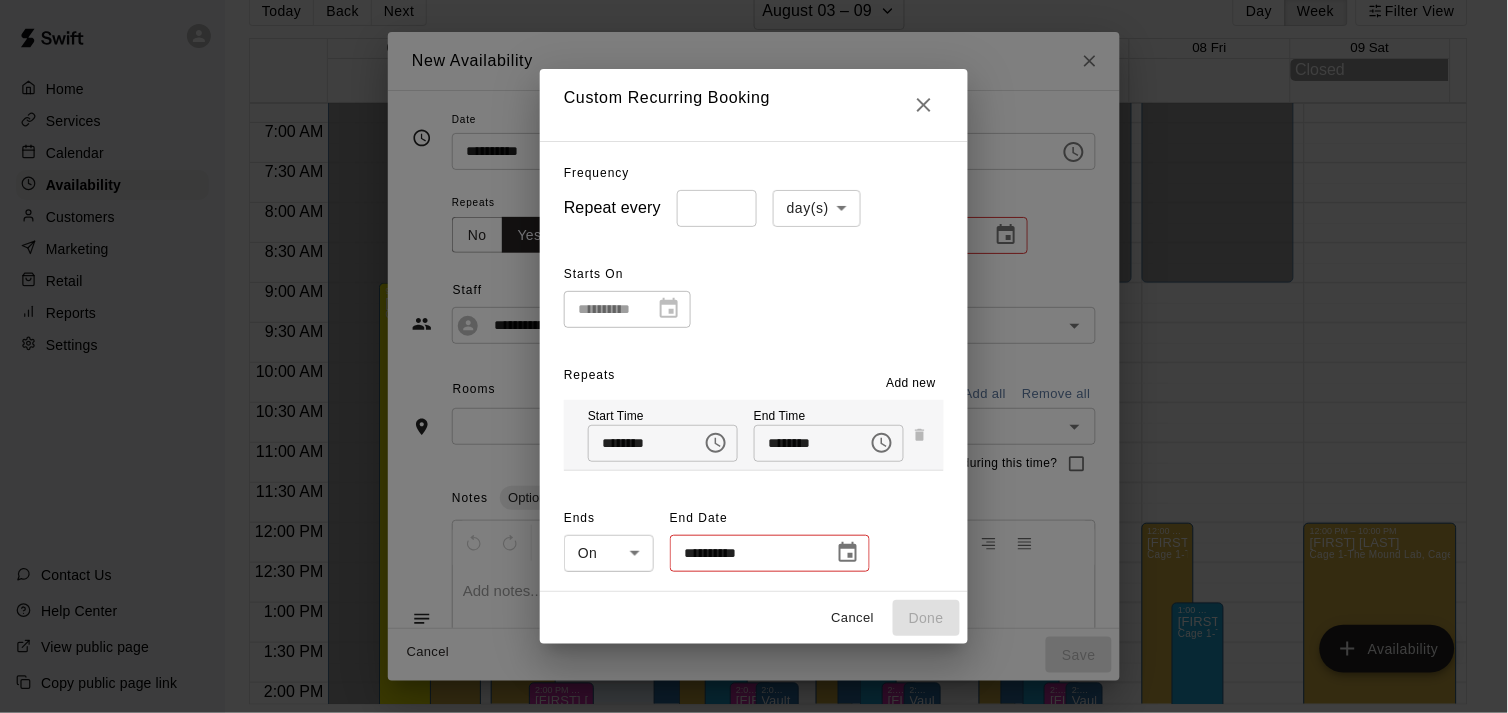 click on "TB 12:00 PM – 10:00 PM [FIRST] [LAST] KS 12:00 AM – 9:00 AM Closed 12:00 PM – 10:00 PM KS" at bounding box center [754, 340] 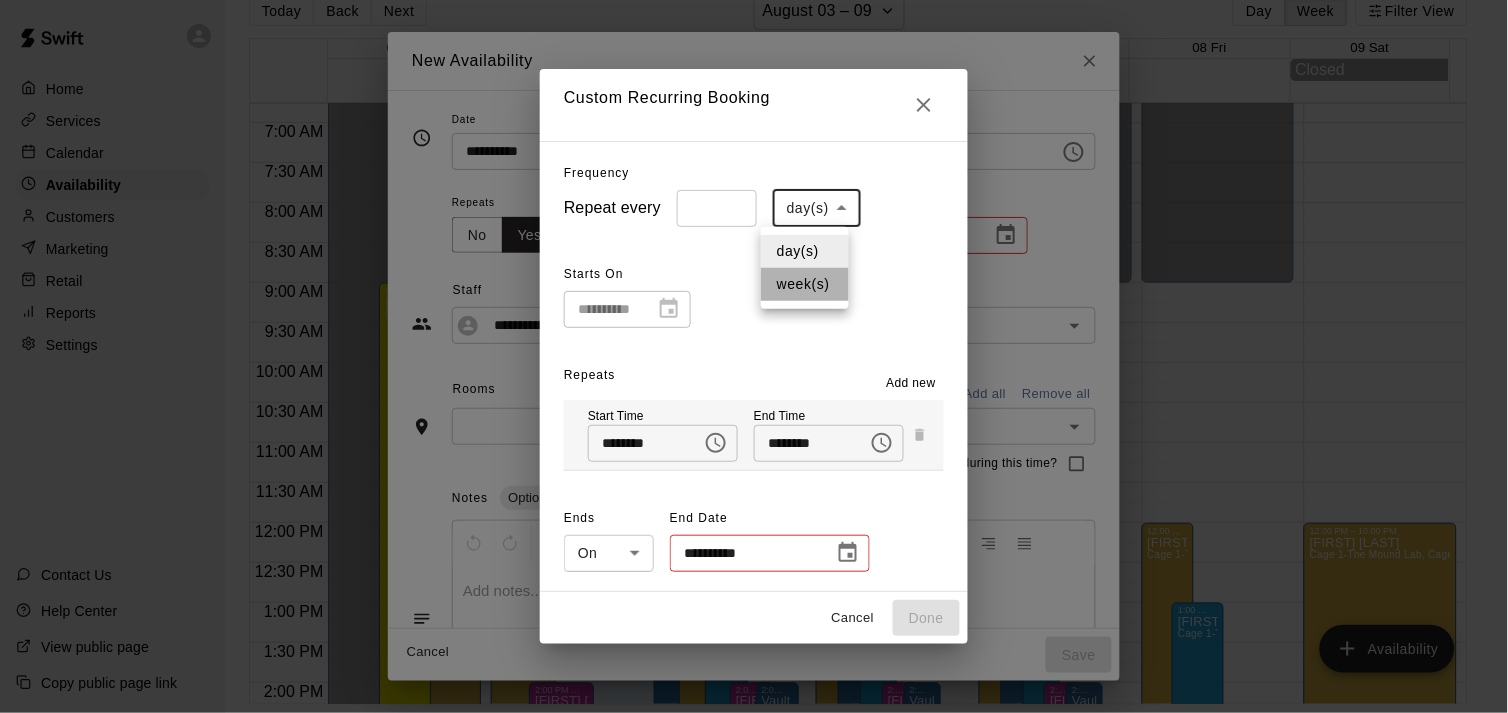 click on "week(s)" at bounding box center (805, 284) 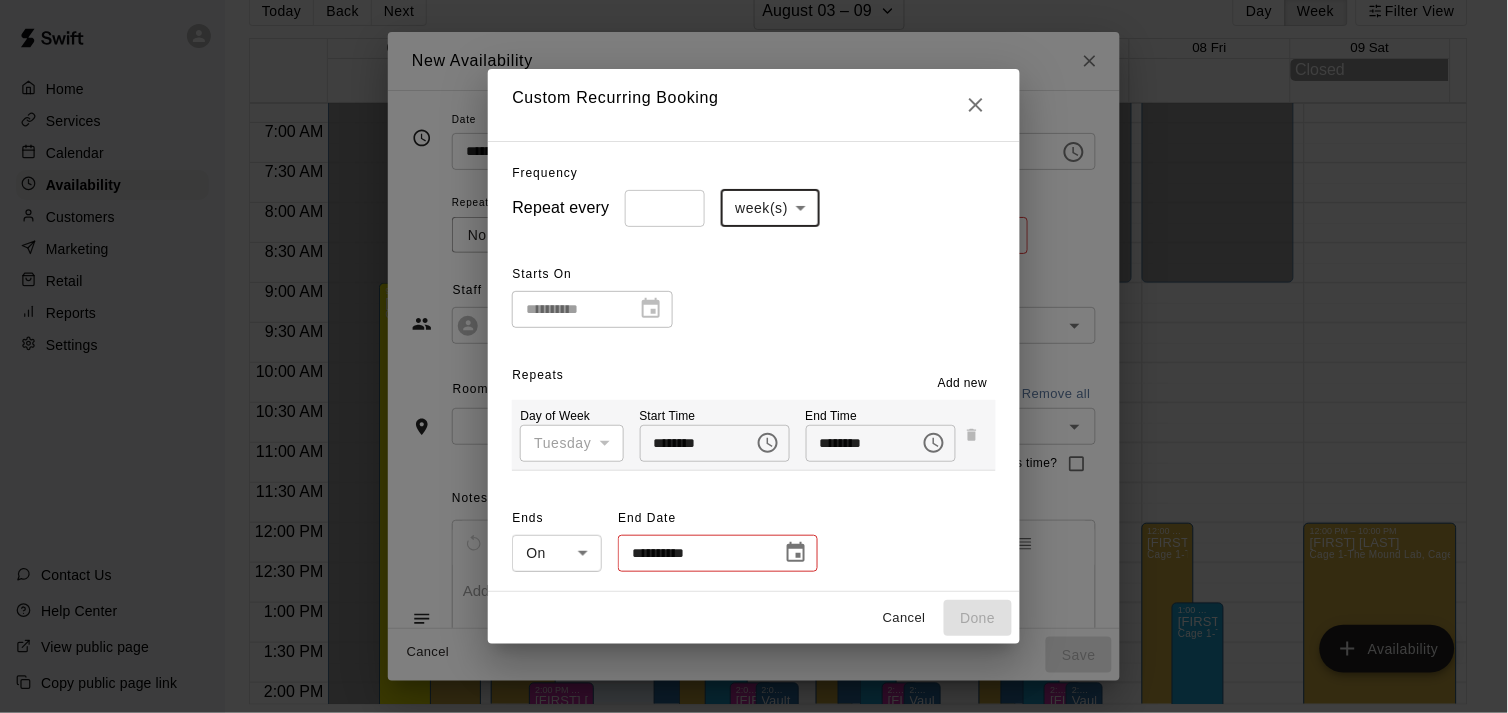 click on "Add new" at bounding box center (963, 384) 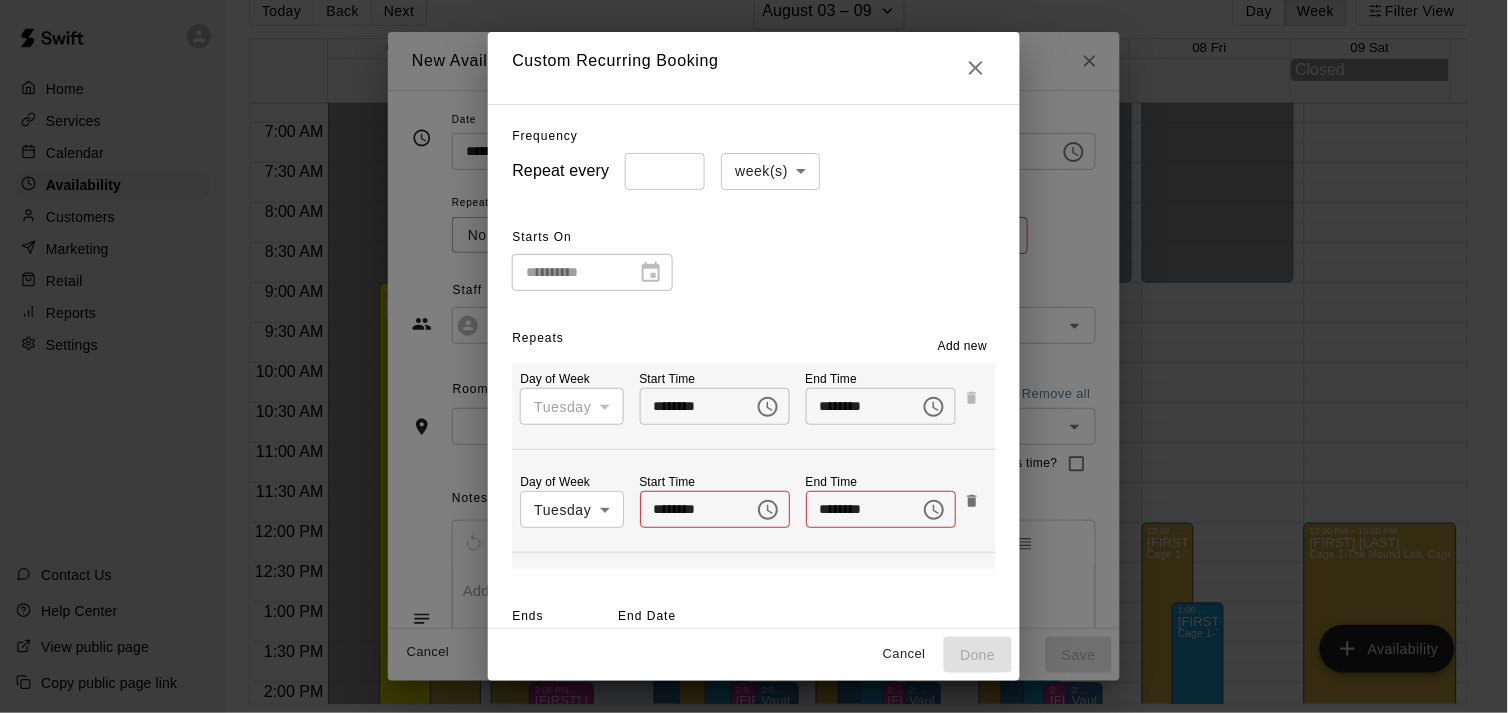 click on "TB 12:00 PM – 10:00 PM [FIRST] [LAST] KS 12:00 AM – 9:00 AM Closed 12:00 PM – 10:00 PM KS" at bounding box center (754, 340) 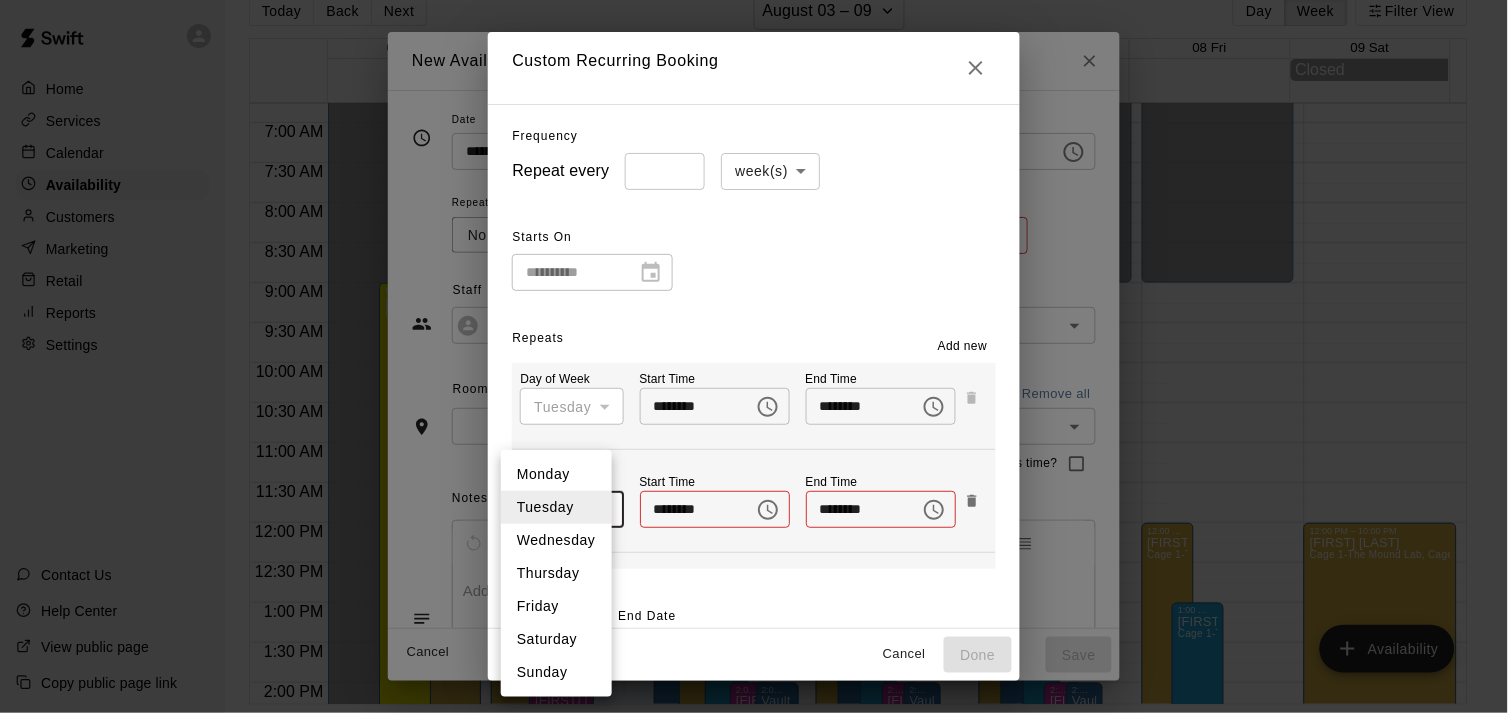 click on "Wednesday" at bounding box center [556, 540] 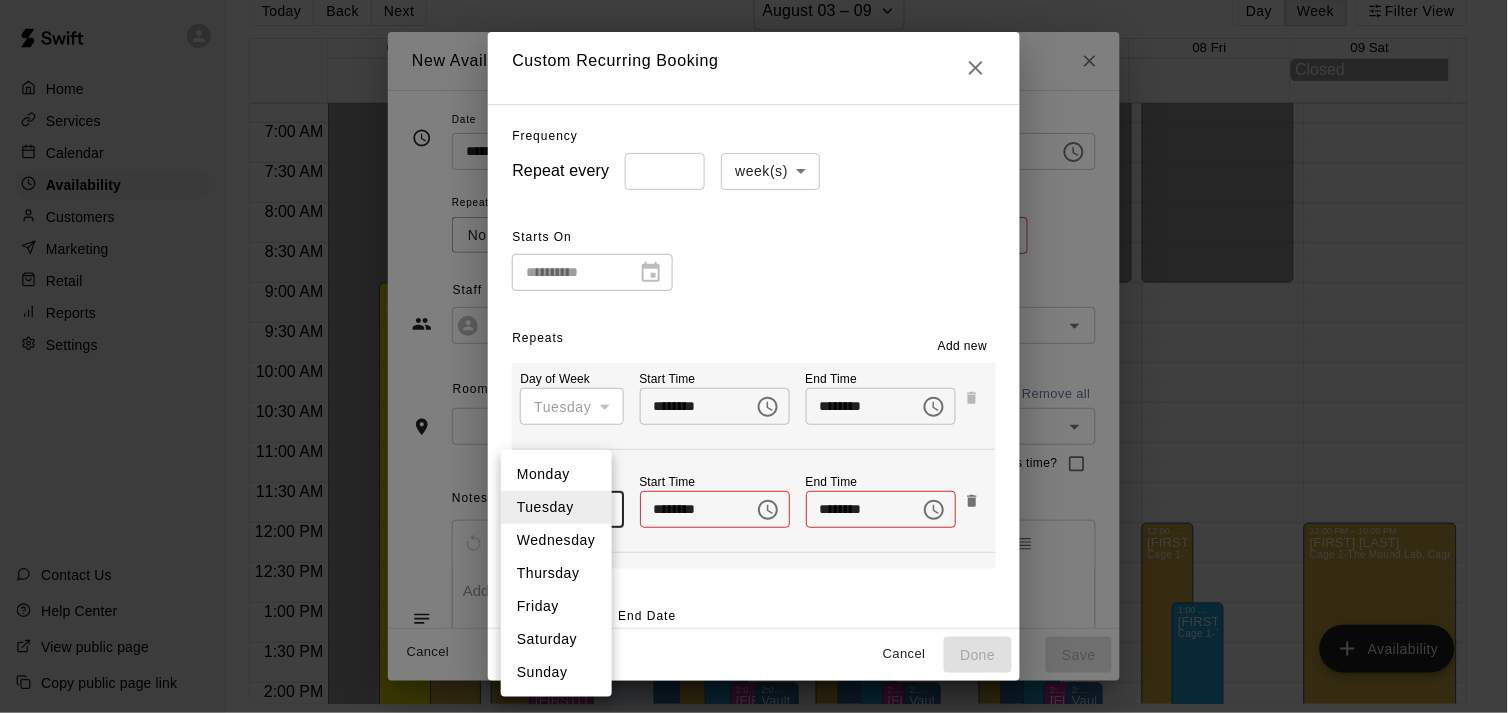 type on "*" 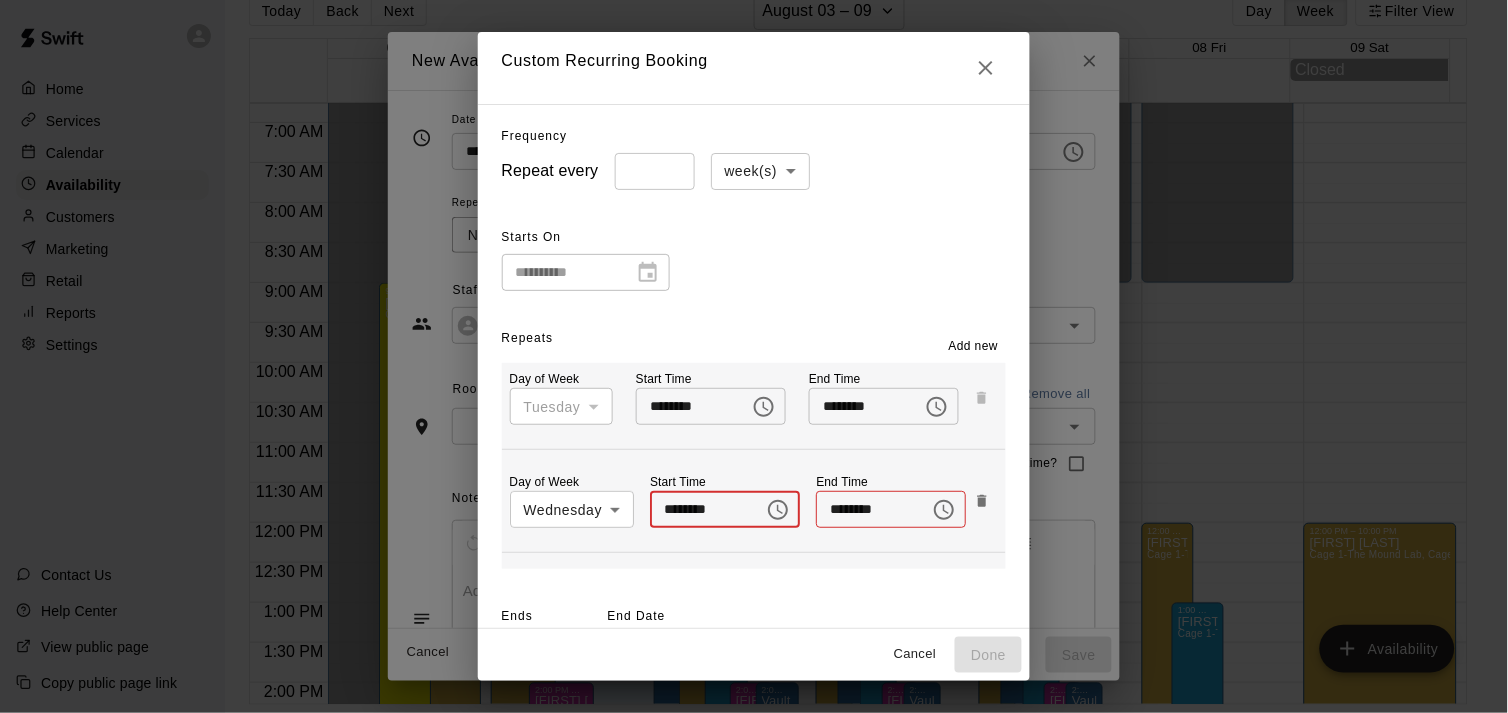 click on "********" at bounding box center [700, 509] 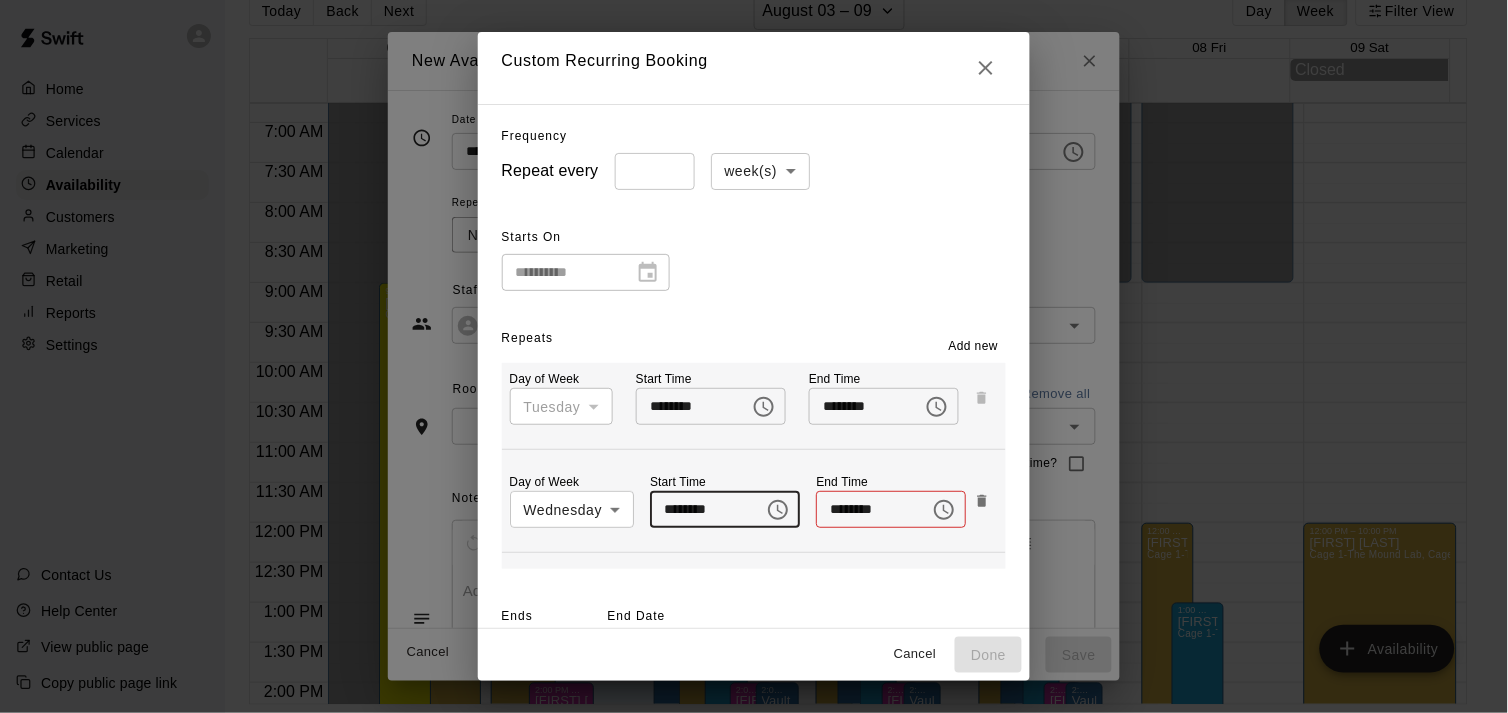 type on "********" 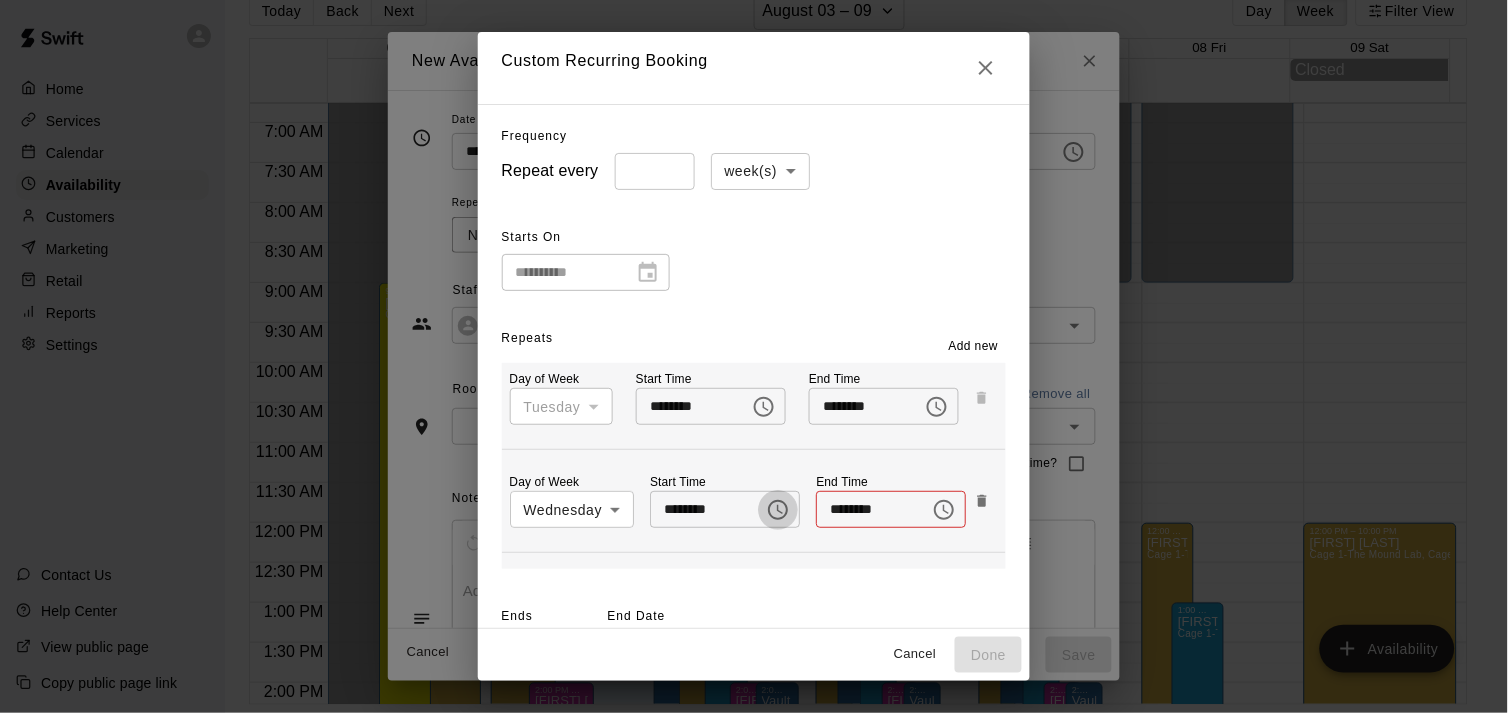 type 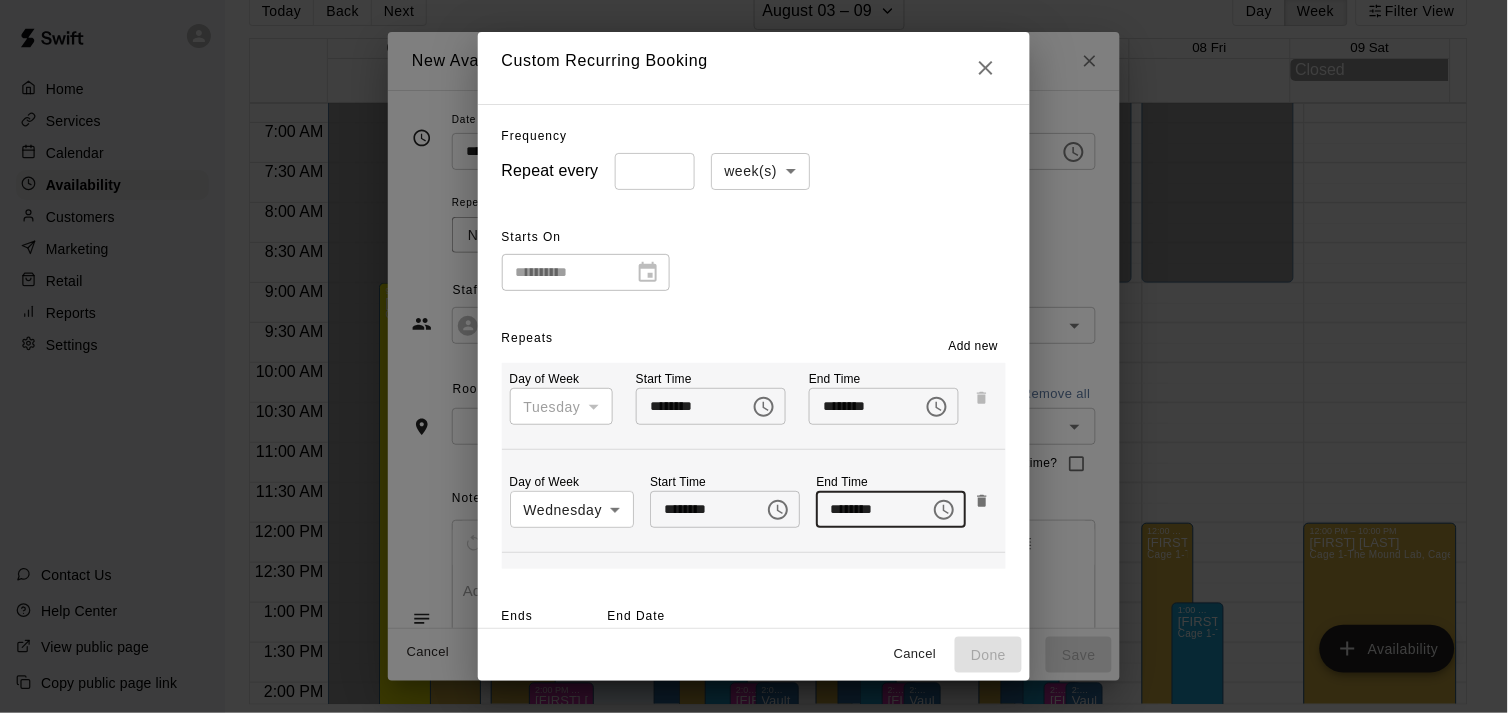 type on "********" 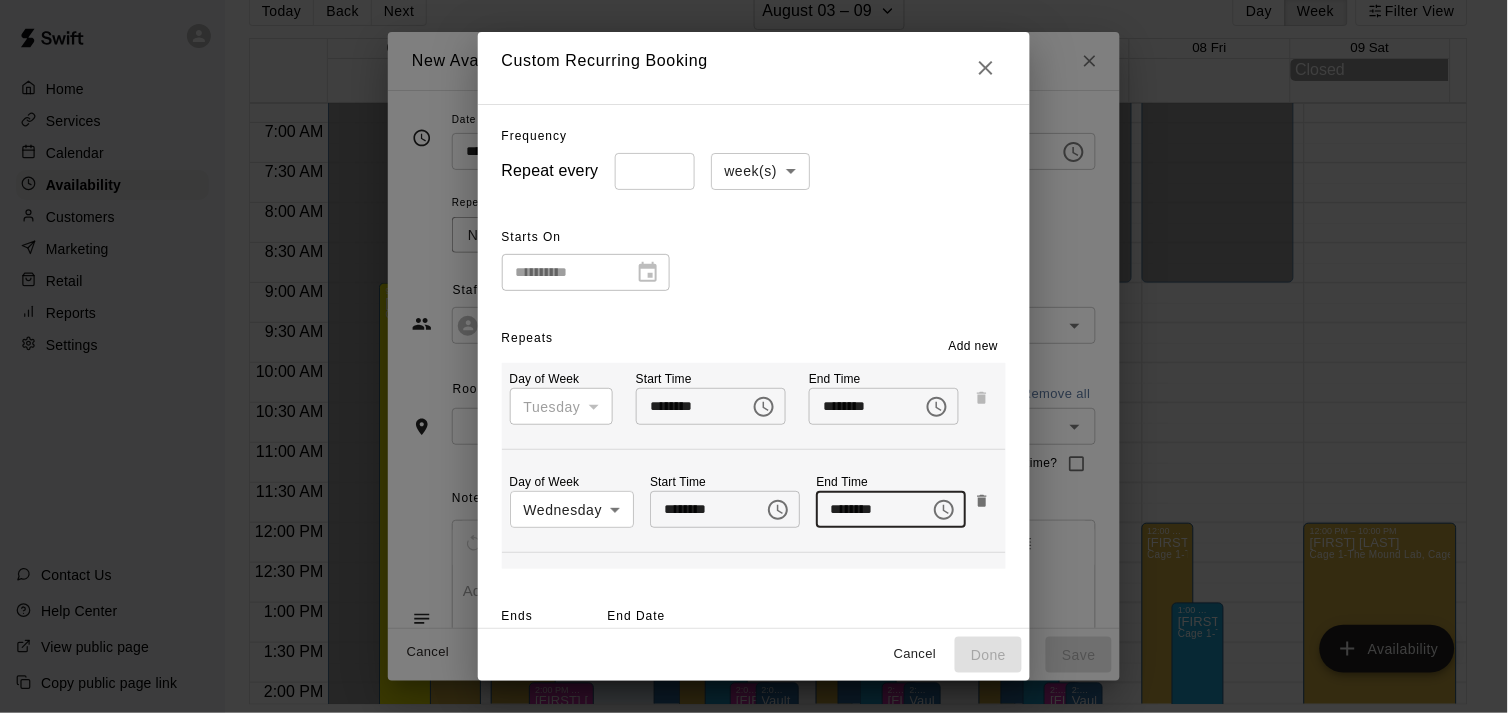 type 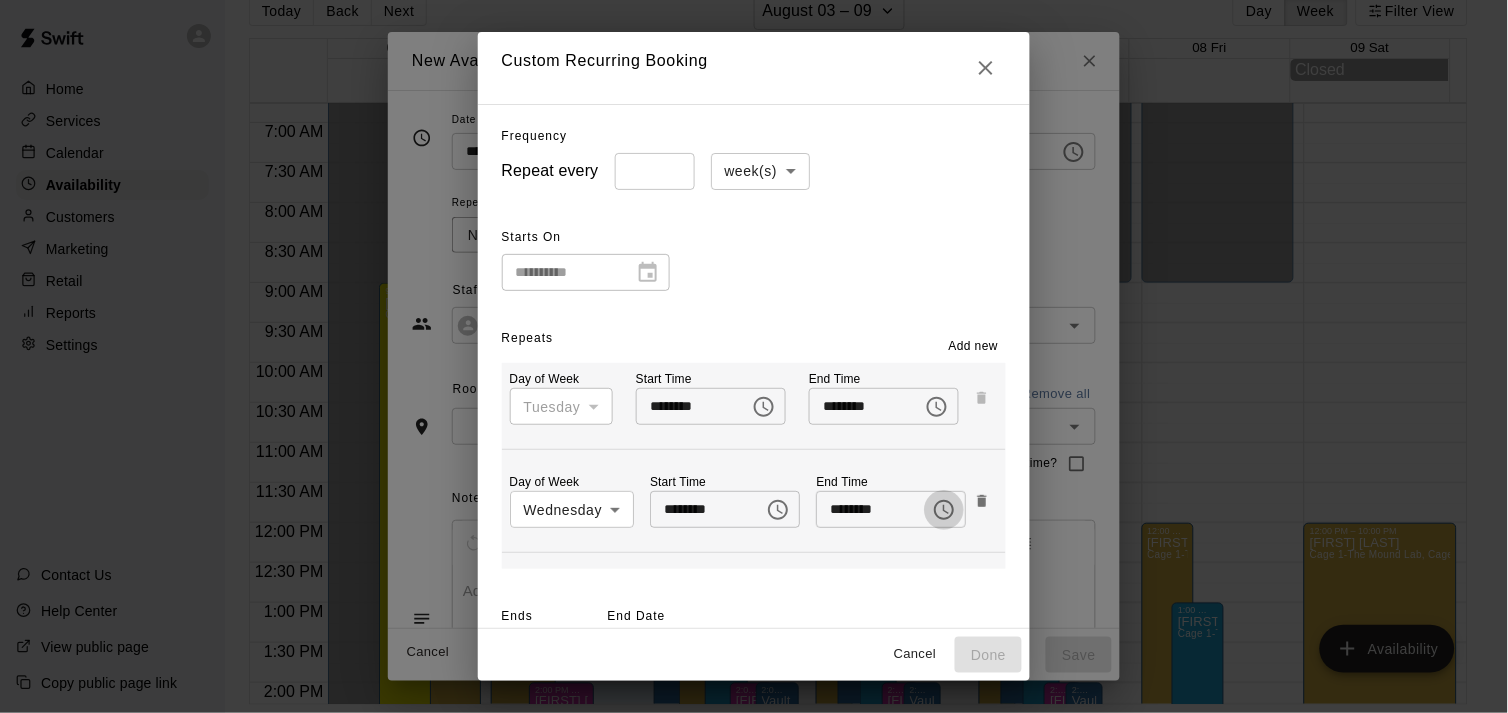 click on "Add new" at bounding box center [974, 347] 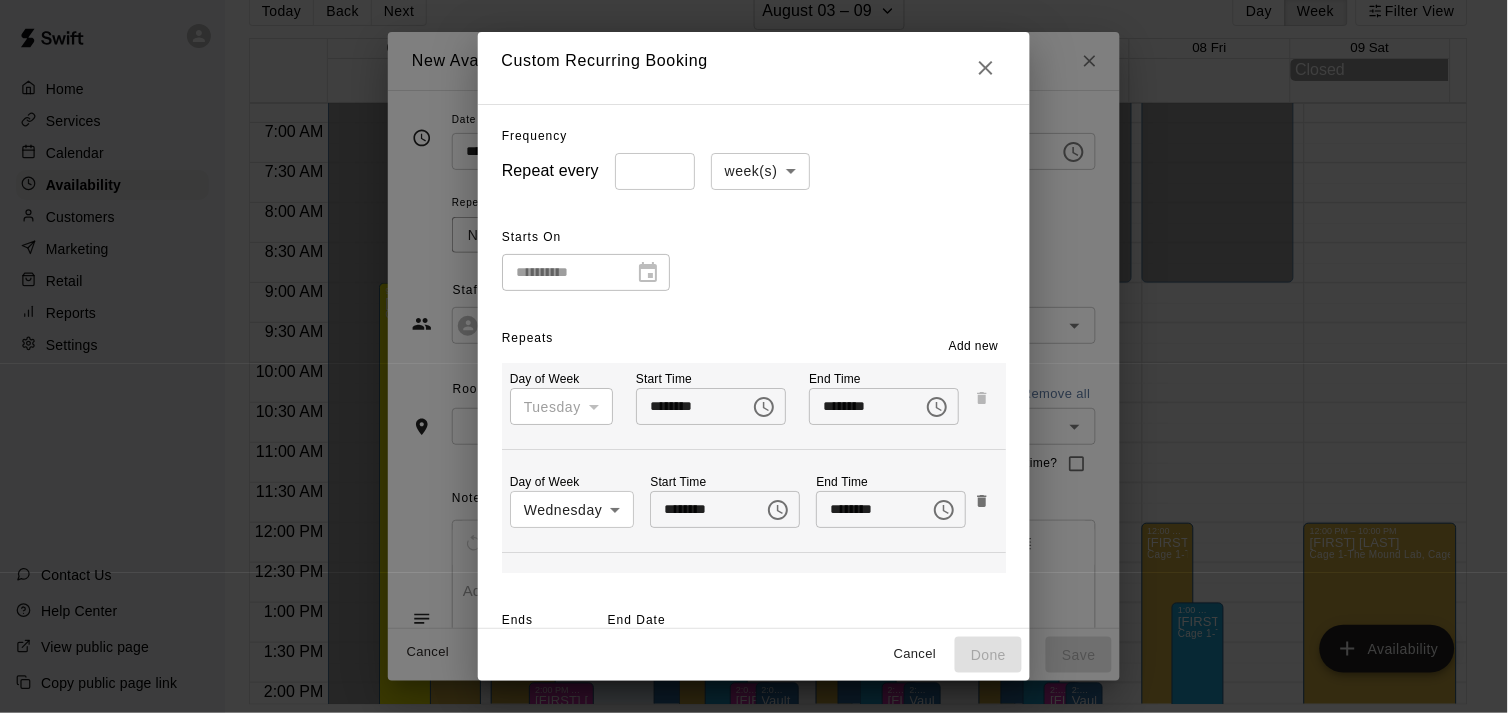 scroll, scrollTop: 100, scrollLeft: 0, axis: vertical 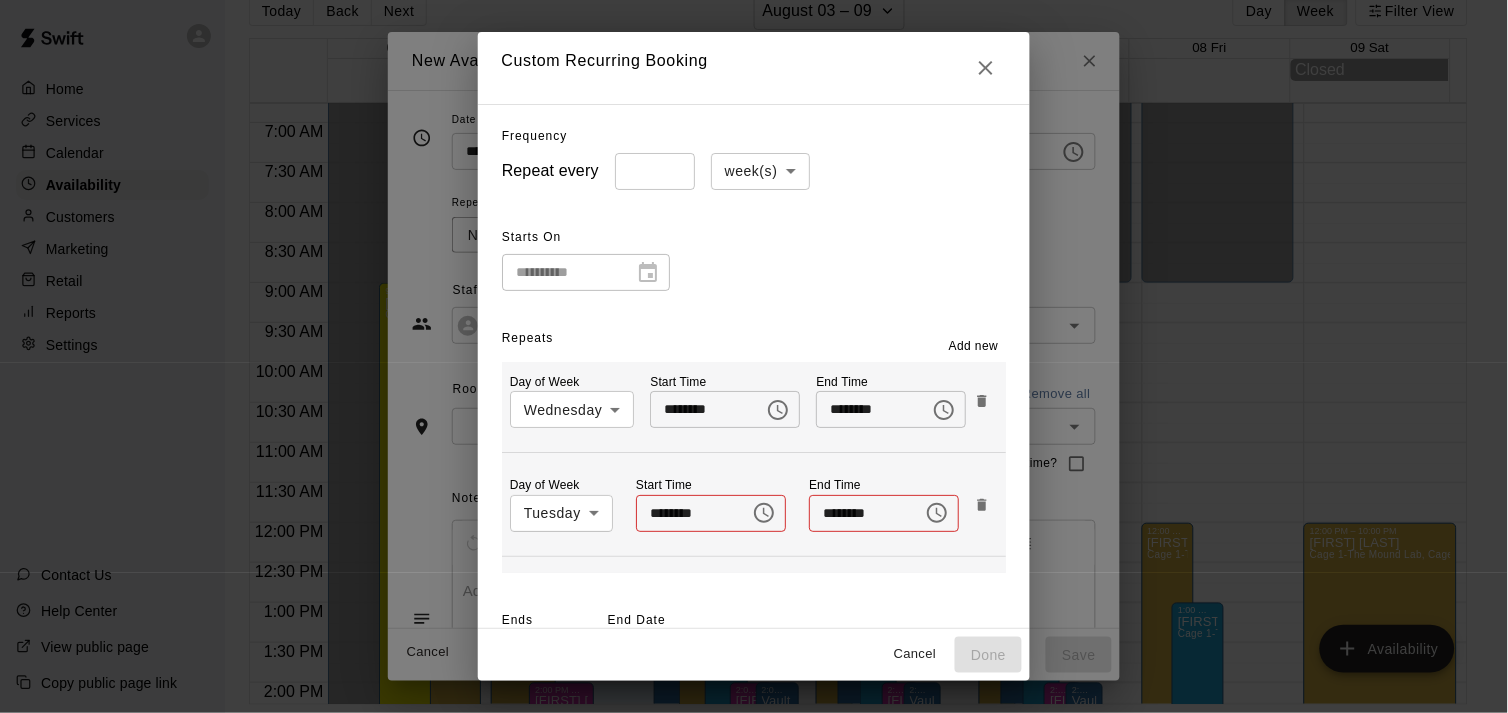click on "TB 12:00 PM – 10:00 PM [FIRST] [LAST] KS 12:00 AM – 9:00 AM Closed 12:00 PM – 10:00 PM KS" at bounding box center (754, 340) 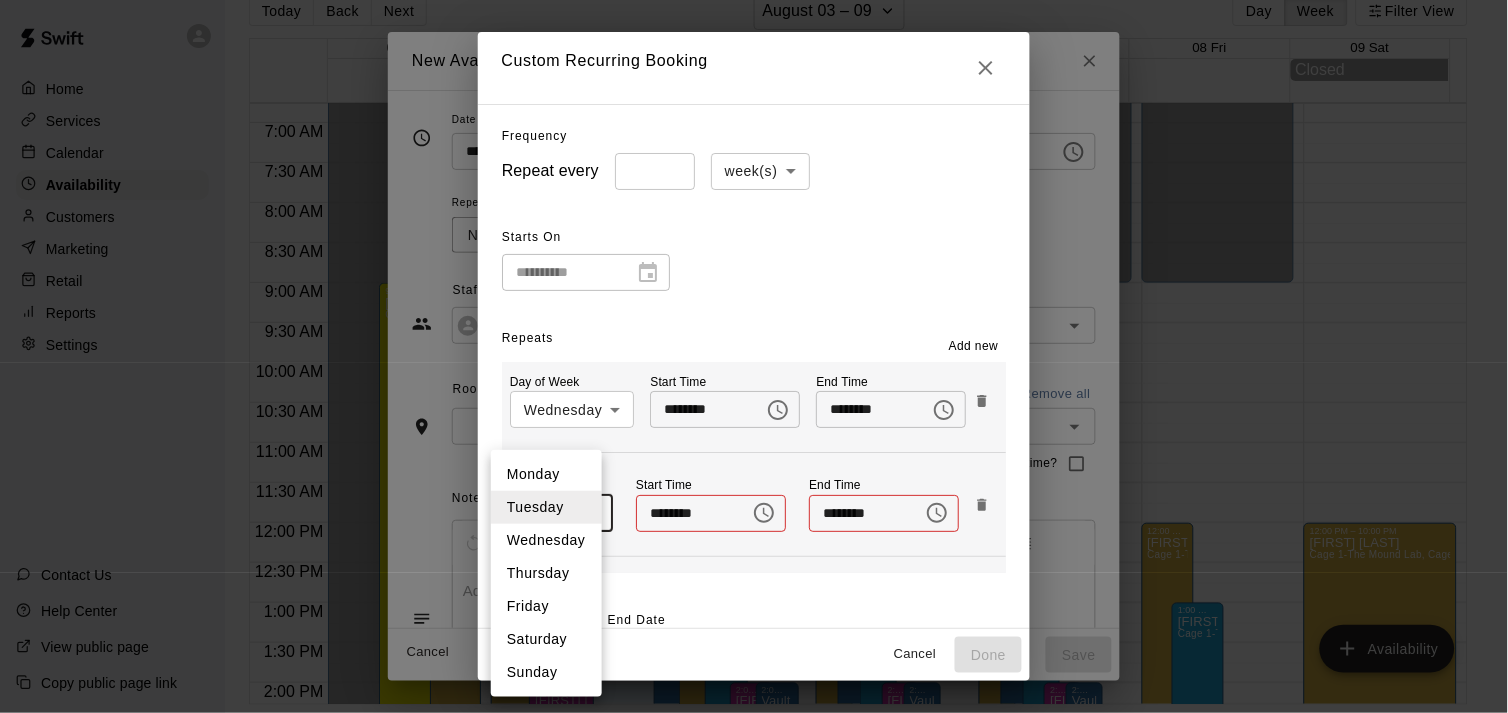 click on "Thursday" at bounding box center [546, 573] 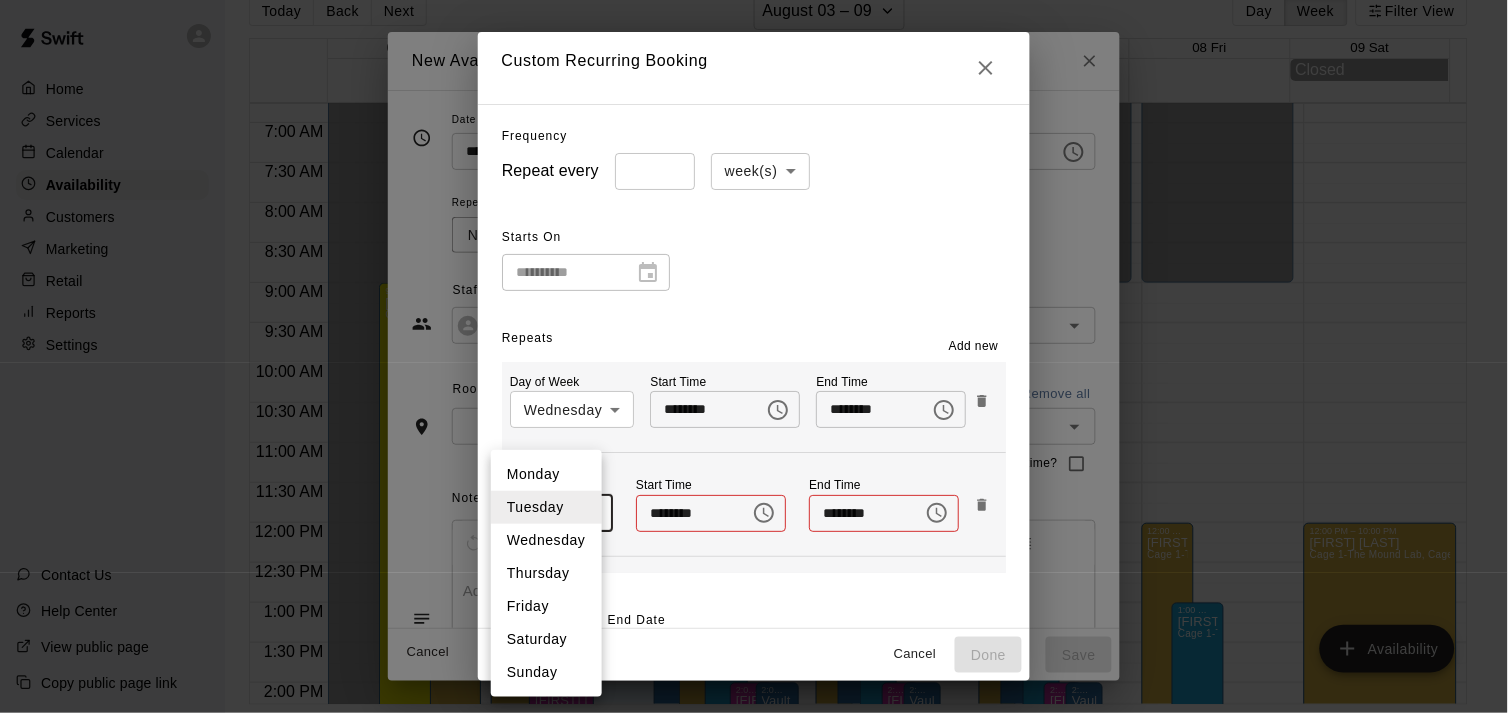 type on "*" 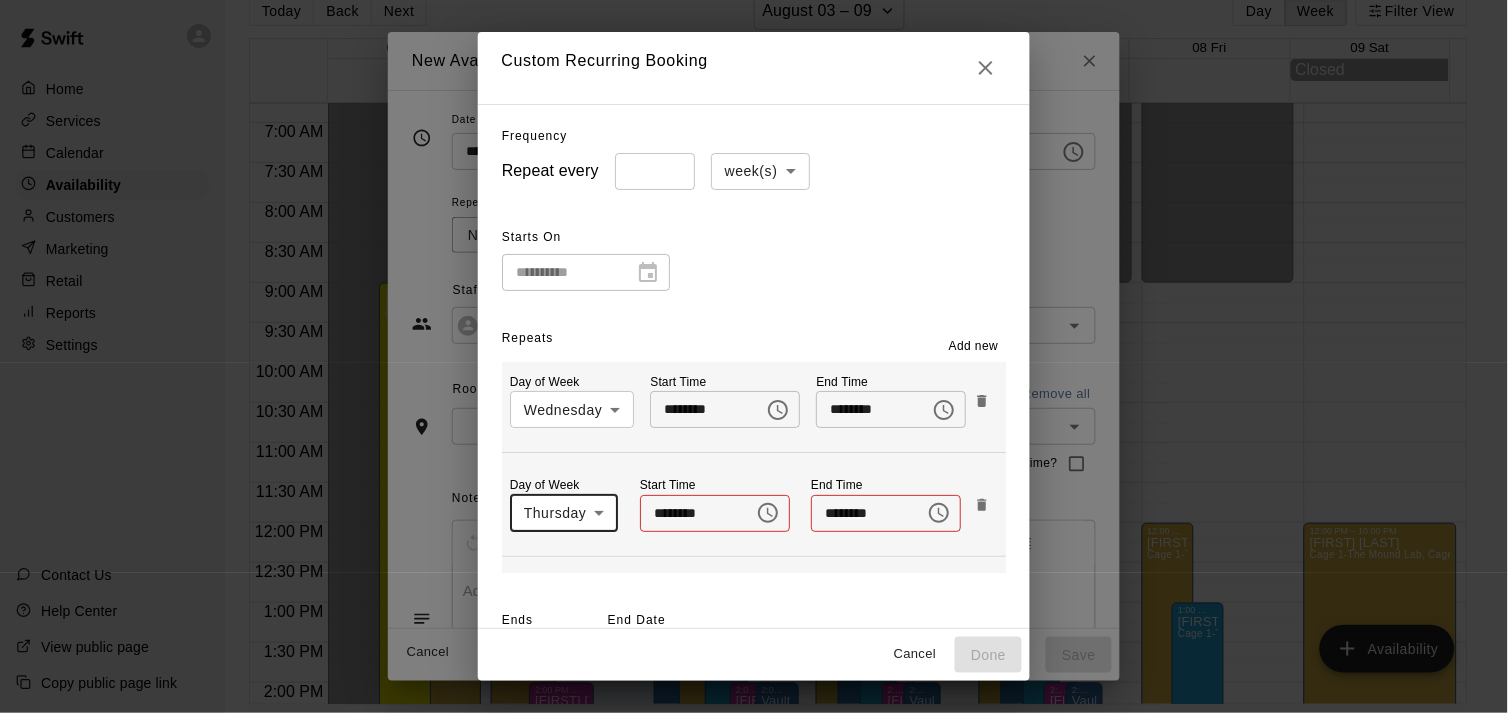 click on "********" at bounding box center (690, 513) 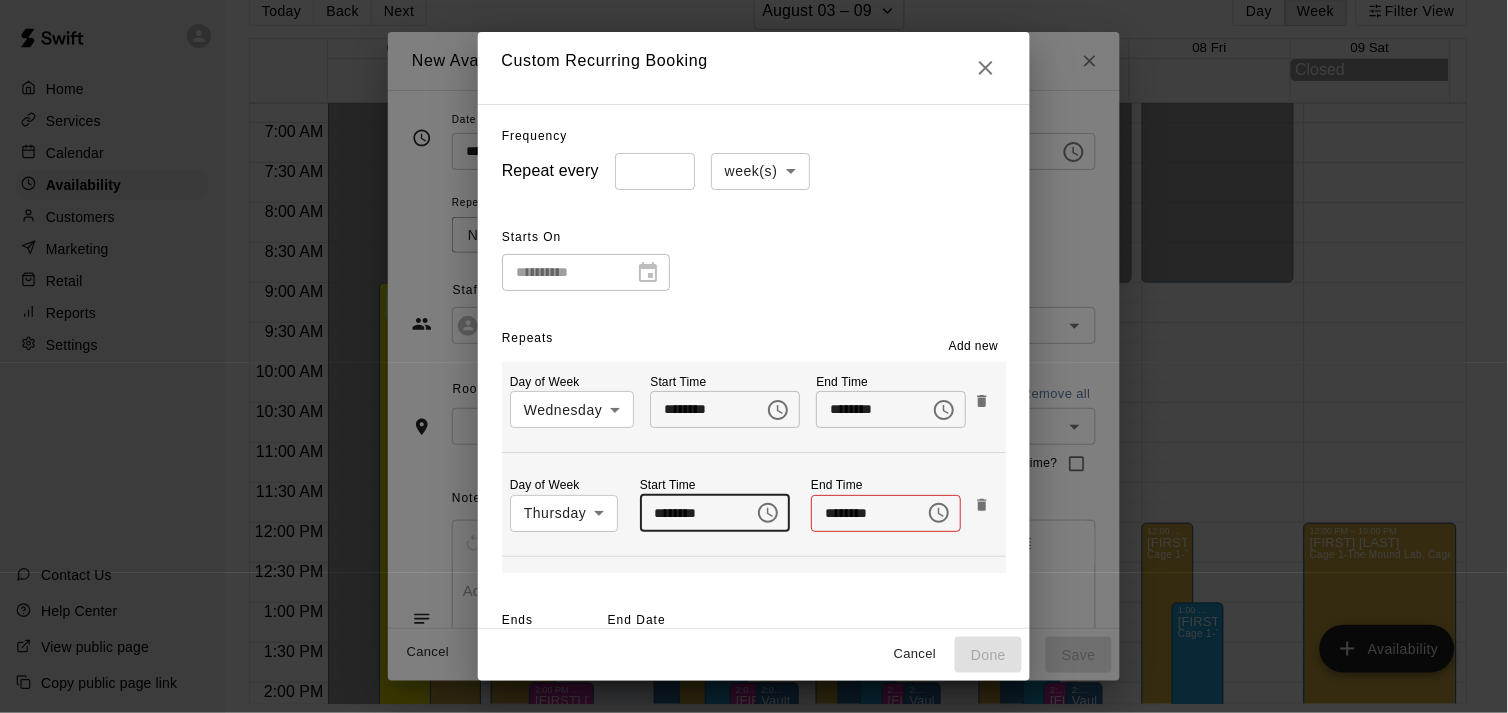 type on "********" 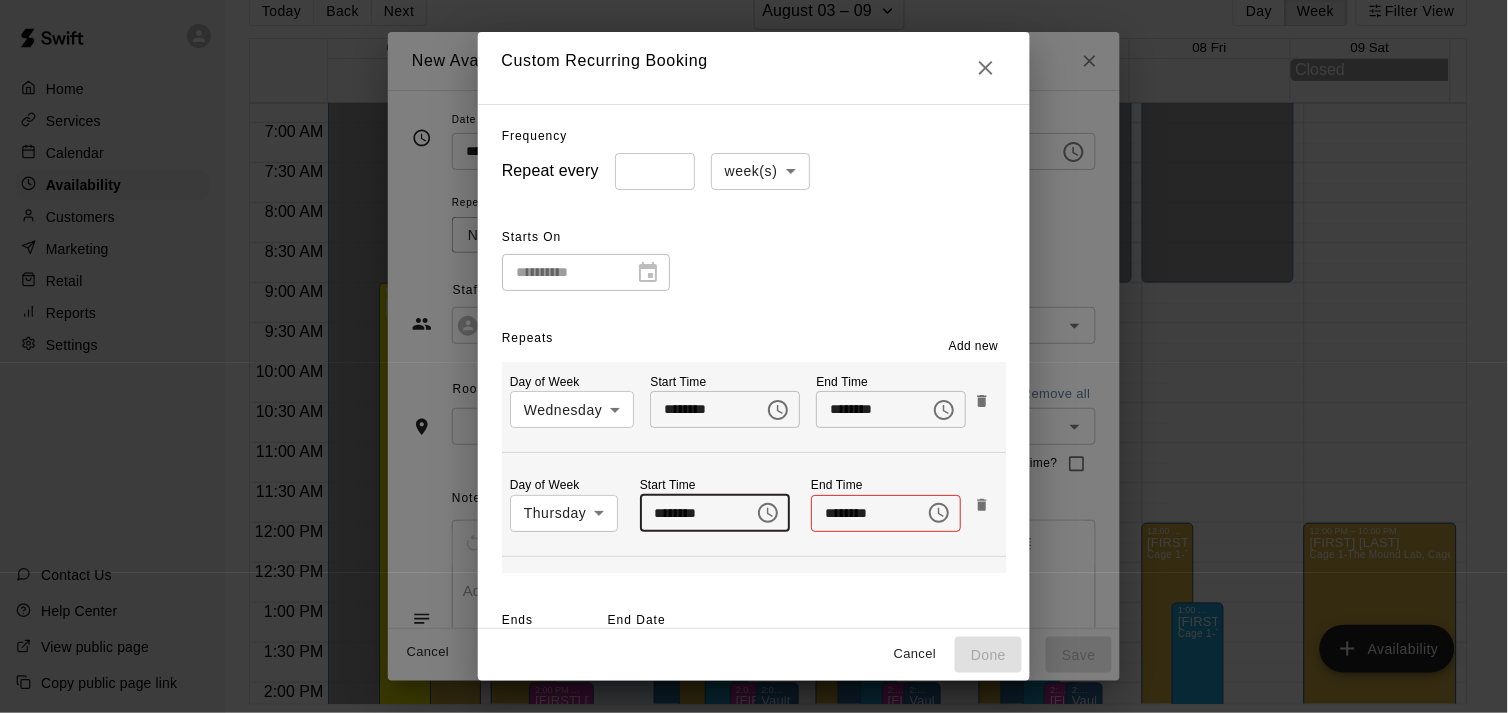 type 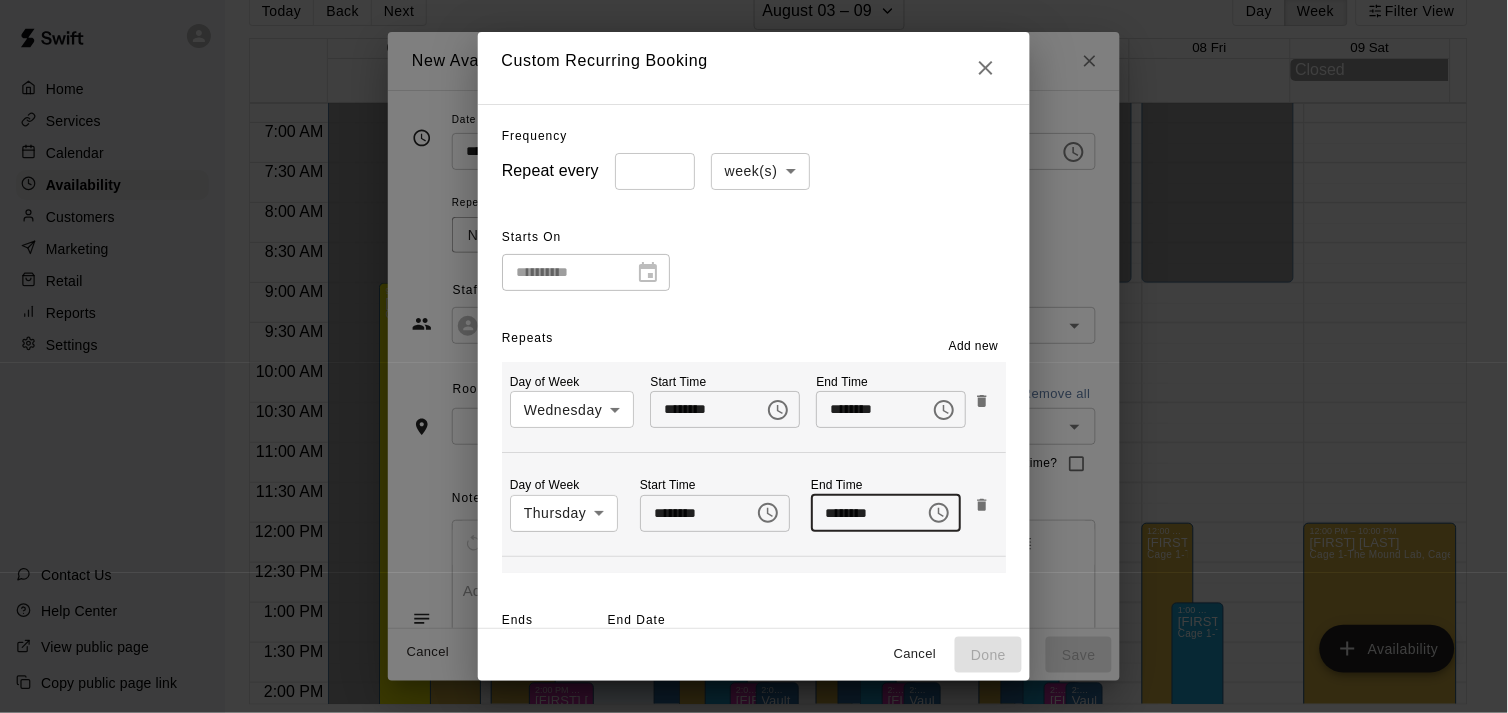 type on "********" 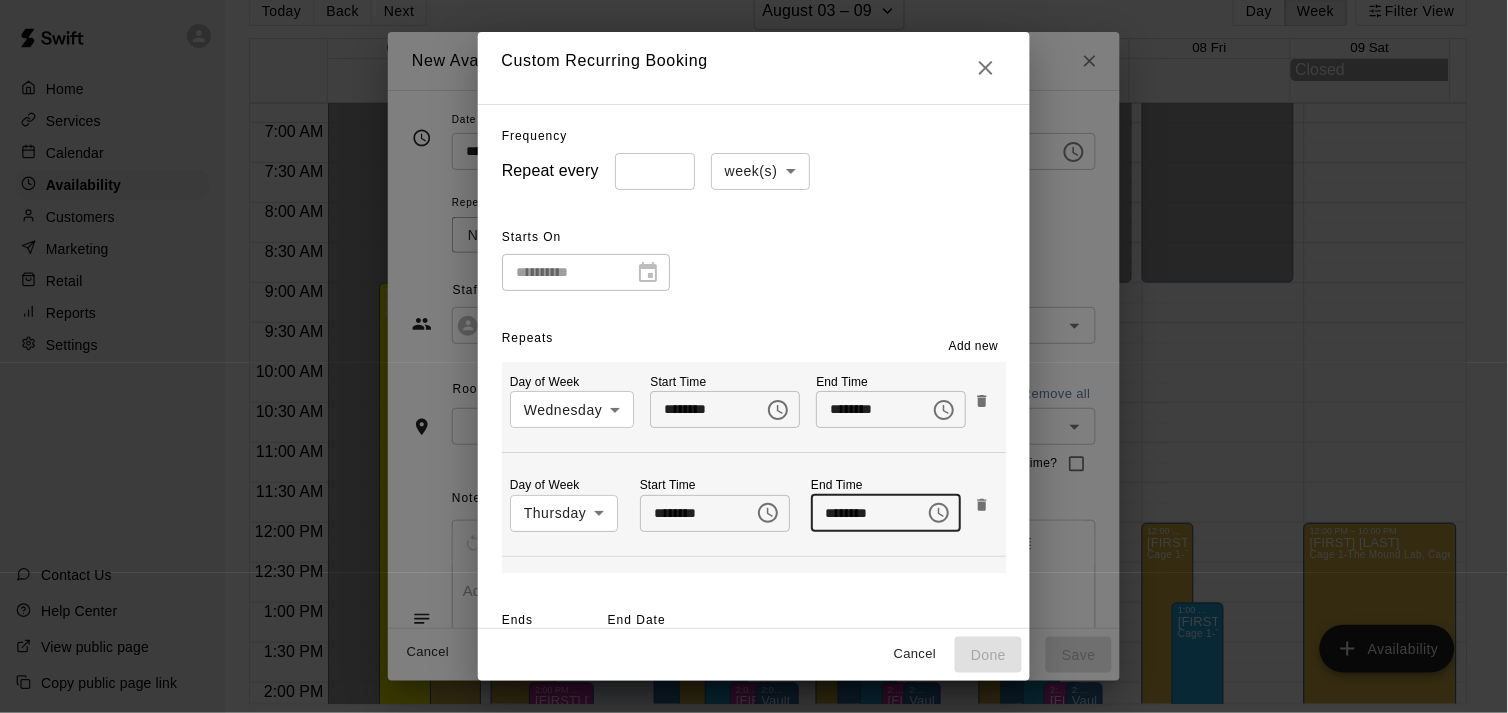 click on "Add new" at bounding box center [974, 347] 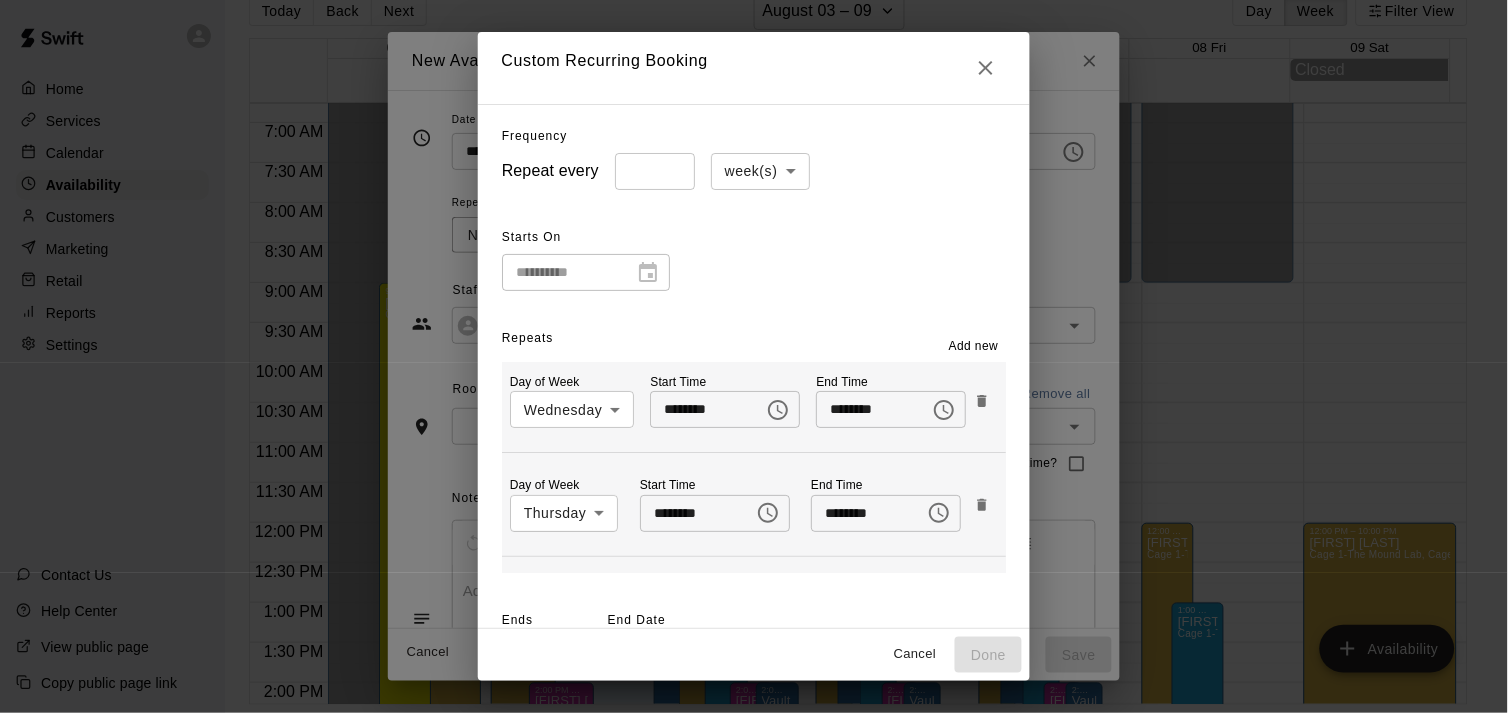 scroll, scrollTop: 203, scrollLeft: 0, axis: vertical 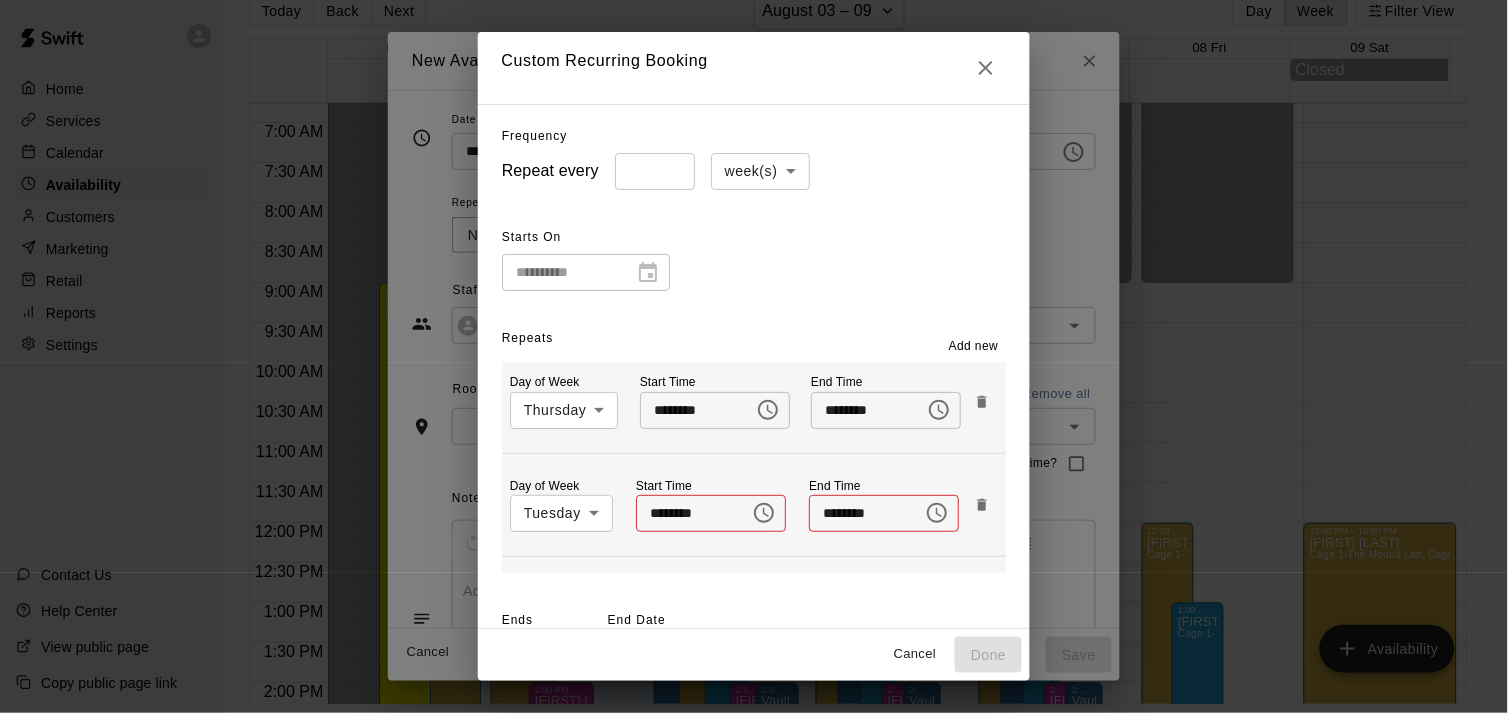 click on "TB 12:00 PM – 10:00 PM [FIRST] [LAST] KS 12:00 AM – 9:00 AM Closed 12:00 PM – 10:00 PM KS" at bounding box center [754, 340] 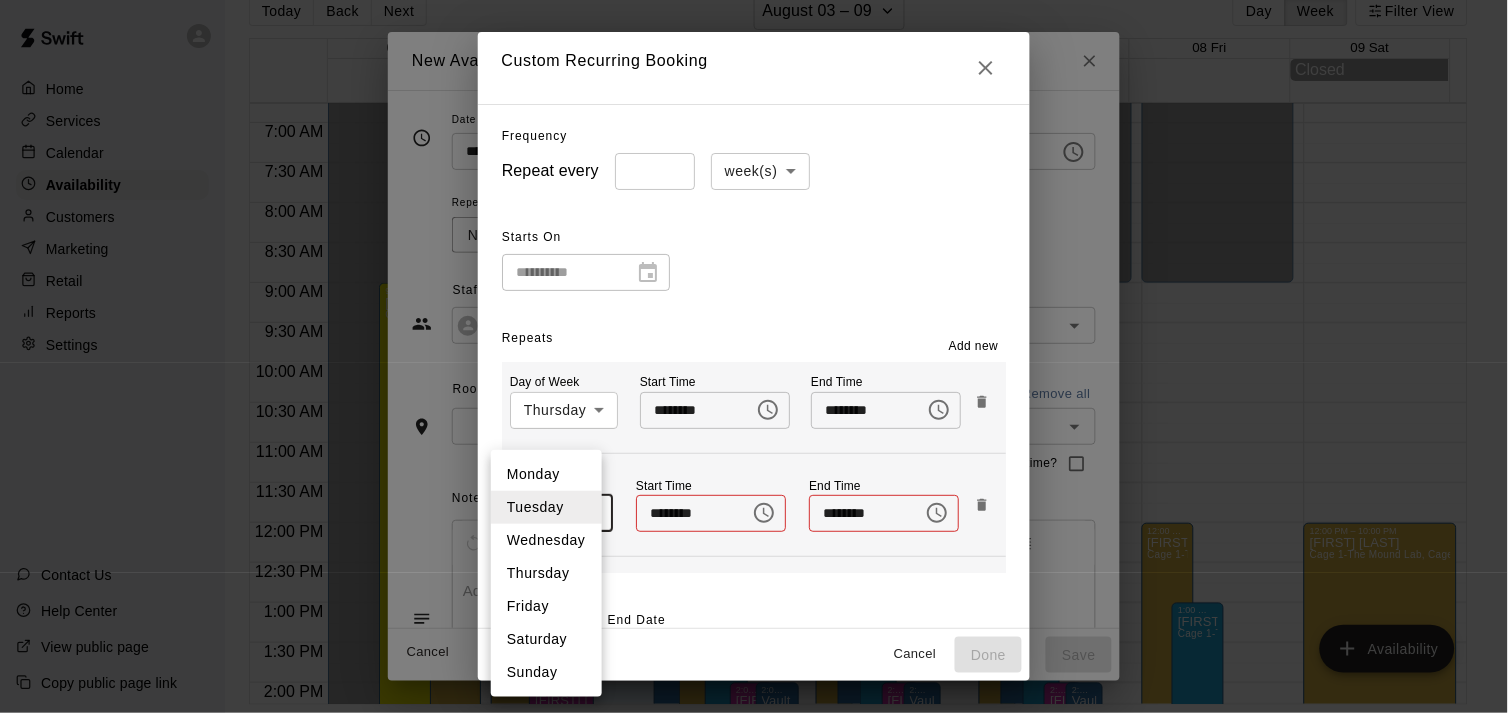 click on "Friday" at bounding box center [546, 606] 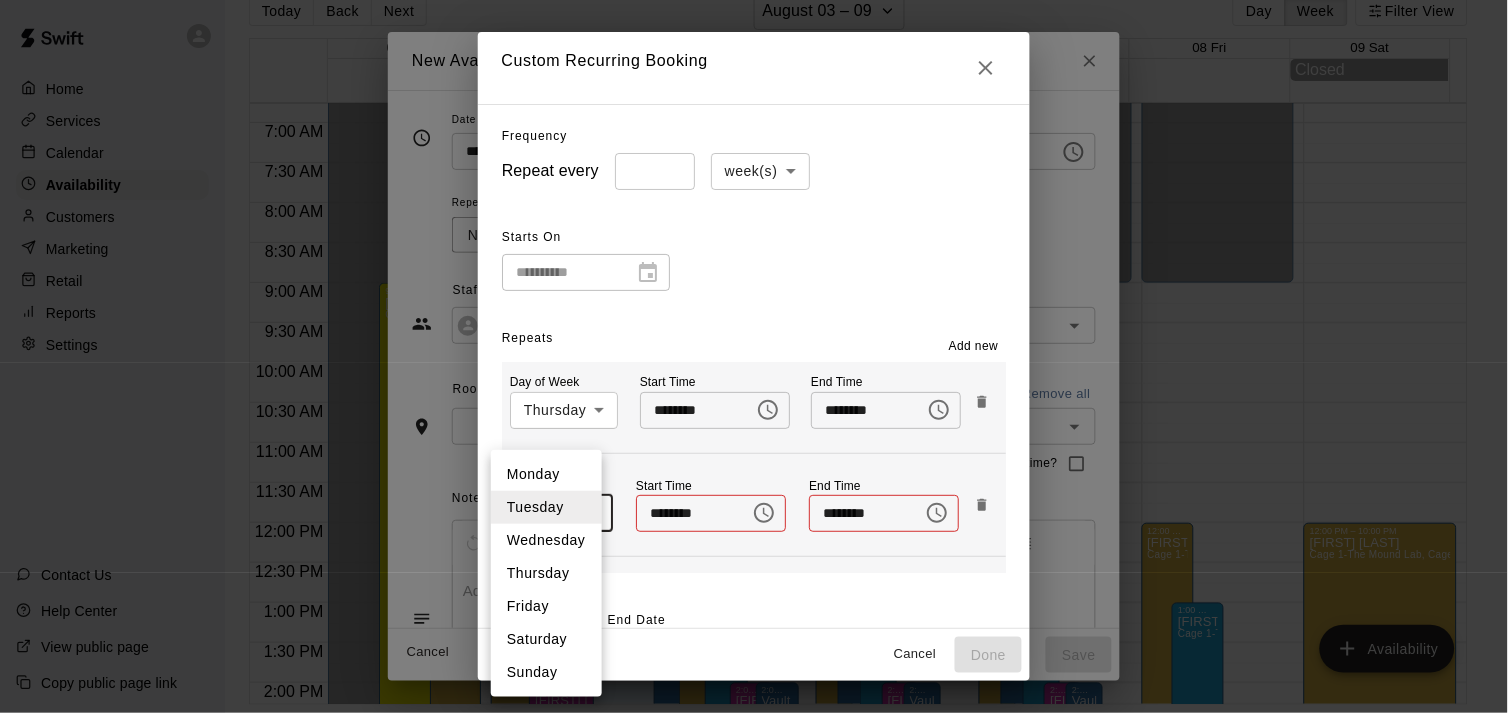 type on "*" 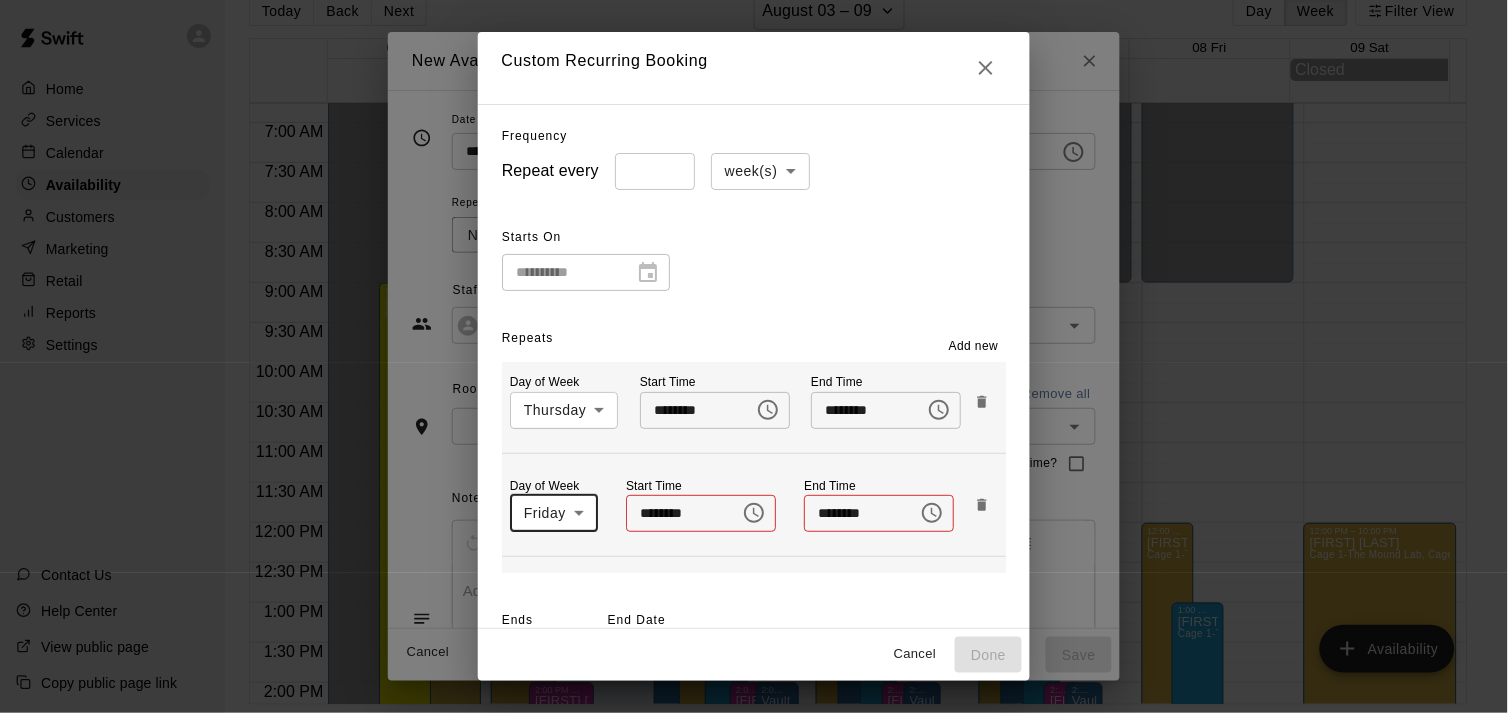 click on "********" at bounding box center [676, 513] 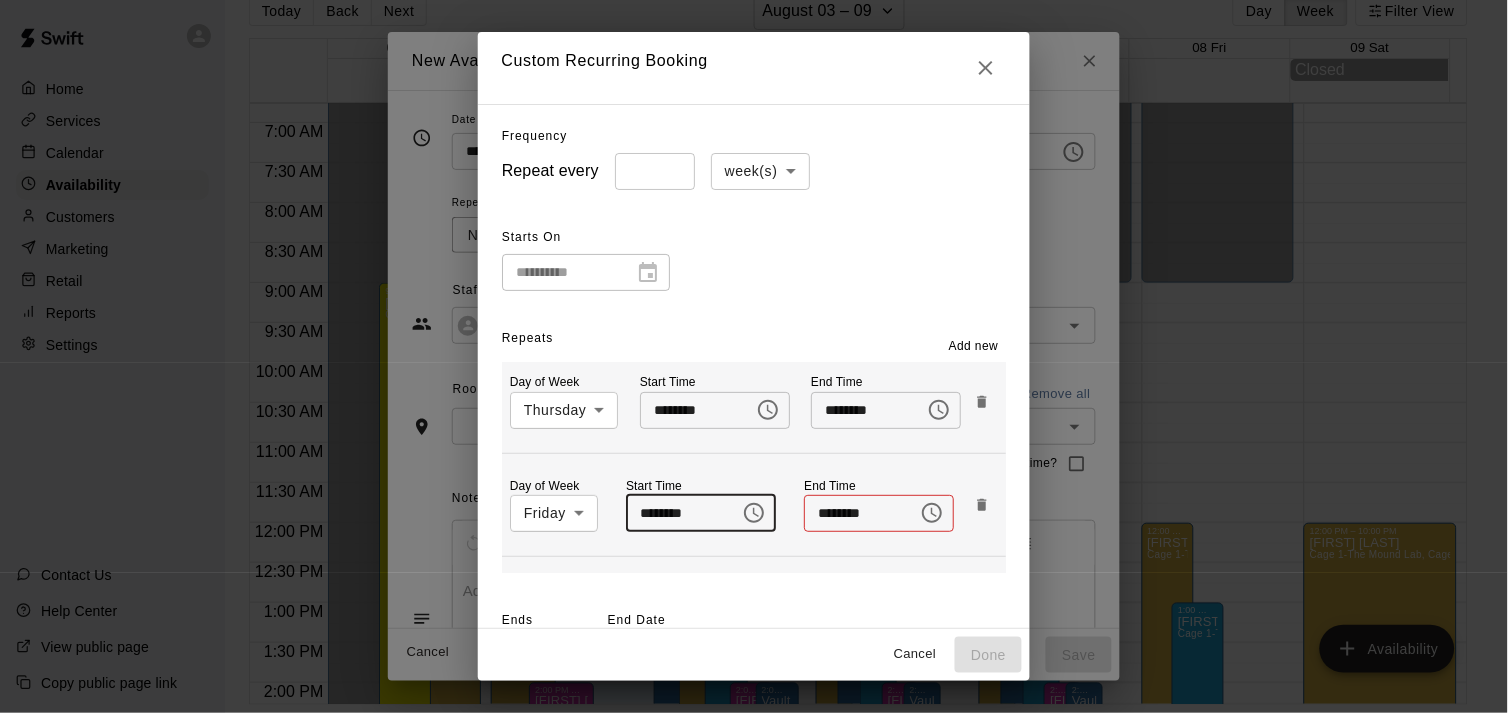 type on "********" 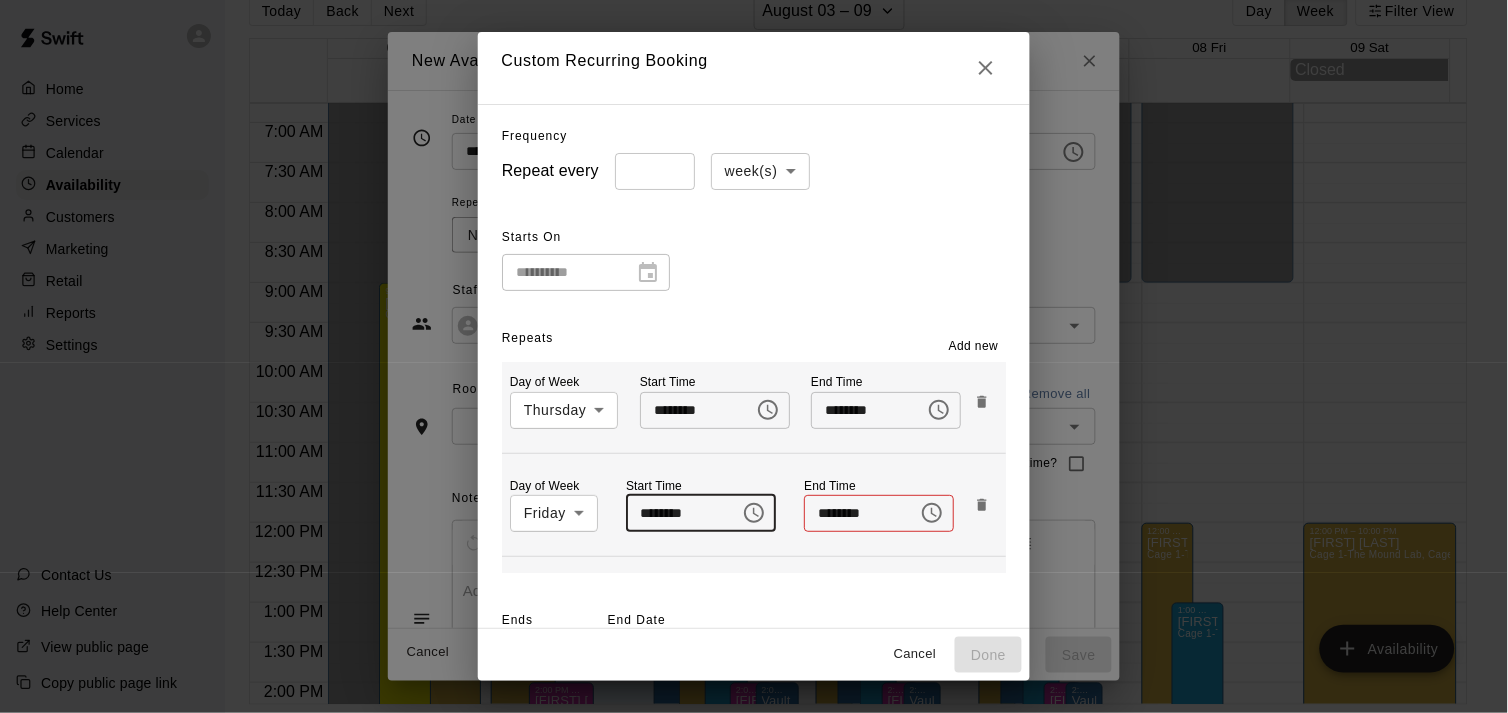 type 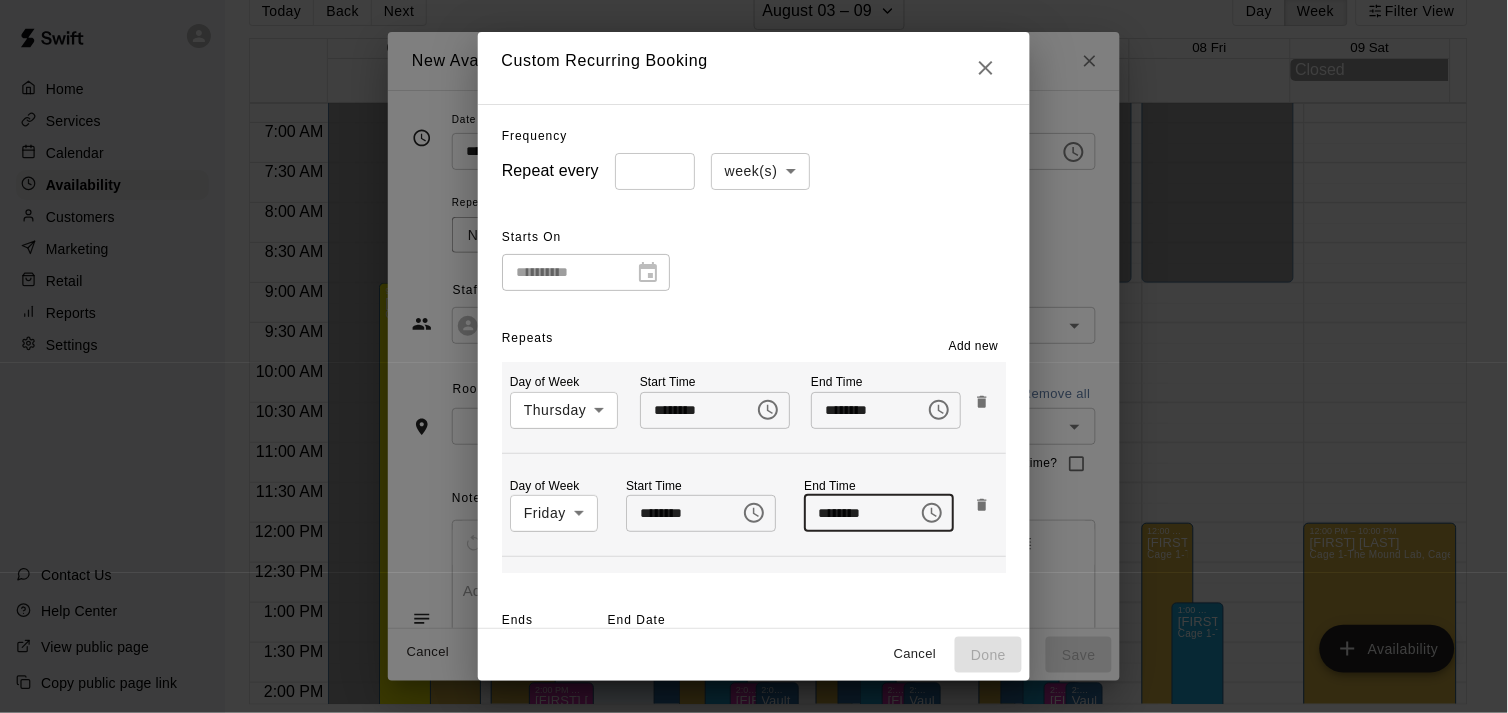 type on "********" 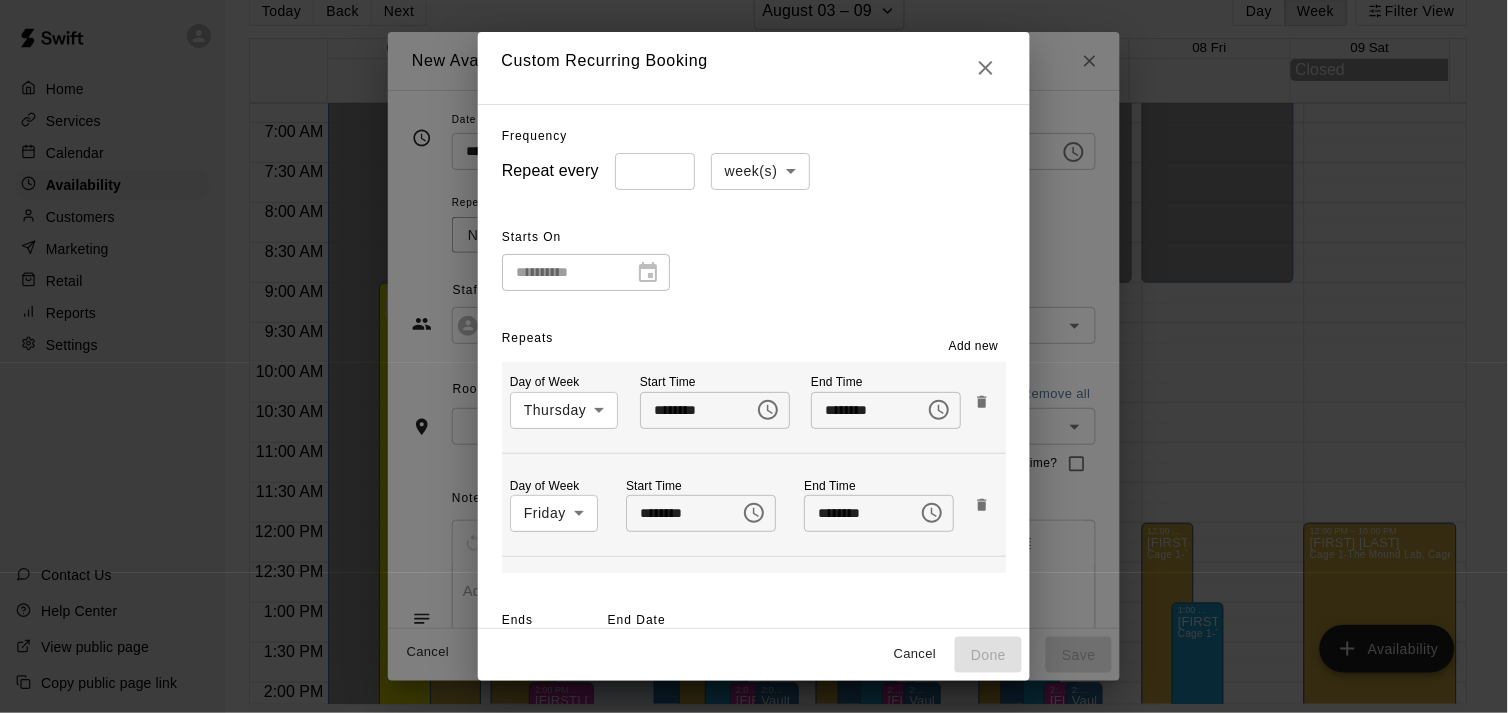 scroll, scrollTop: 65, scrollLeft: 0, axis: vertical 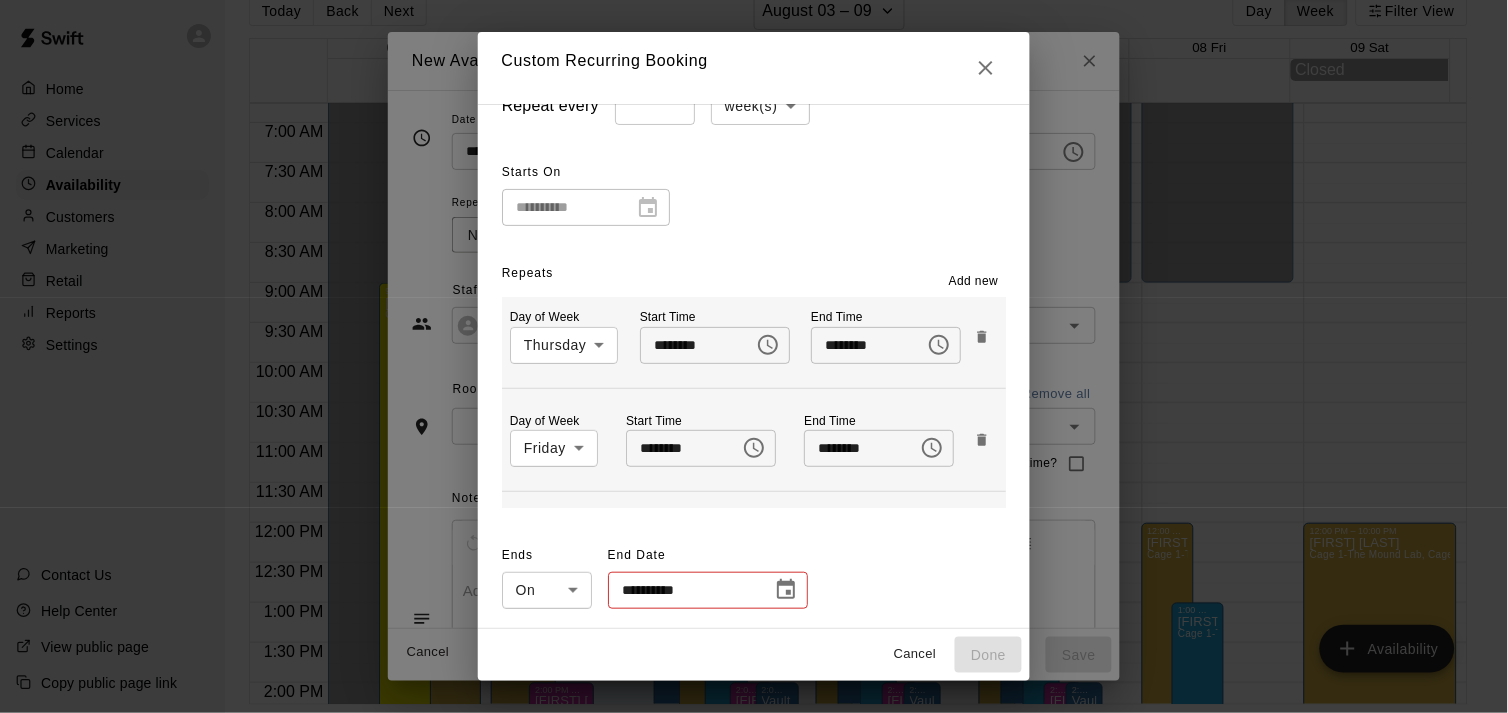 click 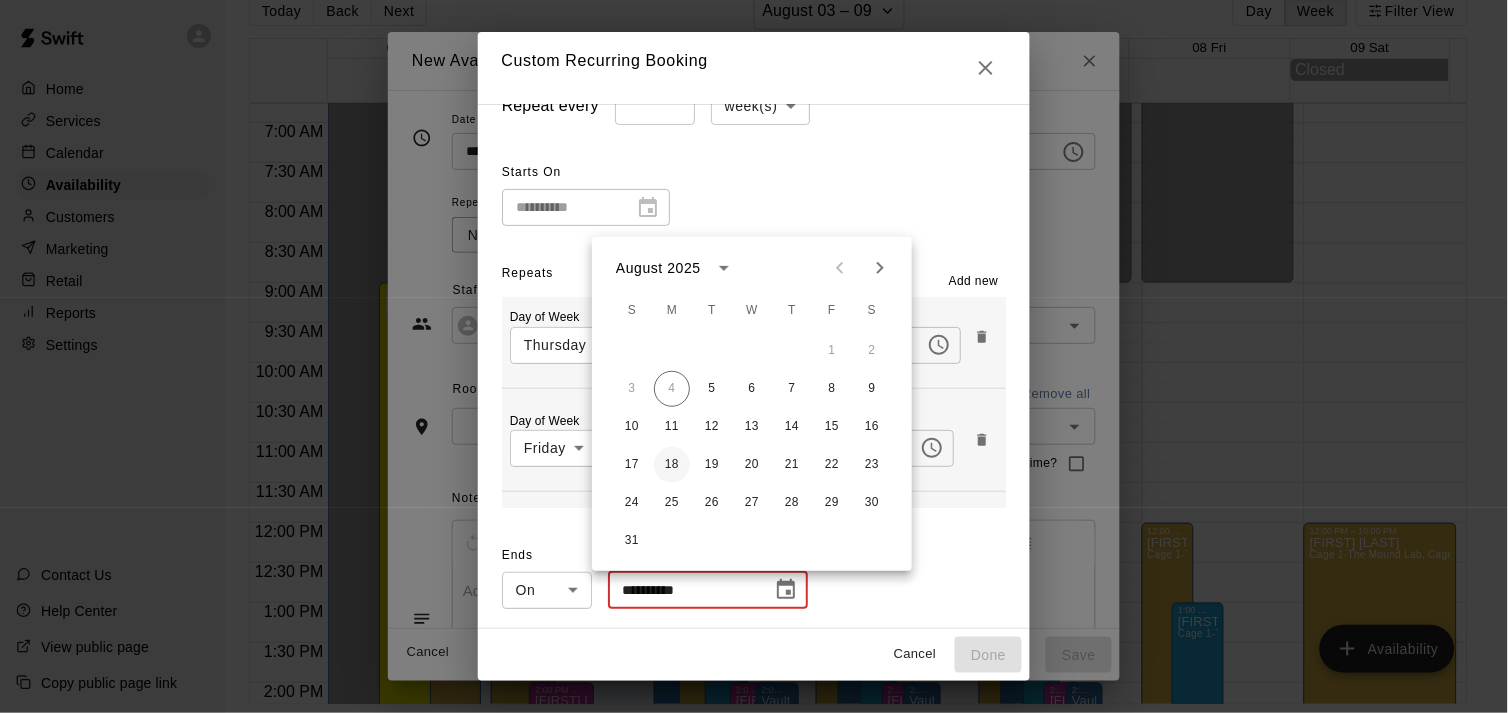 click on "18" at bounding box center [672, 465] 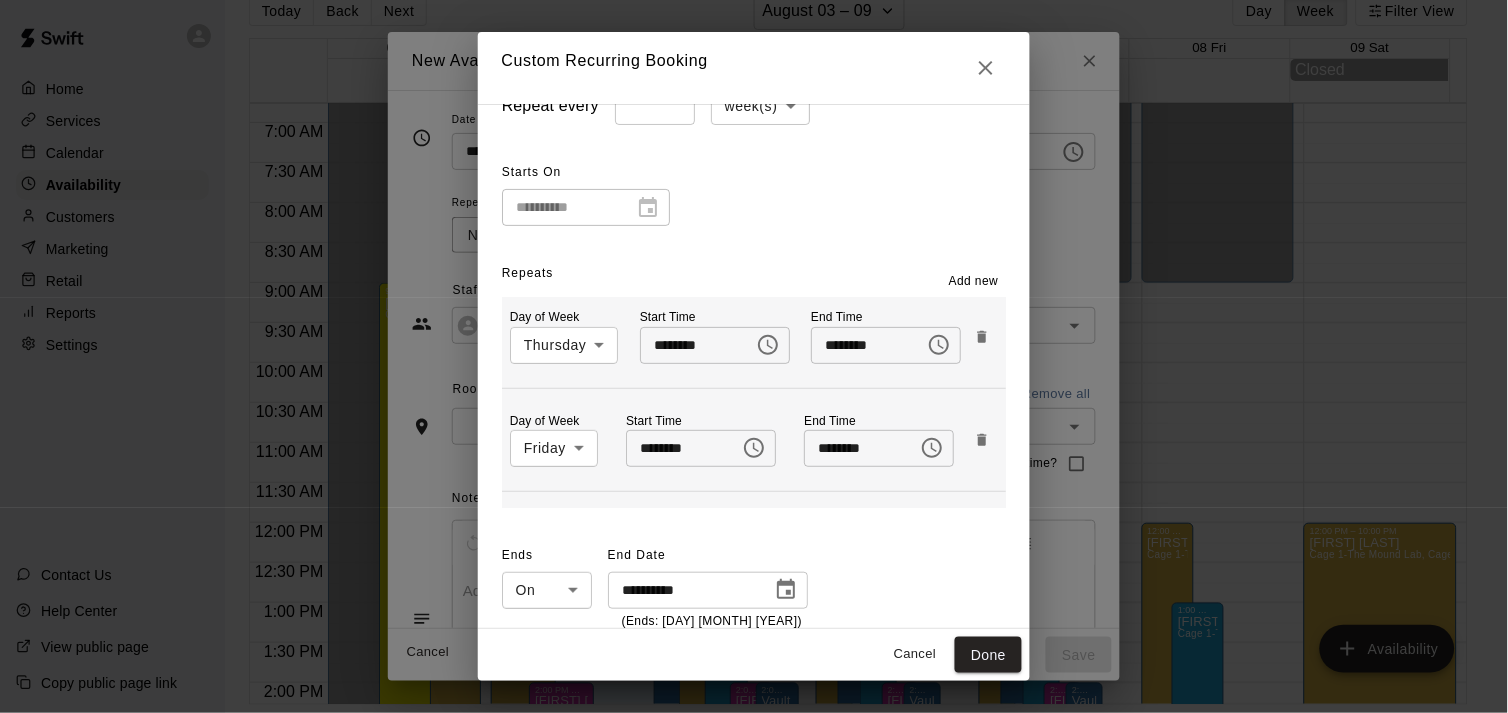 type on "**********" 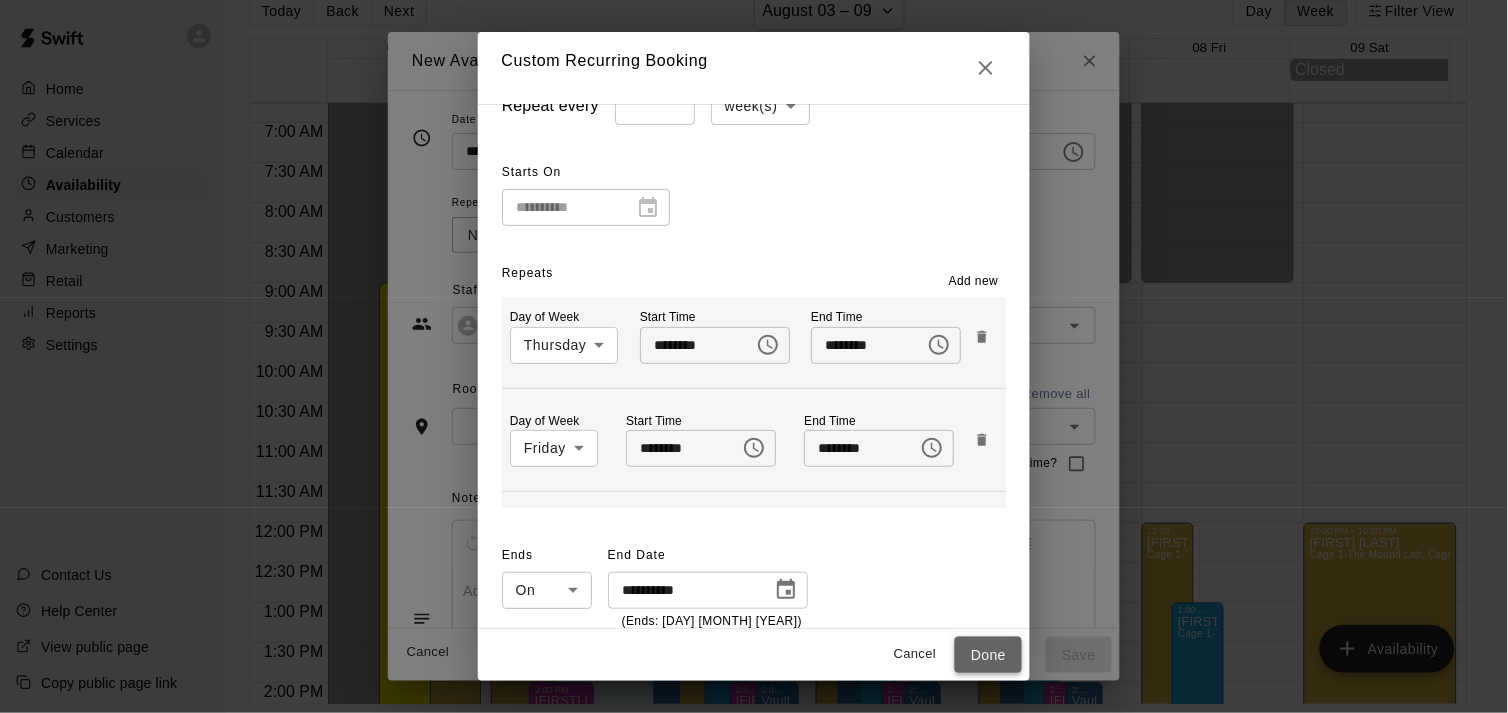 click on "Done" at bounding box center (988, 655) 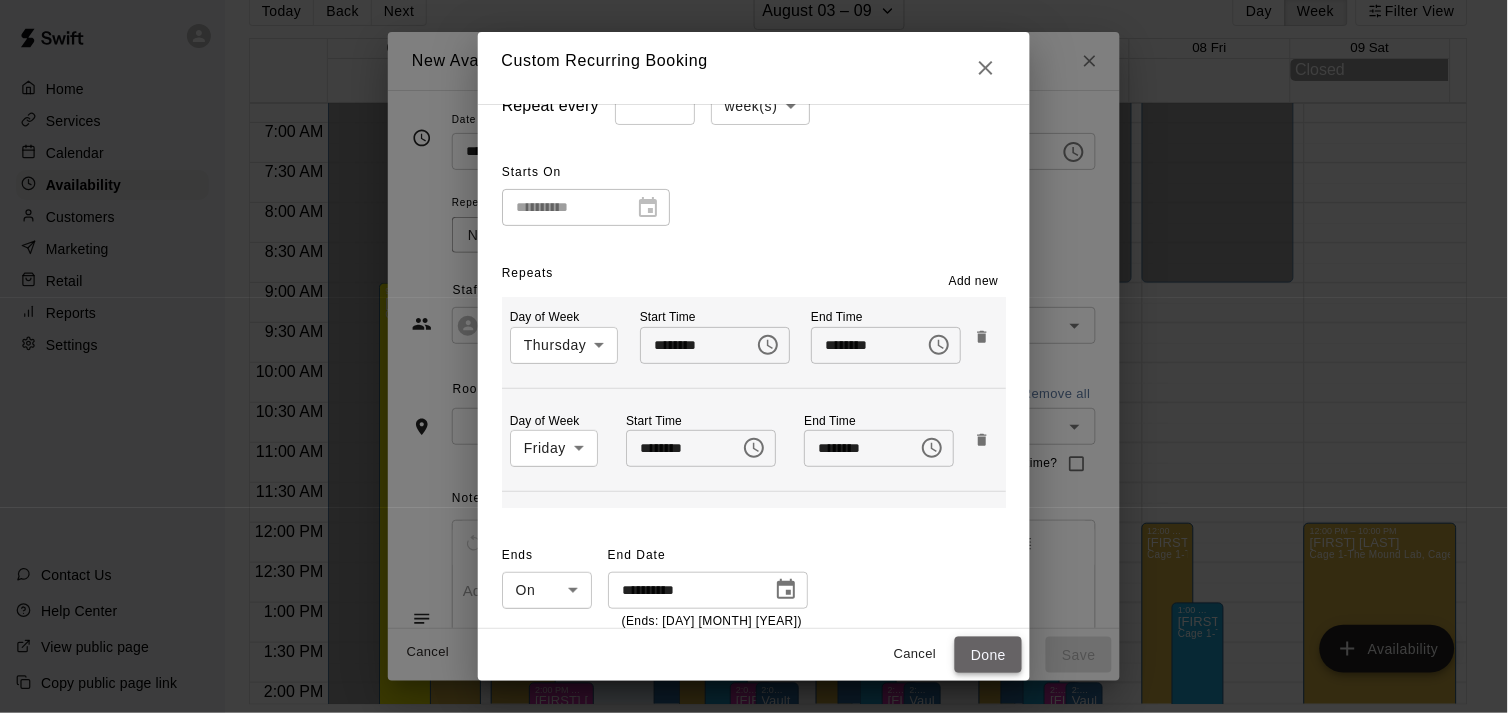 type on "**********" 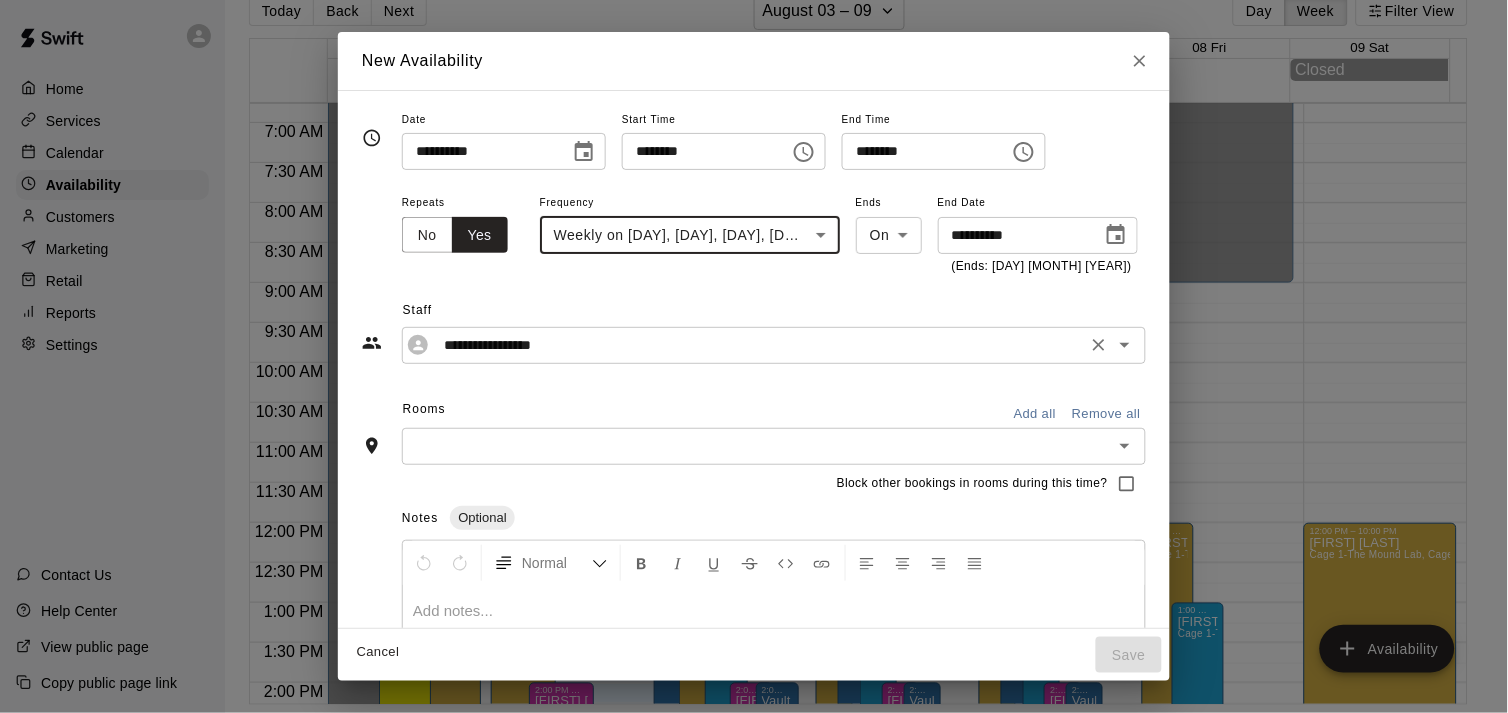 click on "**********" at bounding box center (774, 345) 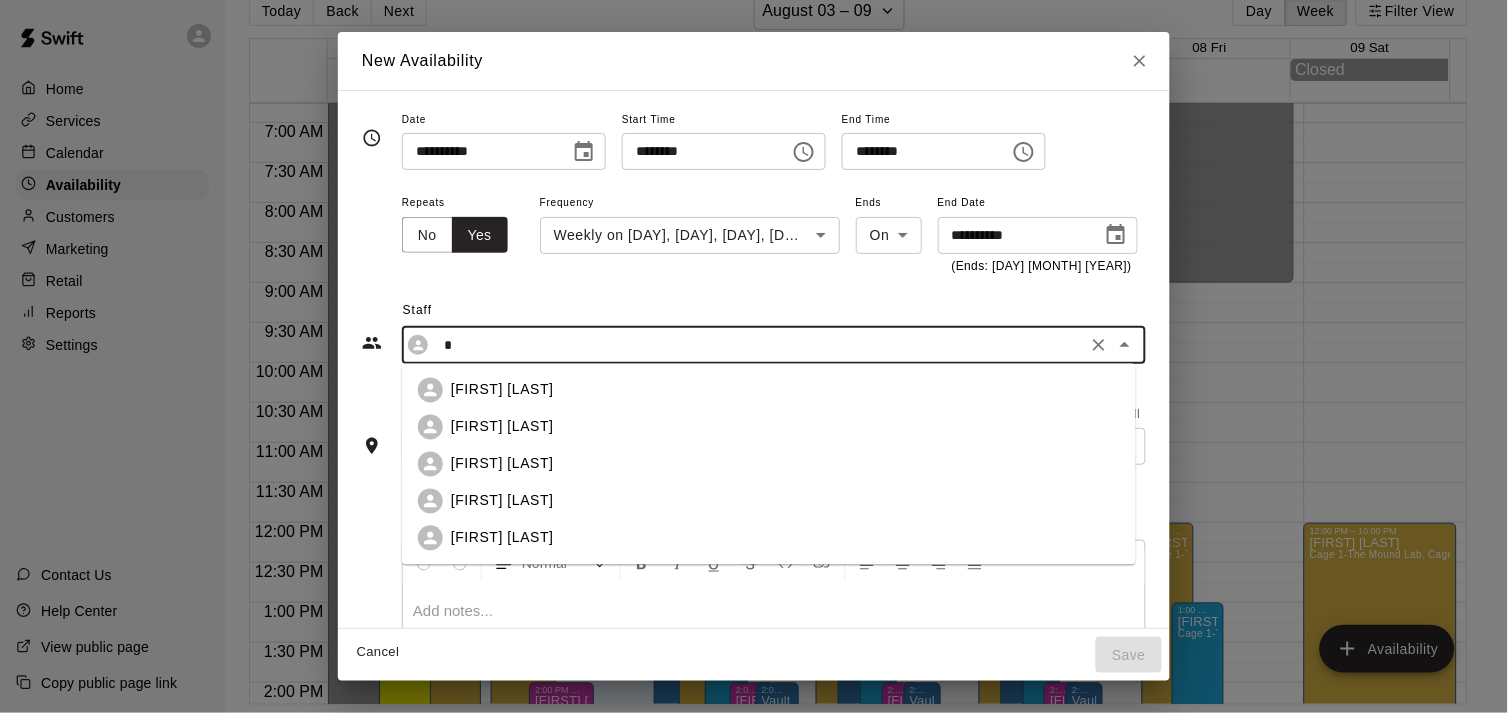 scroll, scrollTop: 0, scrollLeft: 0, axis: both 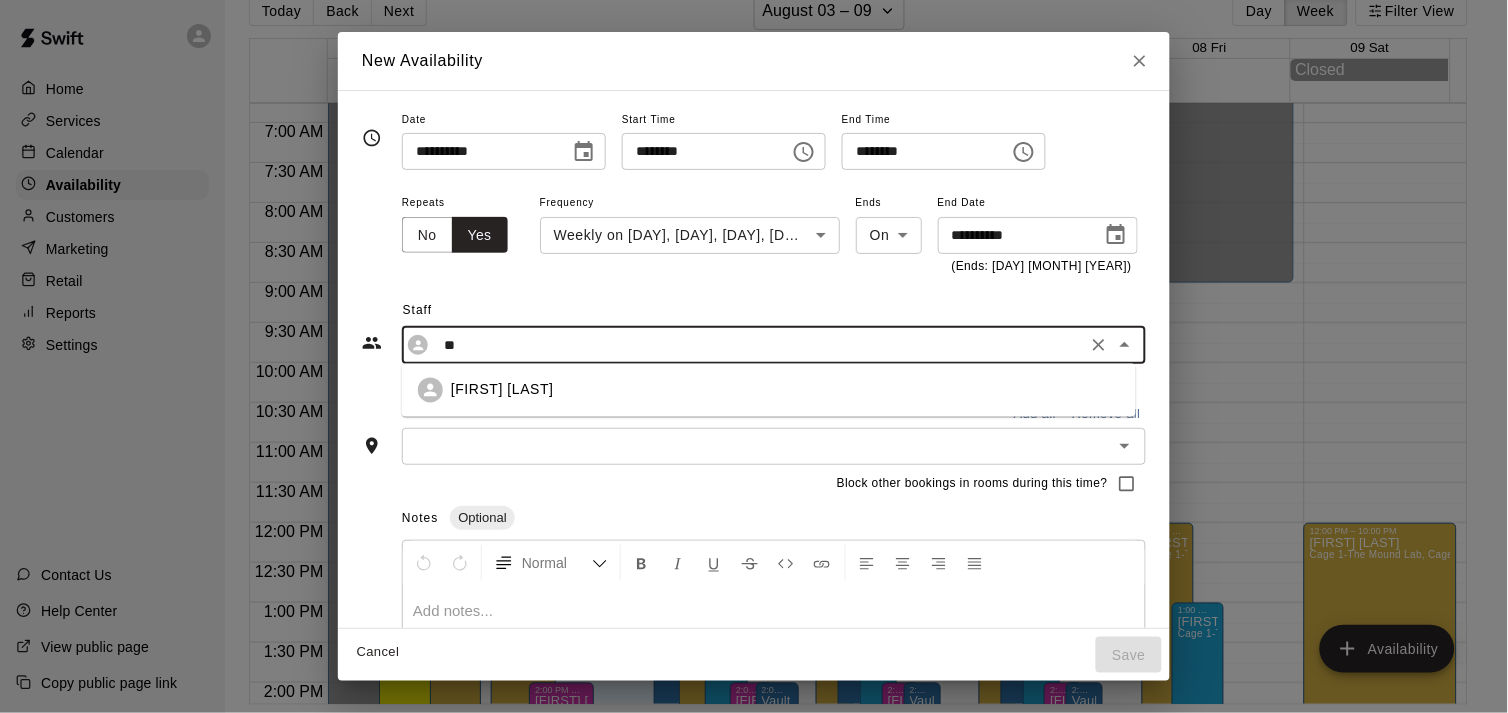click on "[FIRST] [LAST]" at bounding box center (769, 390) 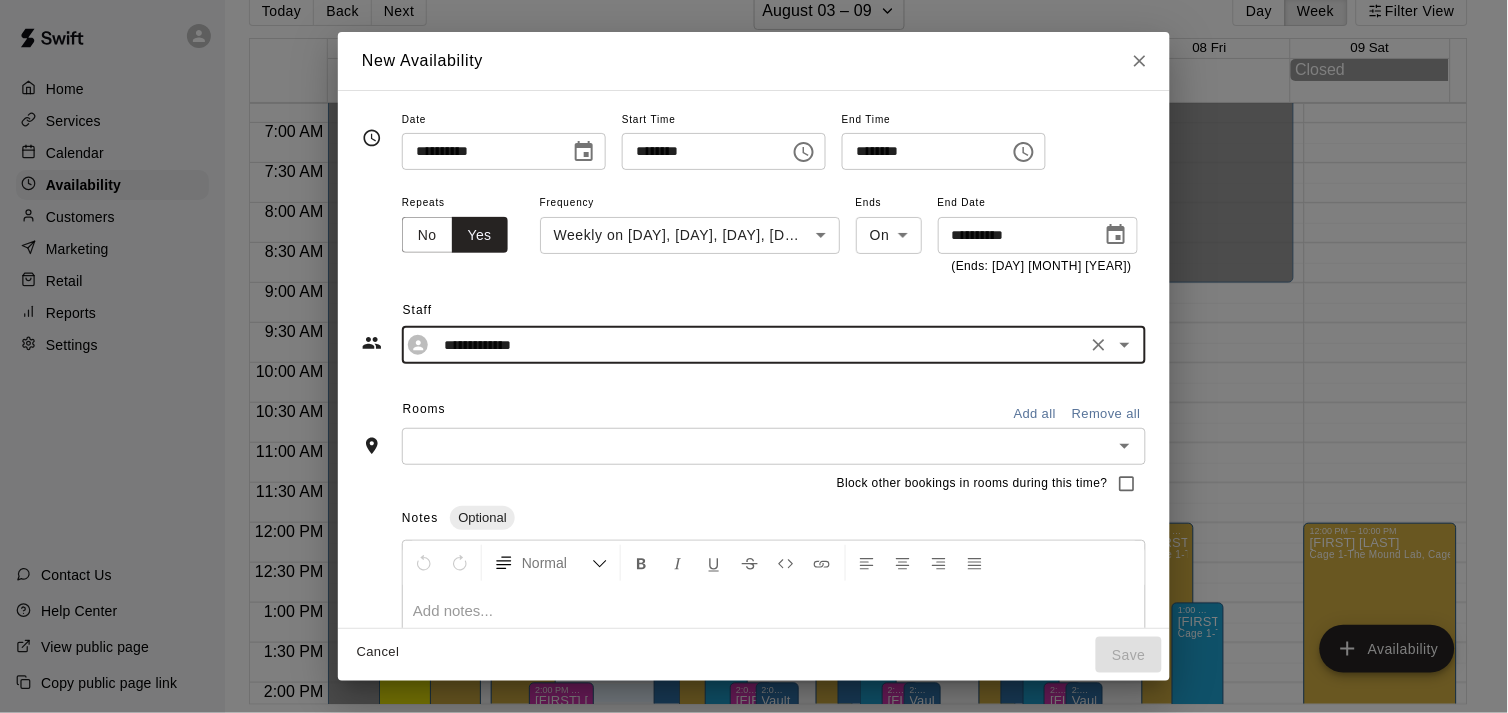type on "**********" 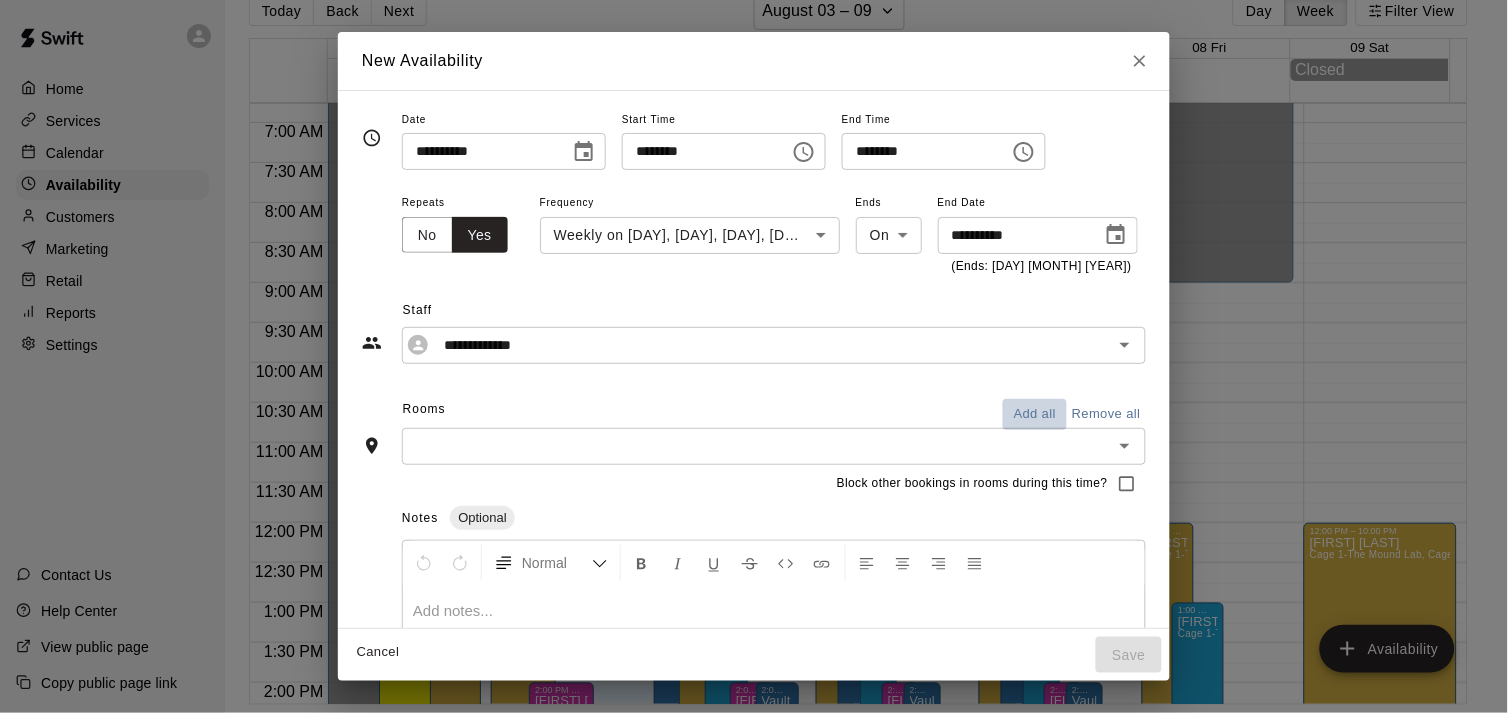 click on "Add all" at bounding box center (1035, 414) 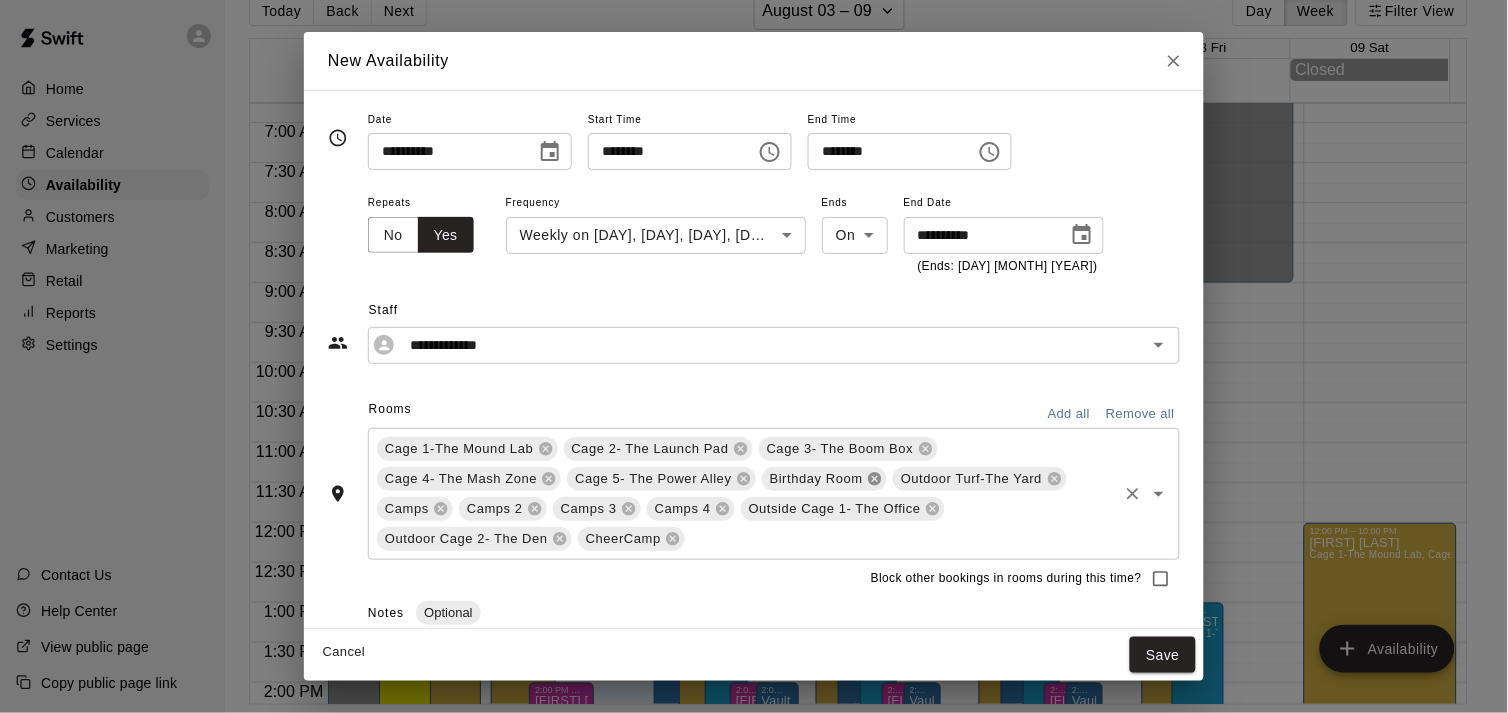click 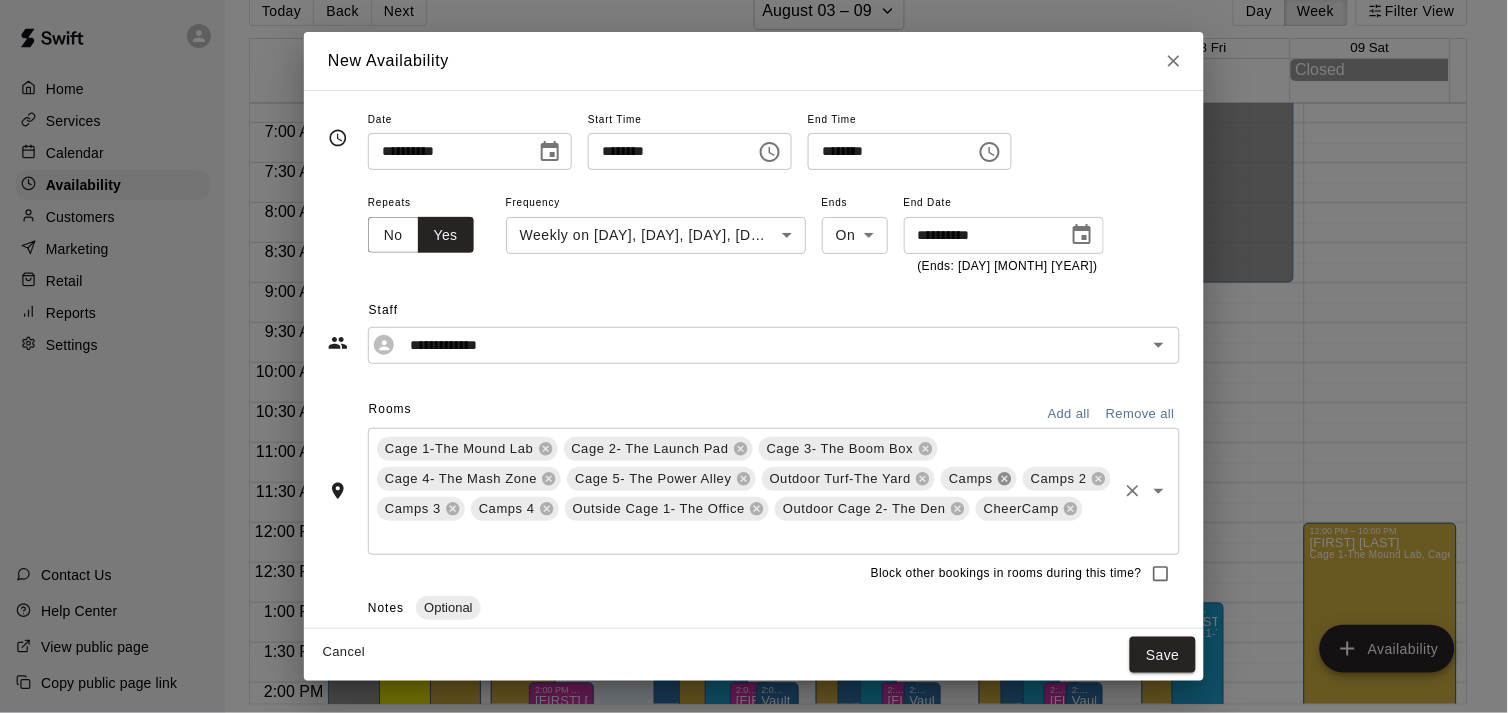 click 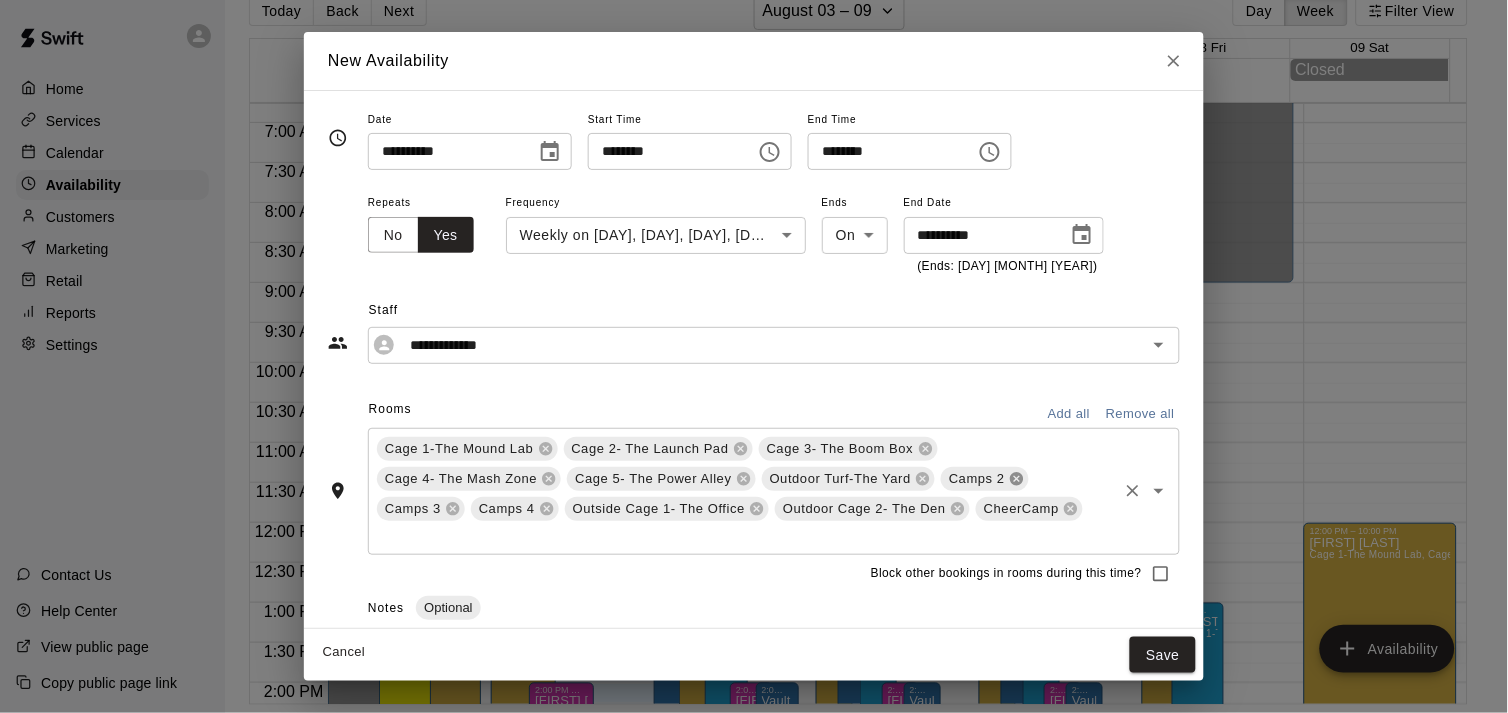 click 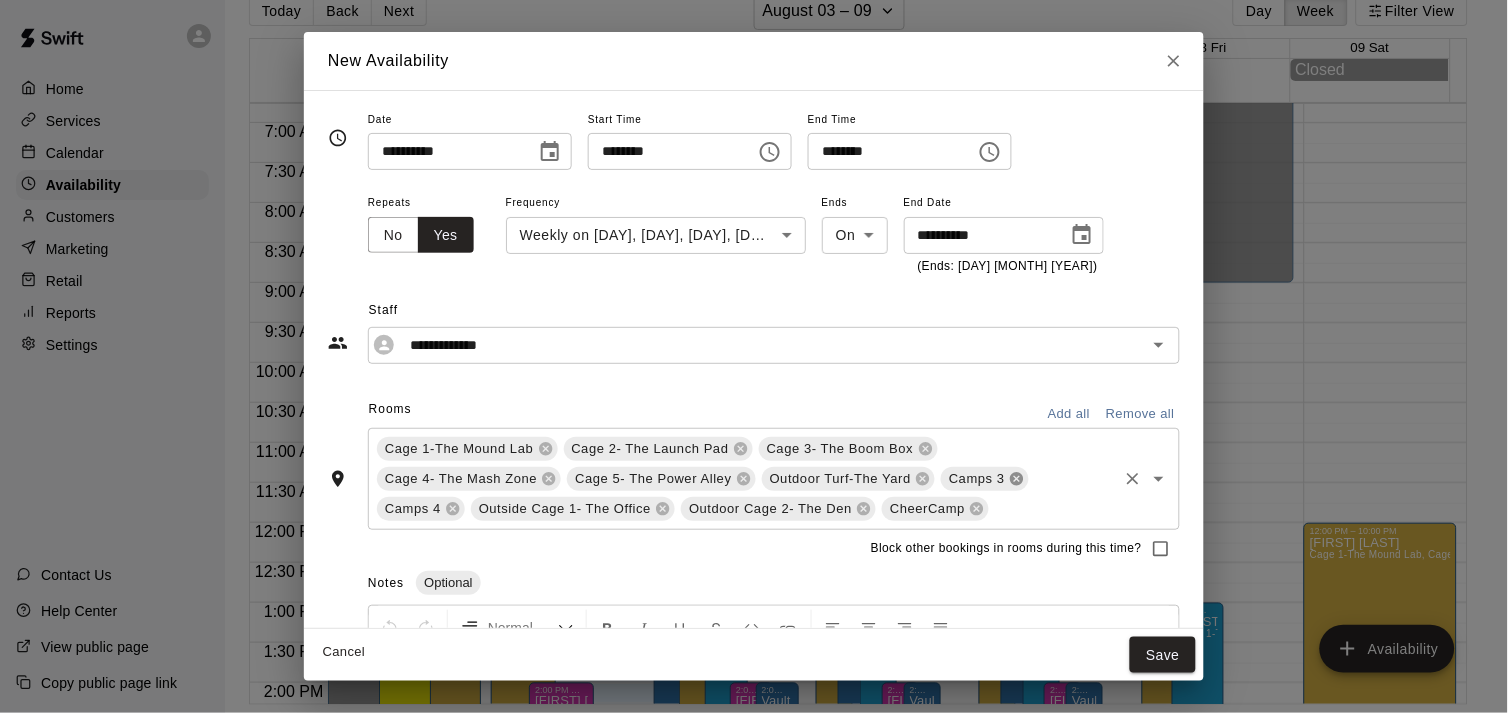 click 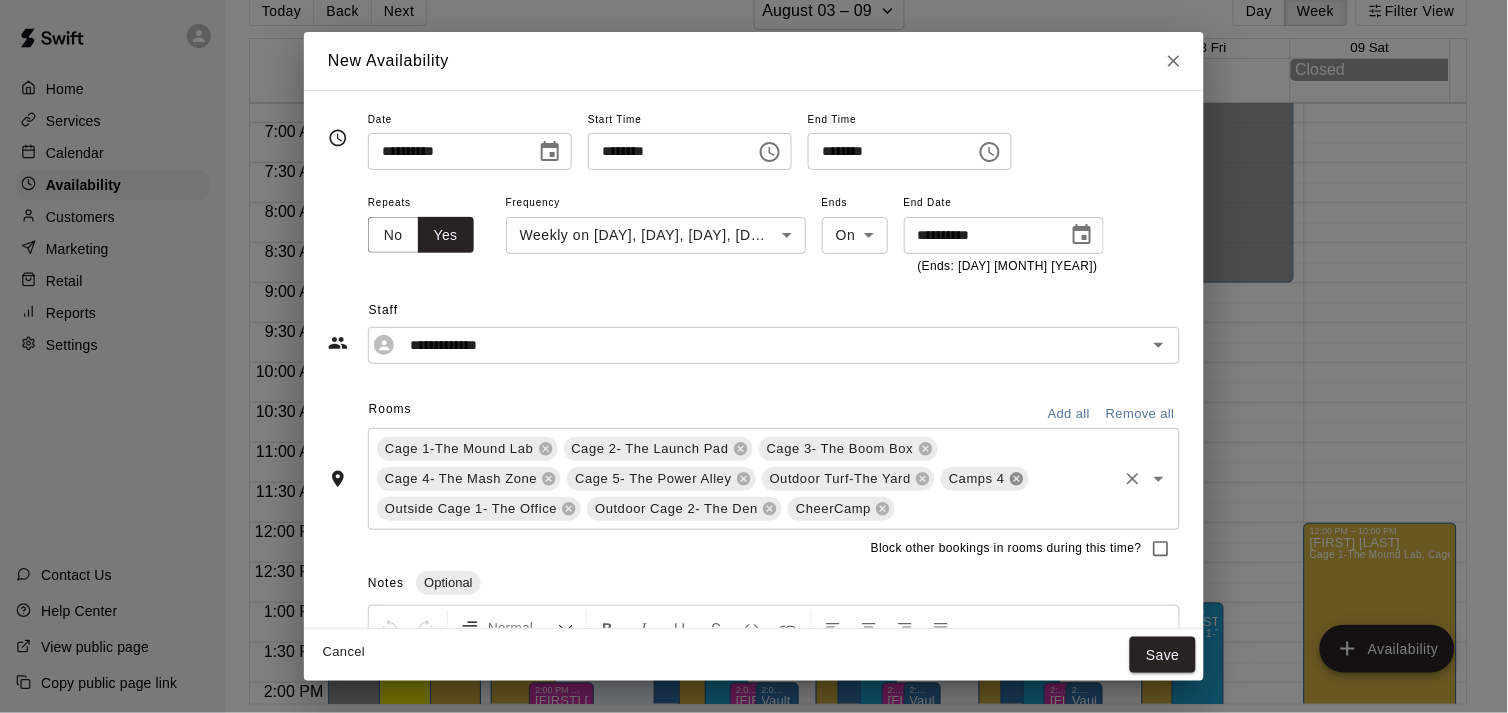 click 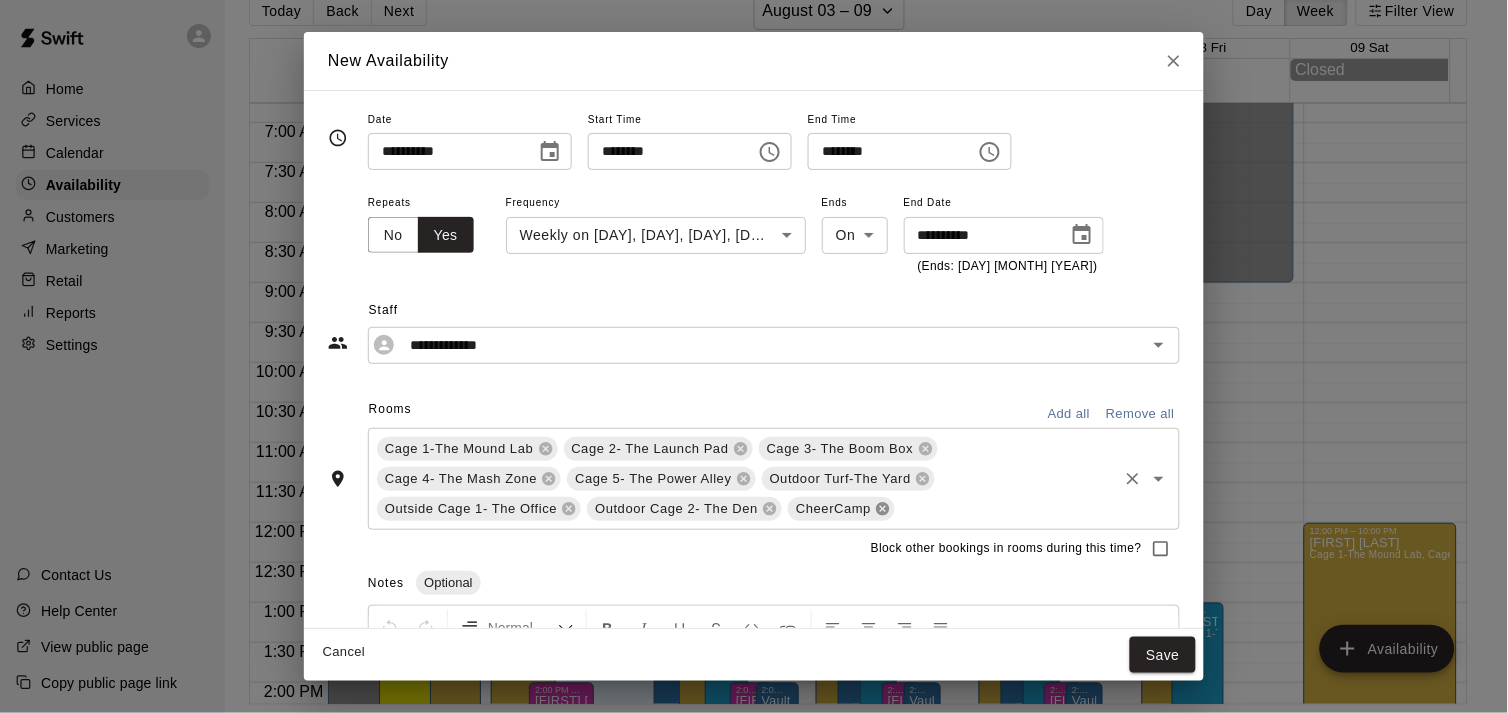 click 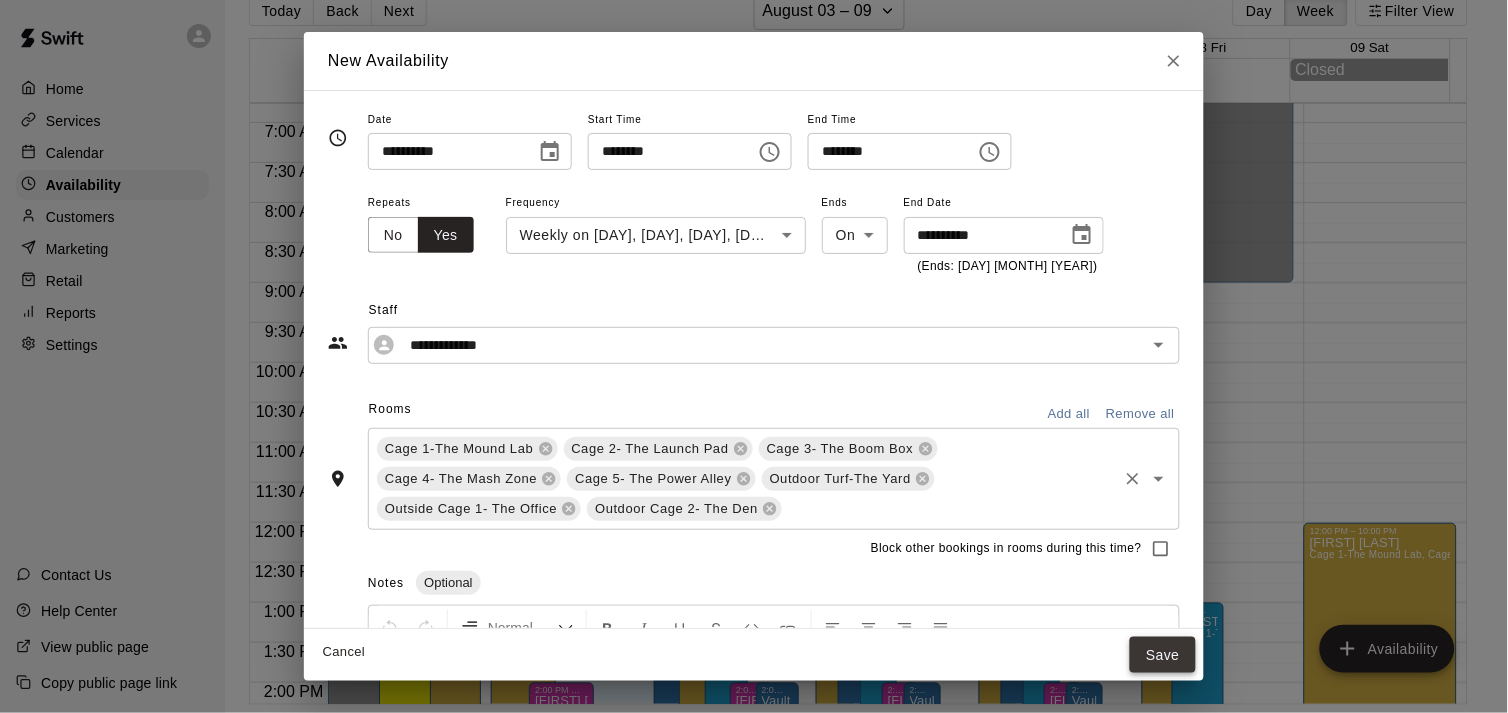 click on "Save" at bounding box center (1163, 655) 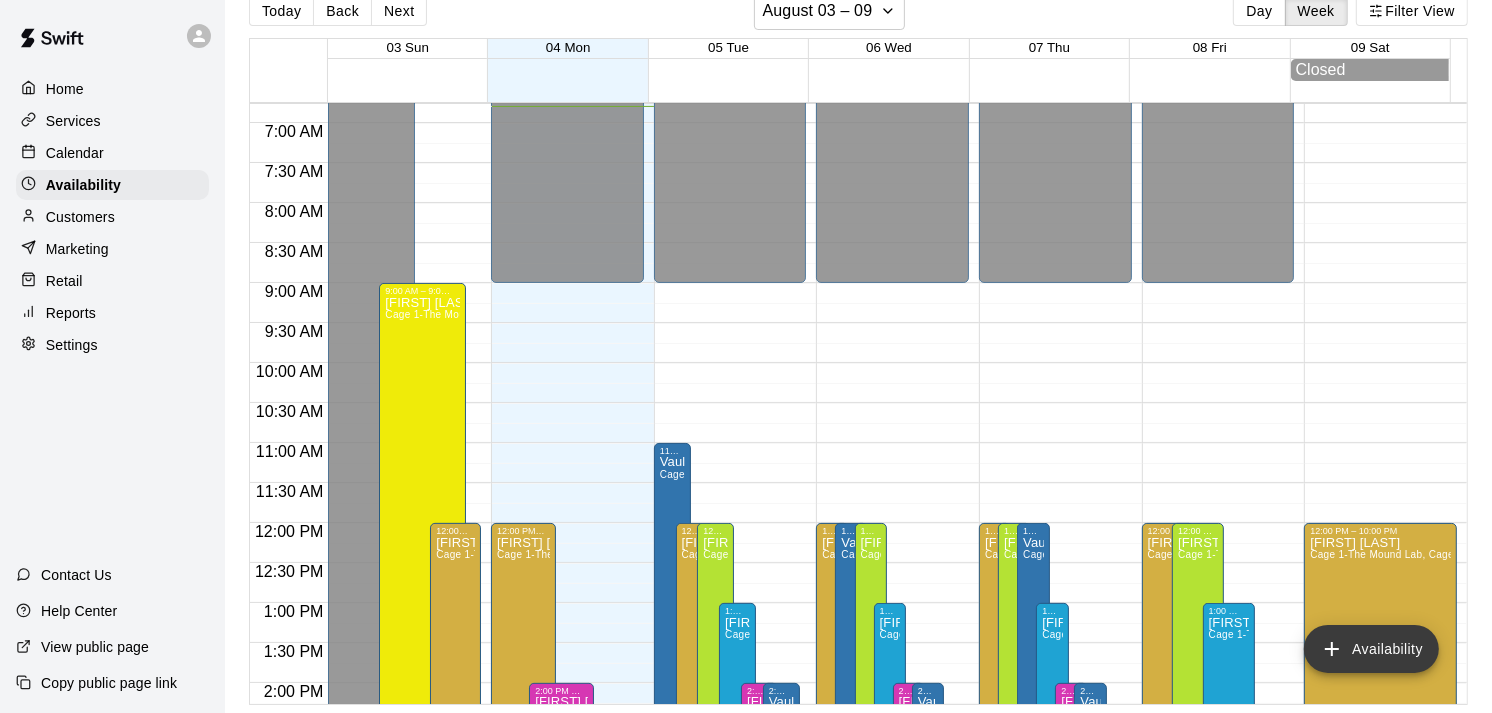 click on "Availability" at bounding box center (1371, 649) 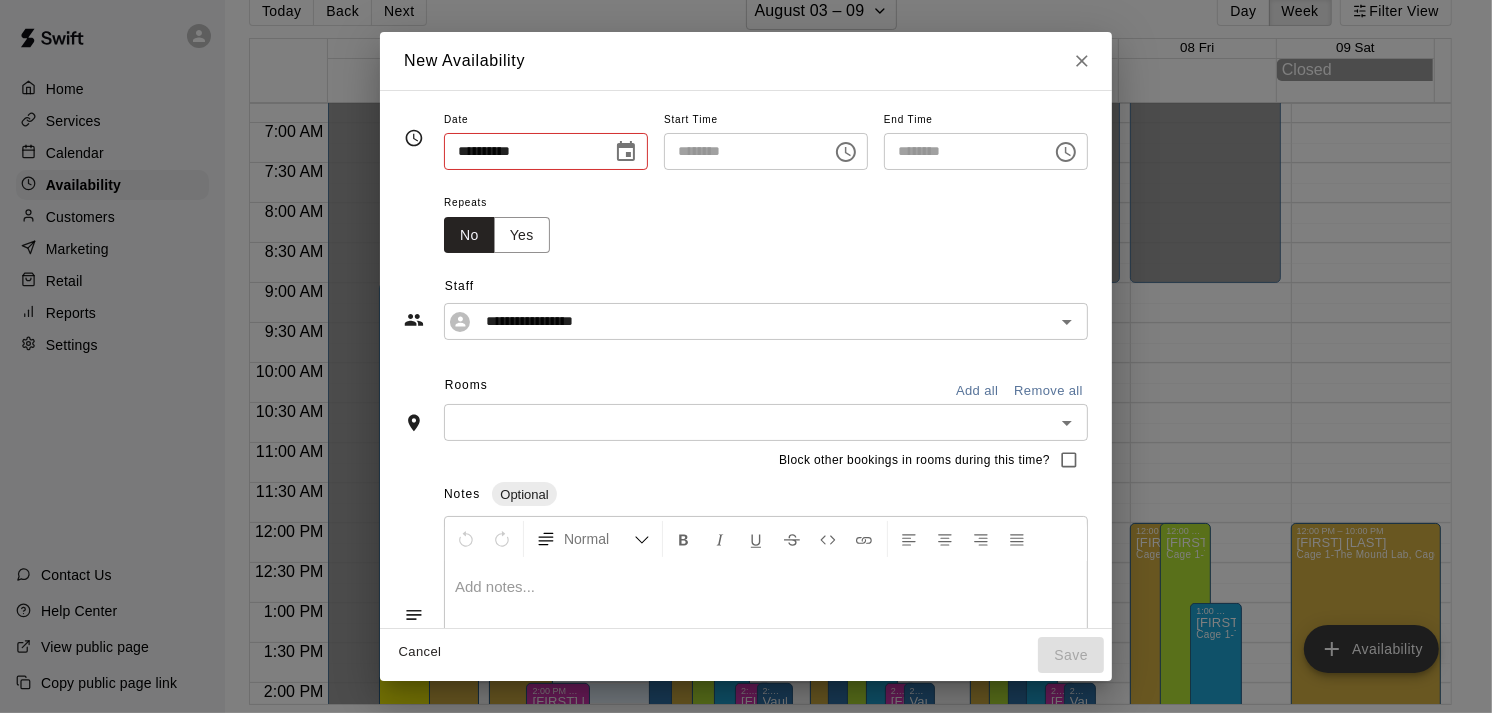 type on "**********" 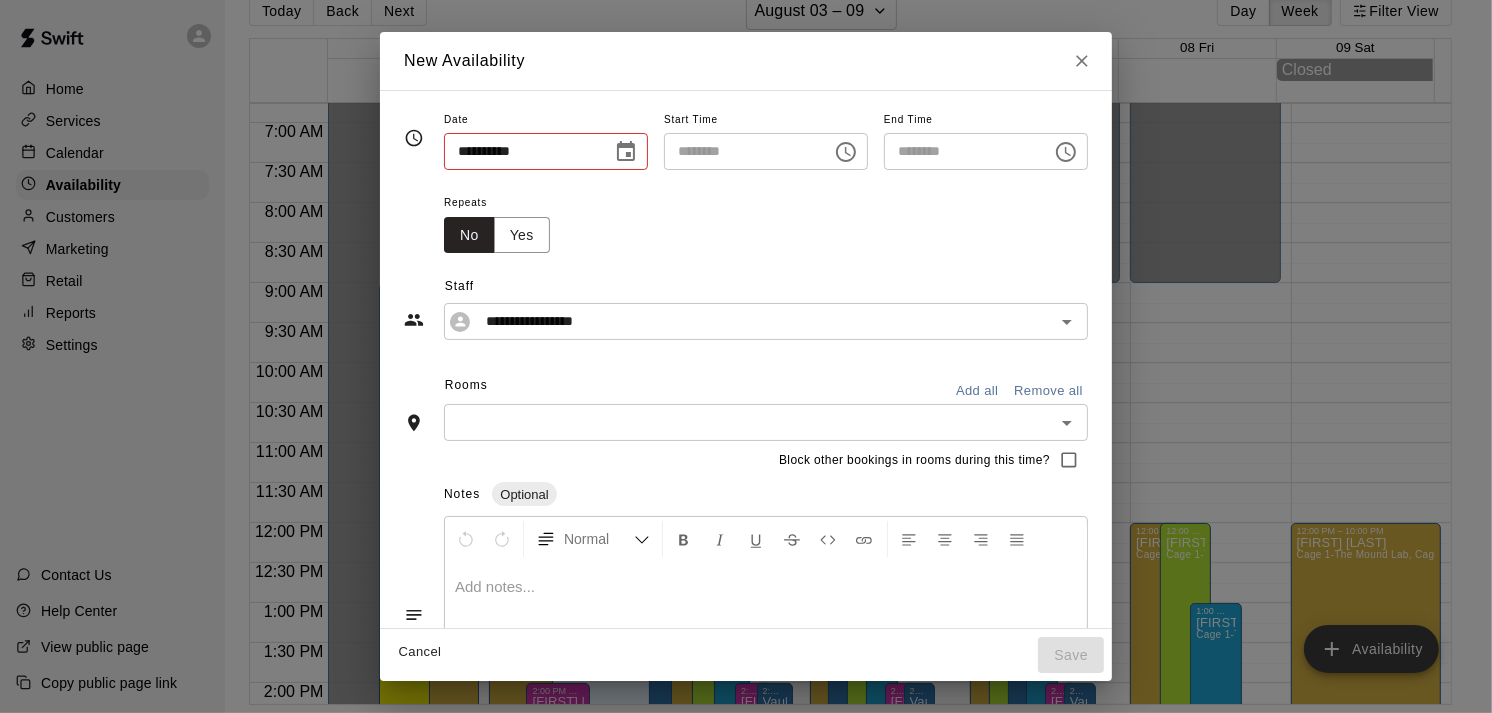 type on "********" 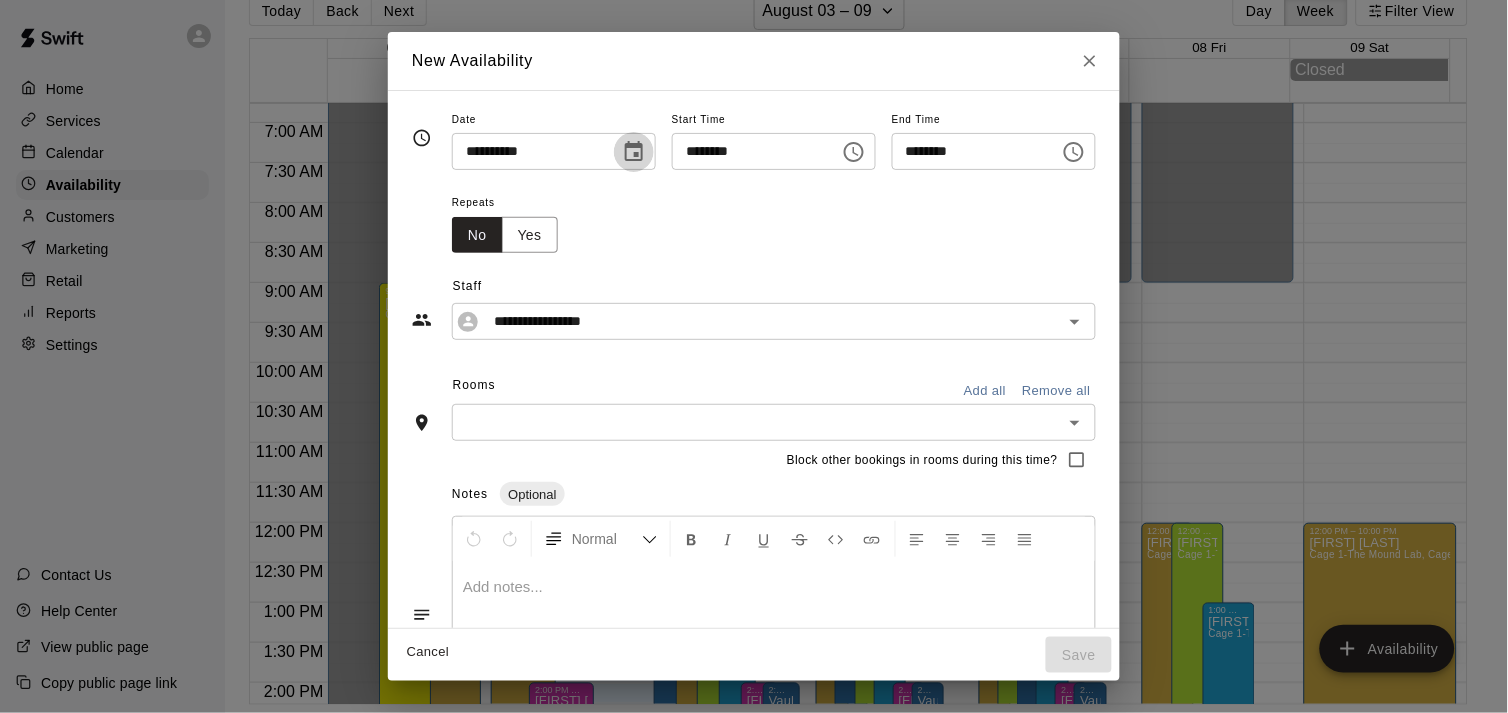 click at bounding box center [634, 152] 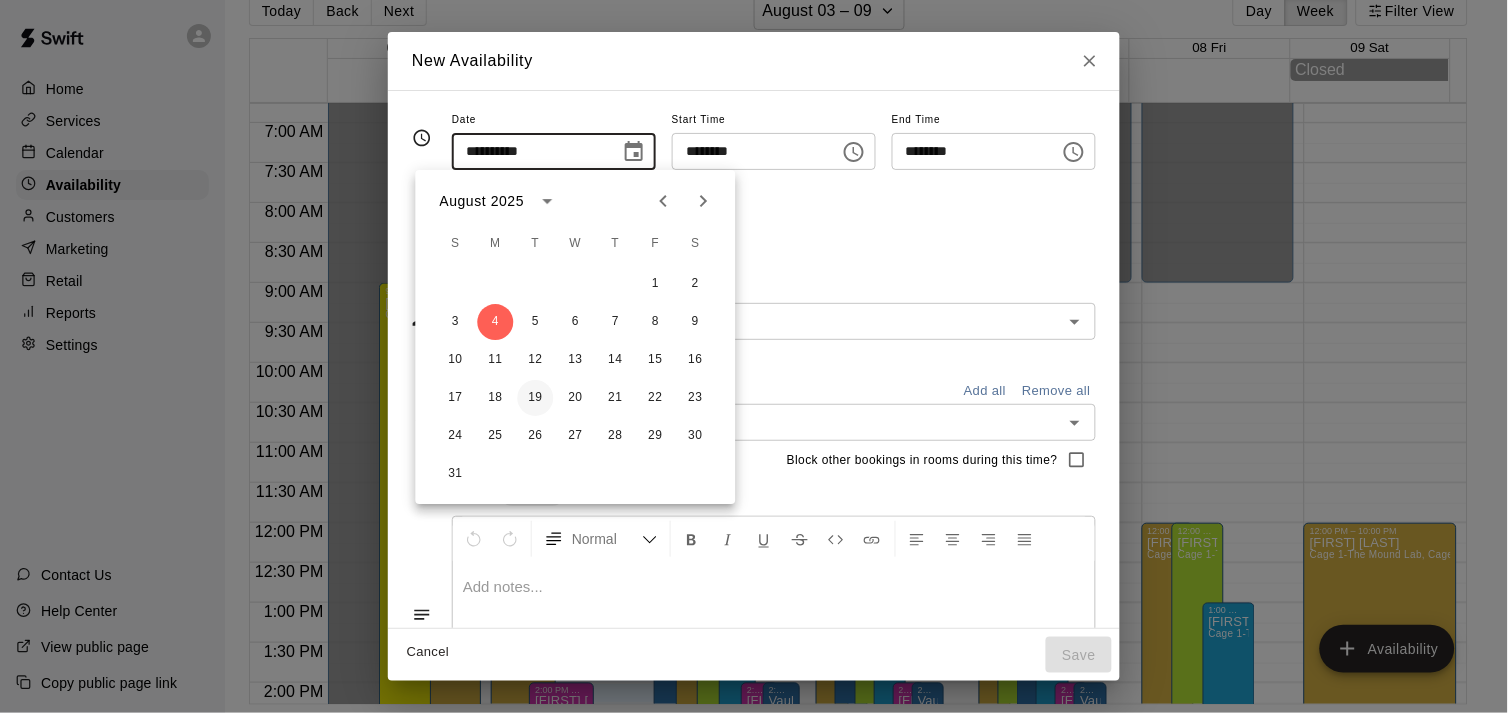 click on "19" at bounding box center (536, 398) 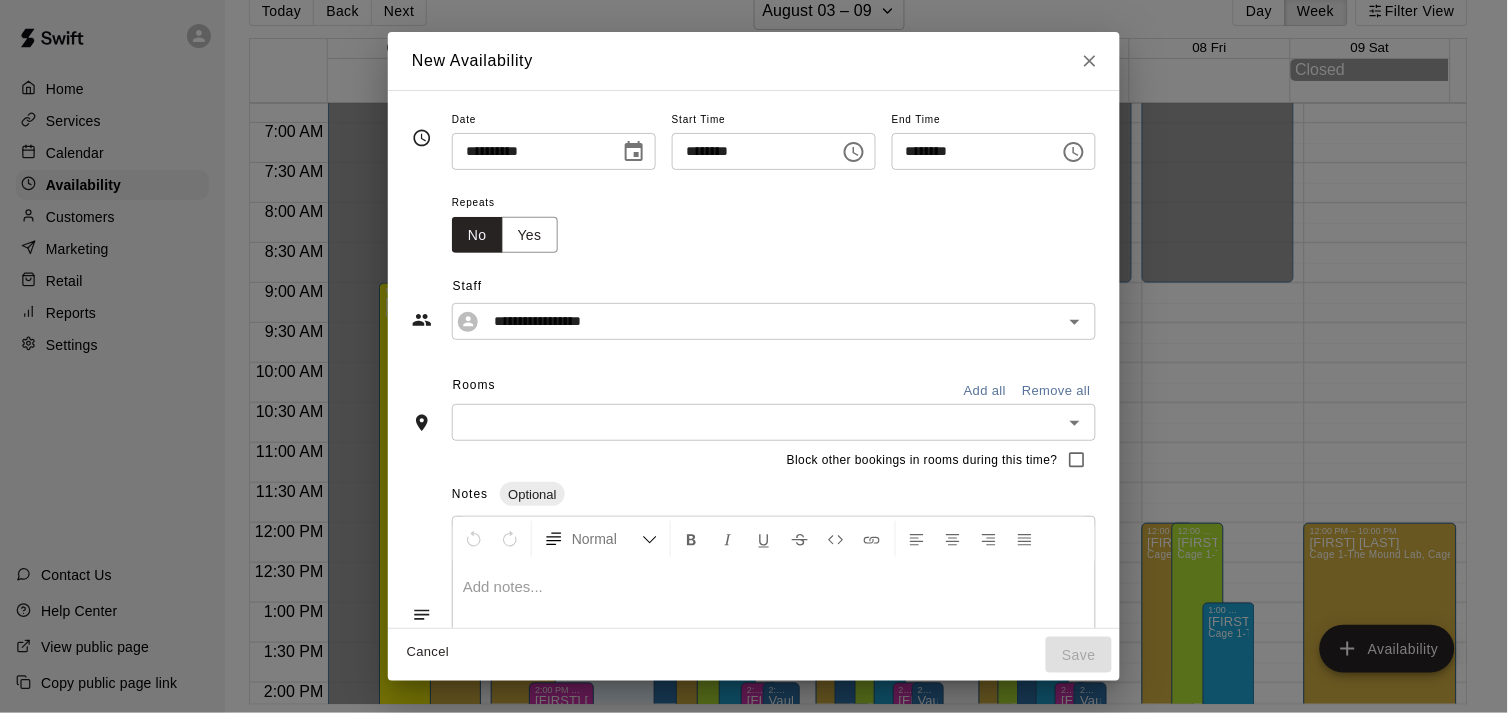 type on "**********" 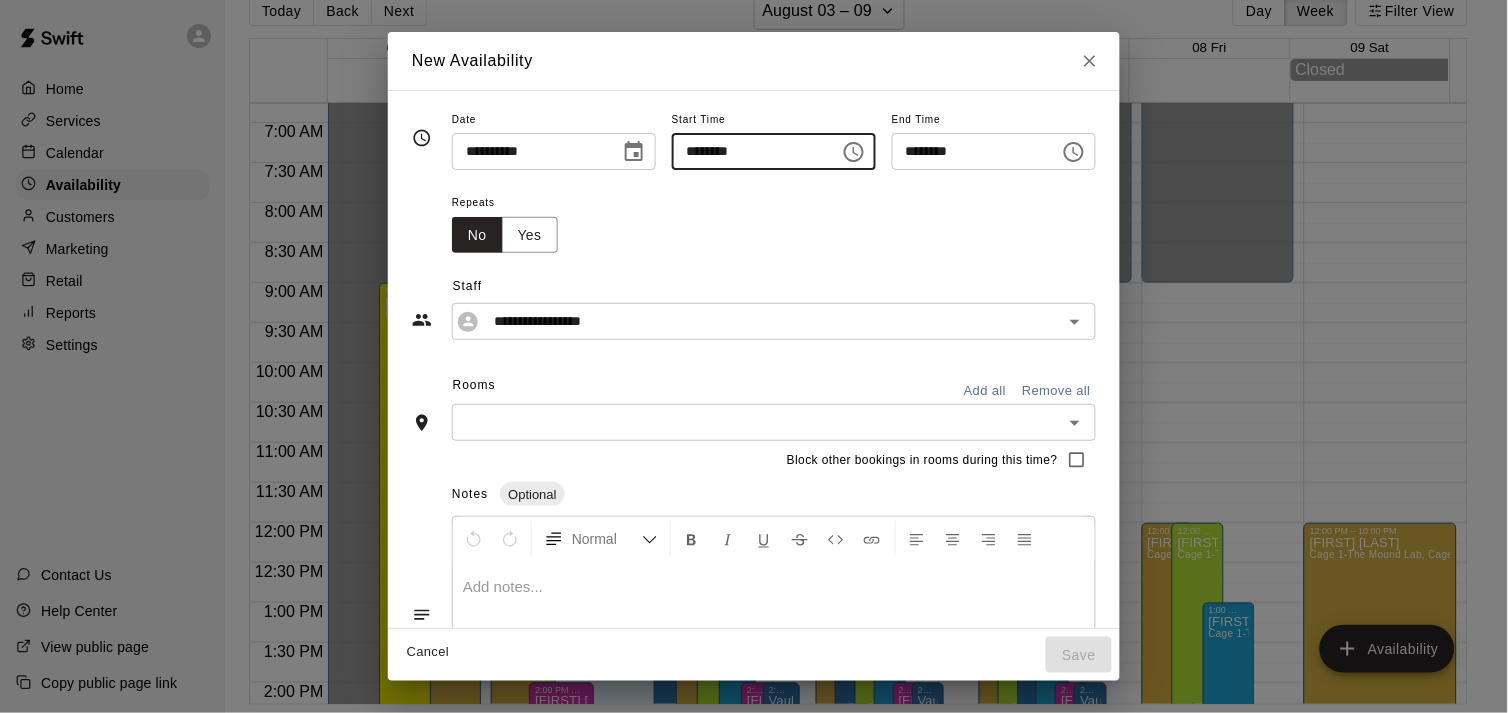 click on "********" at bounding box center [749, 151] 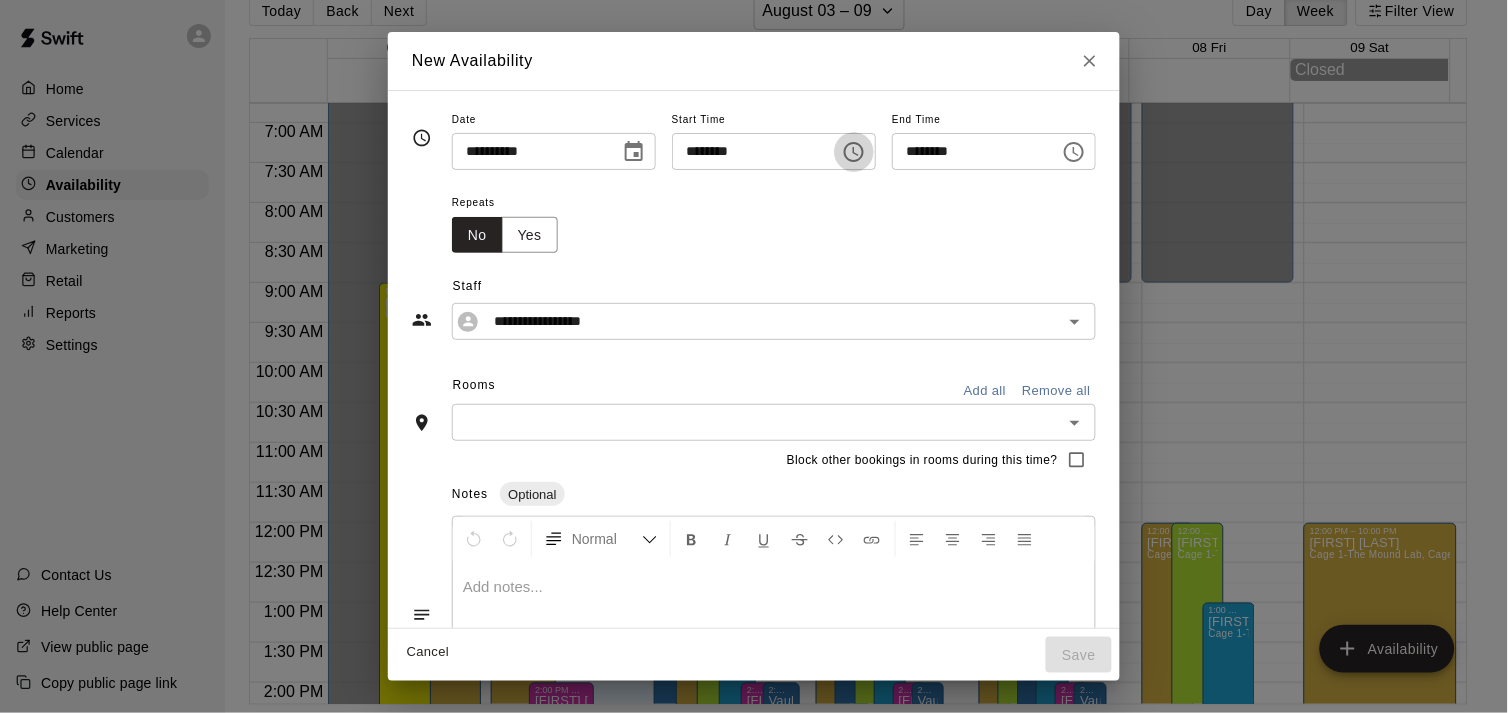 type 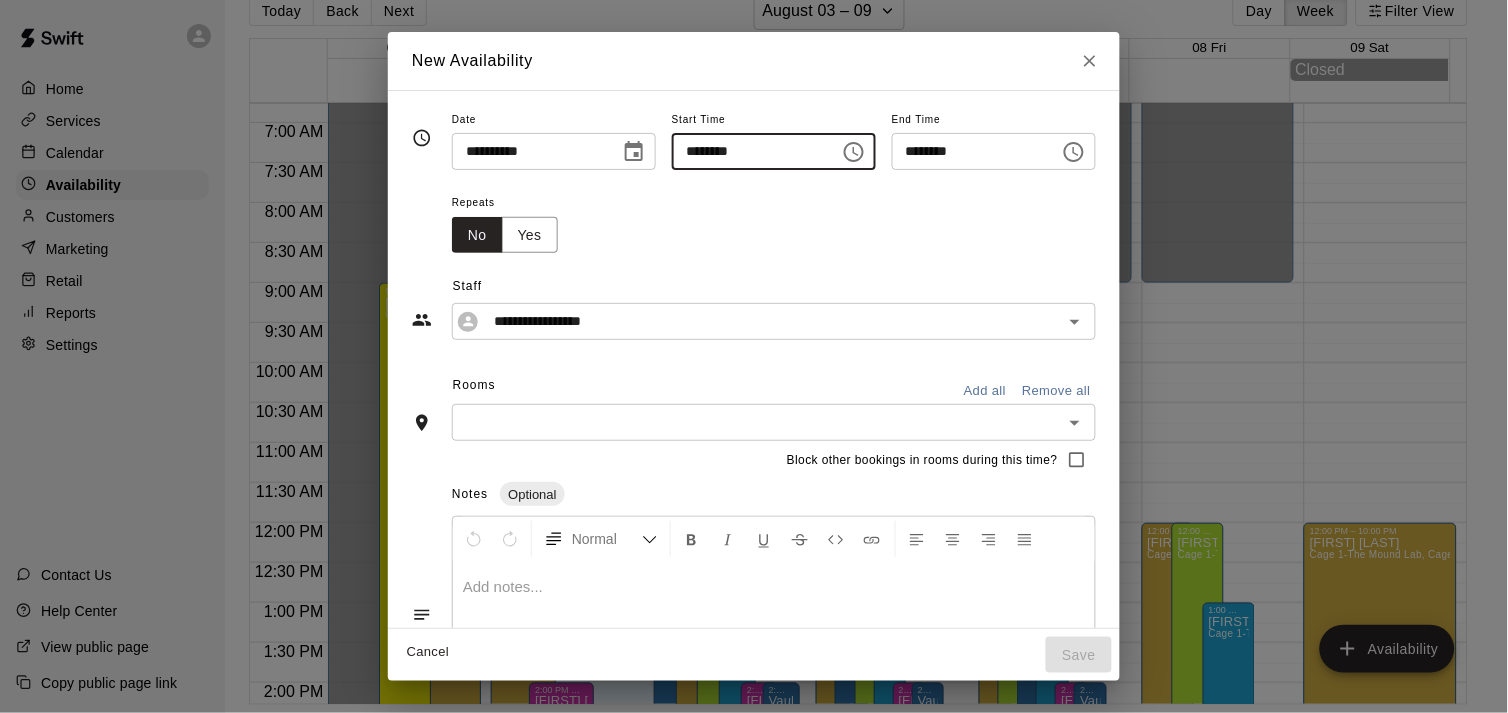 click on "********" at bounding box center [749, 151] 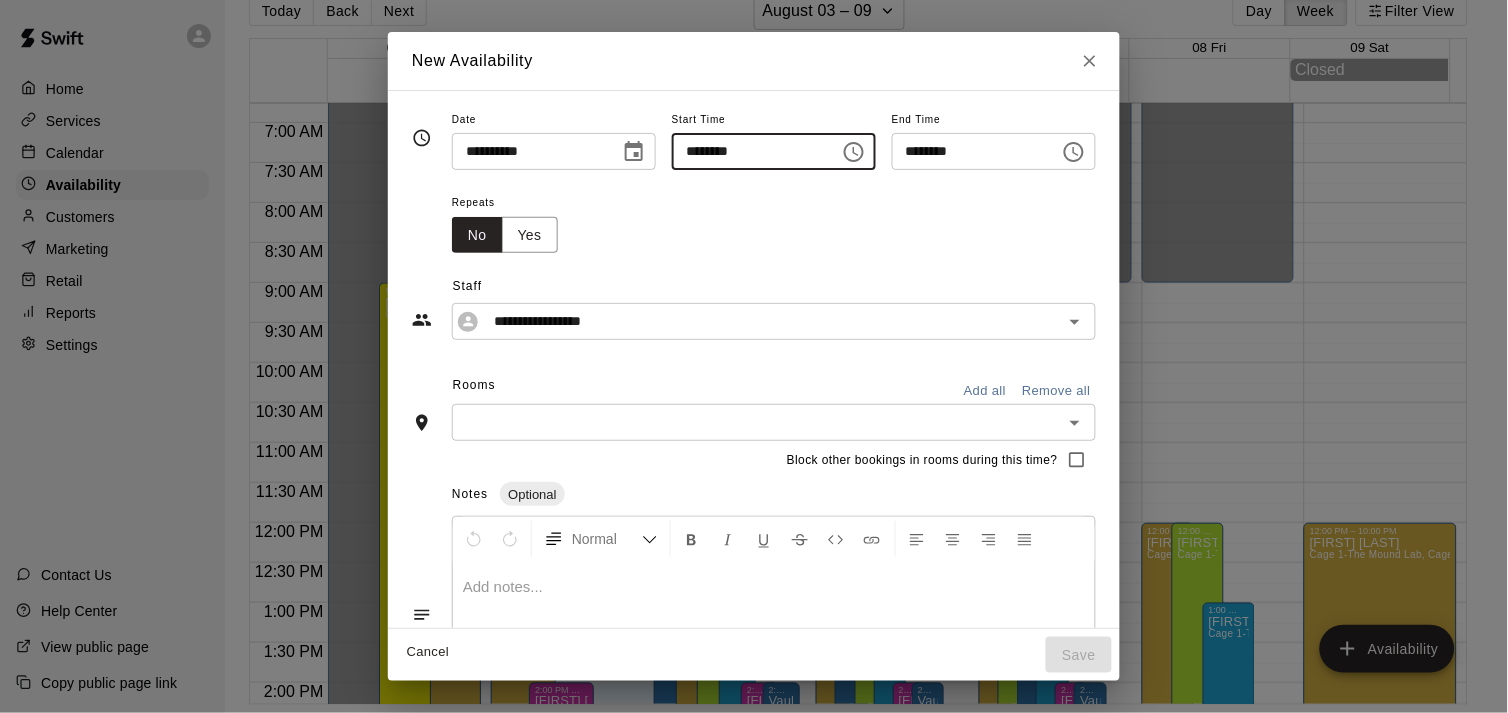 type on "********" 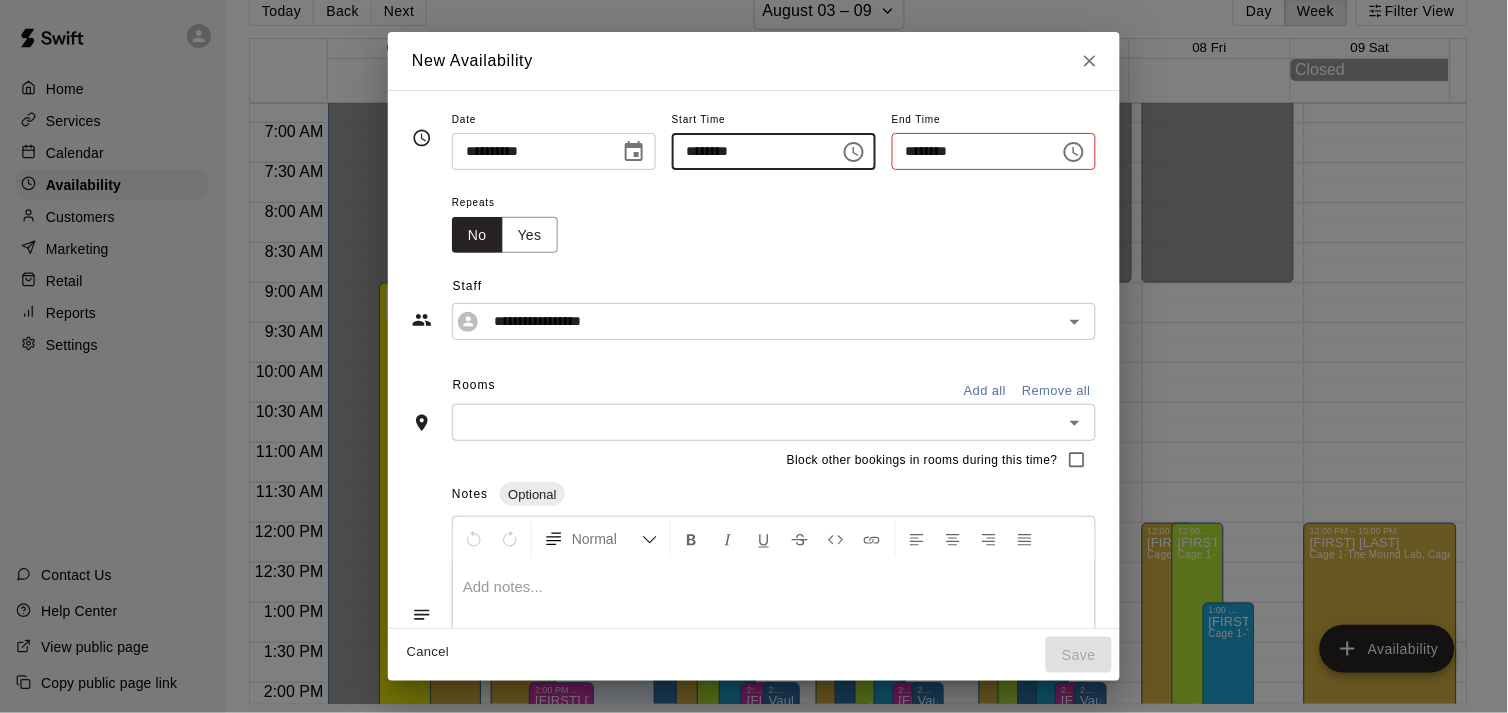type on "********" 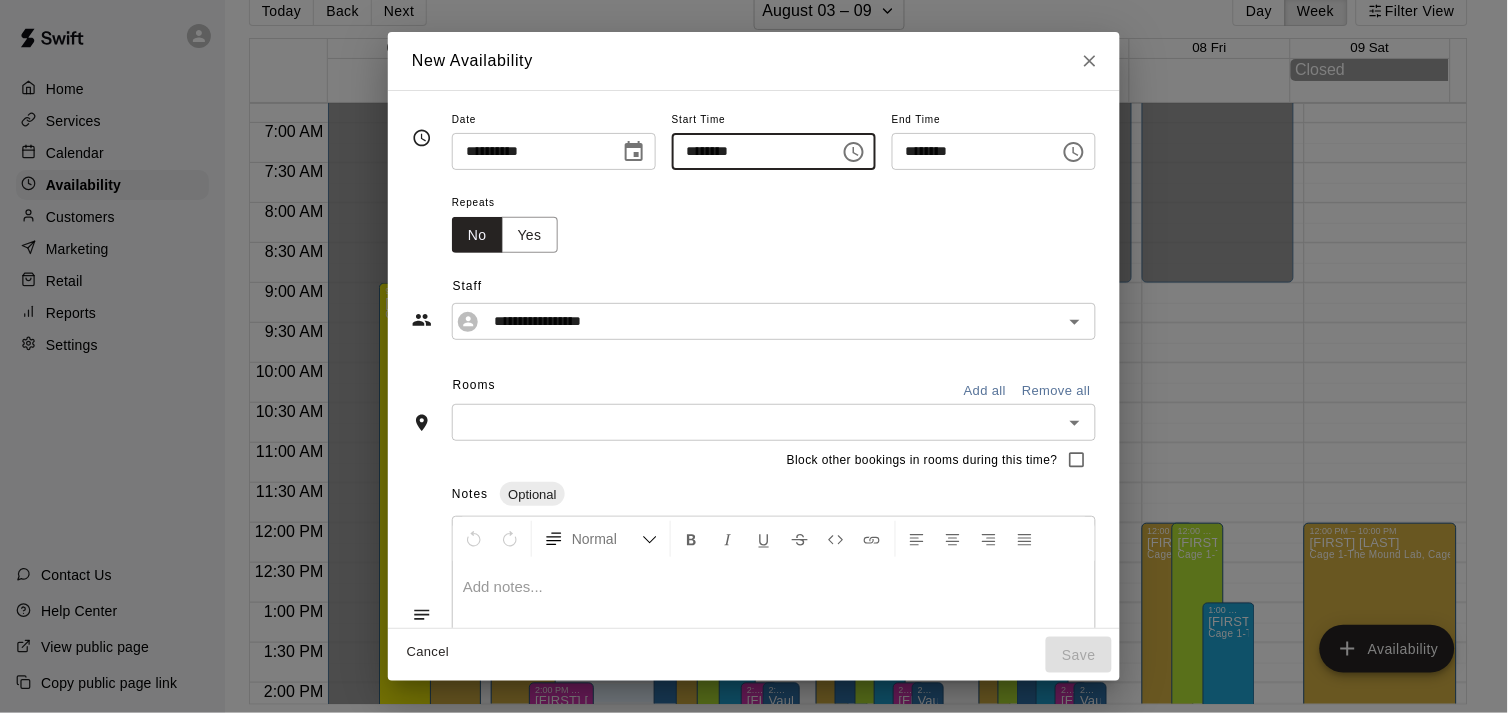 type on "********" 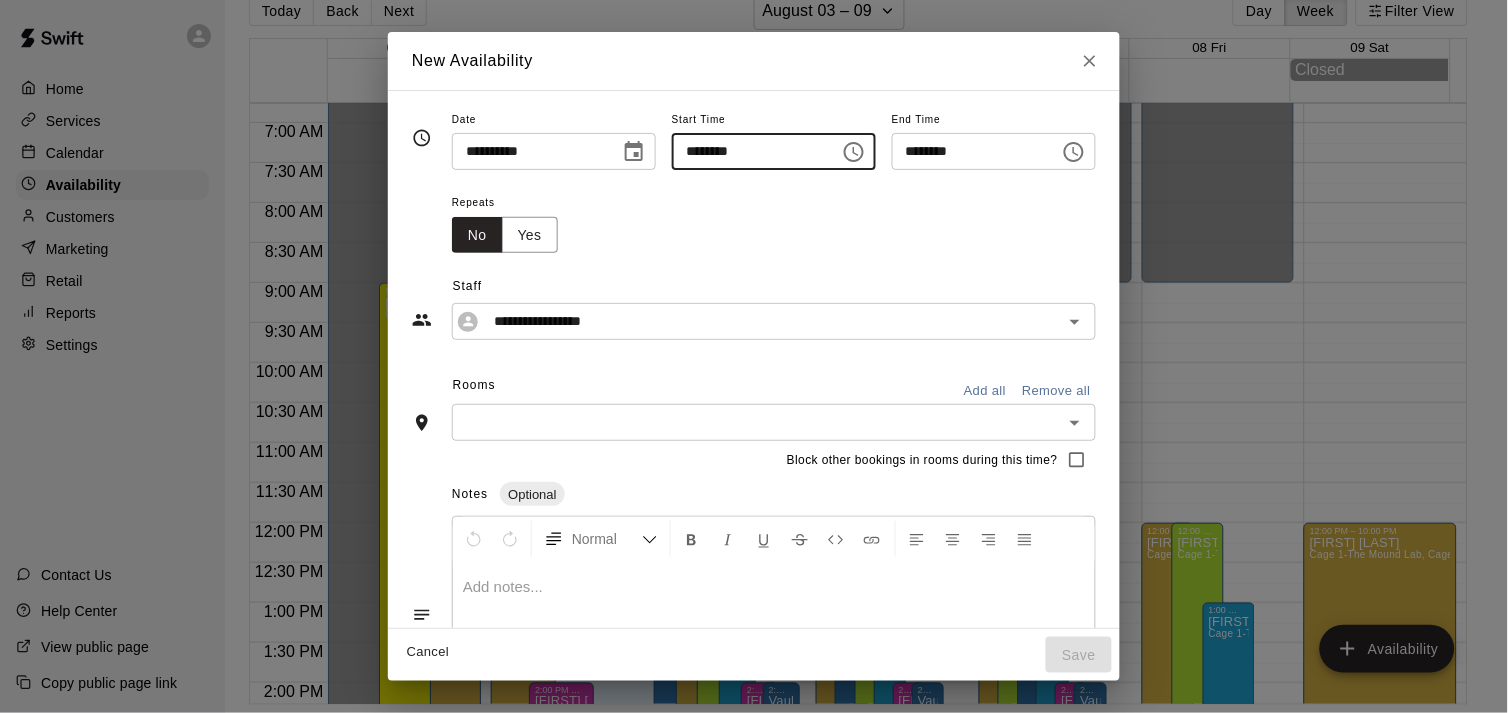 click on "********" at bounding box center [969, 151] 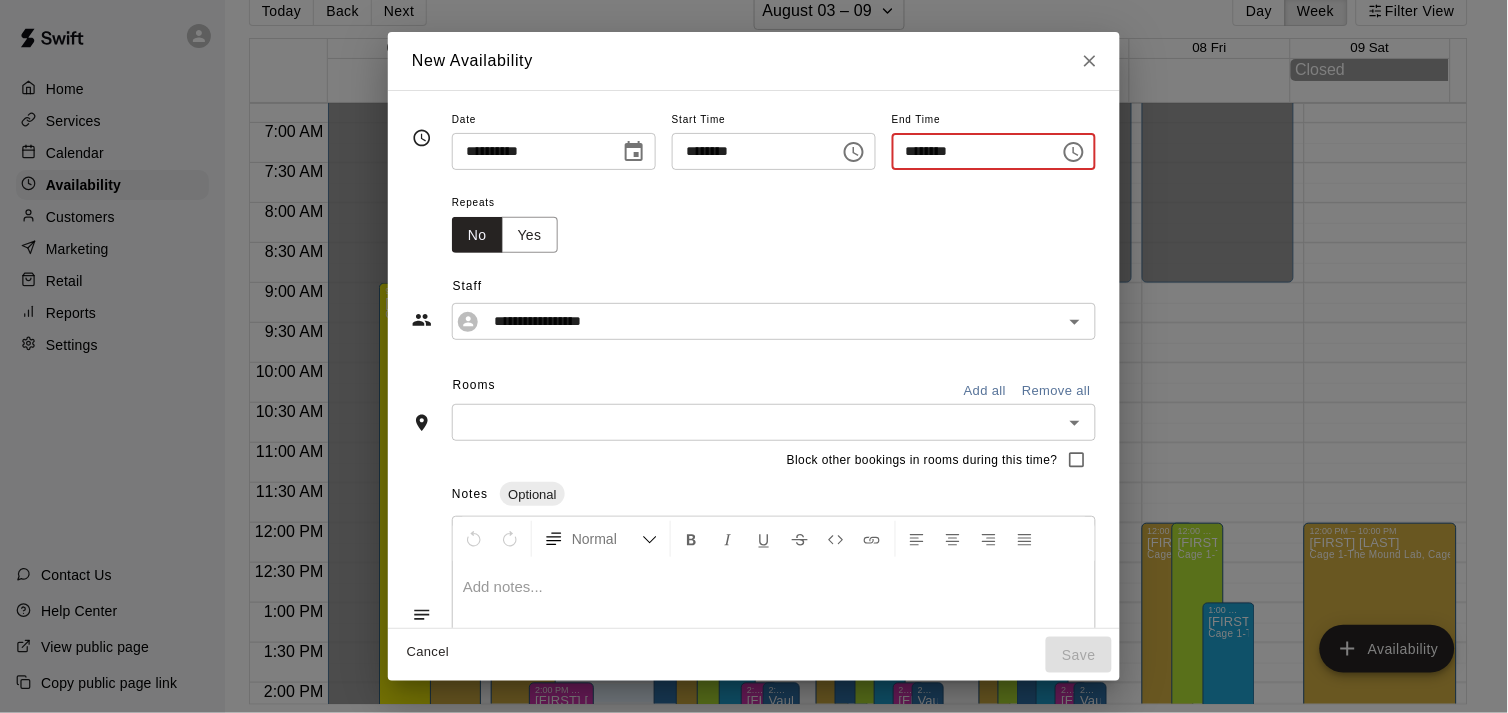 type on "********" 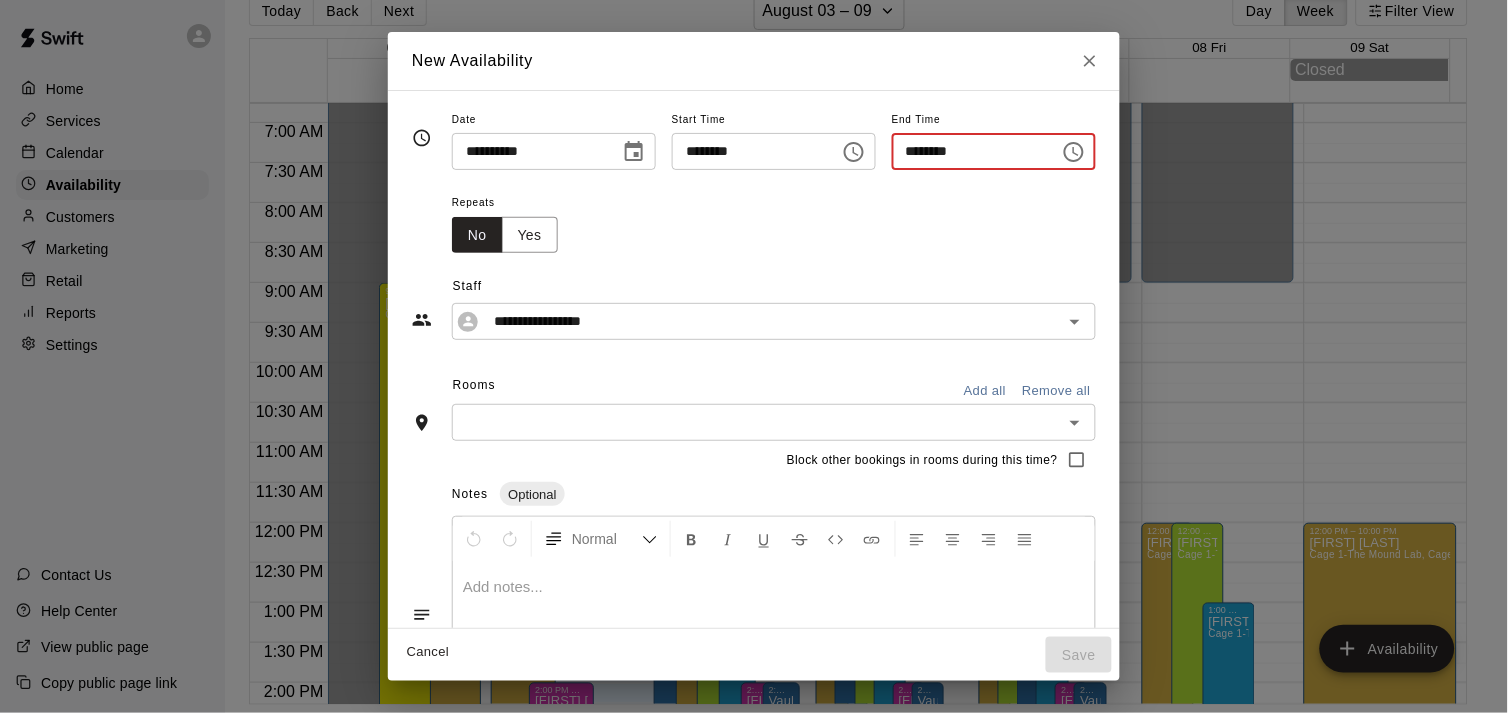 type 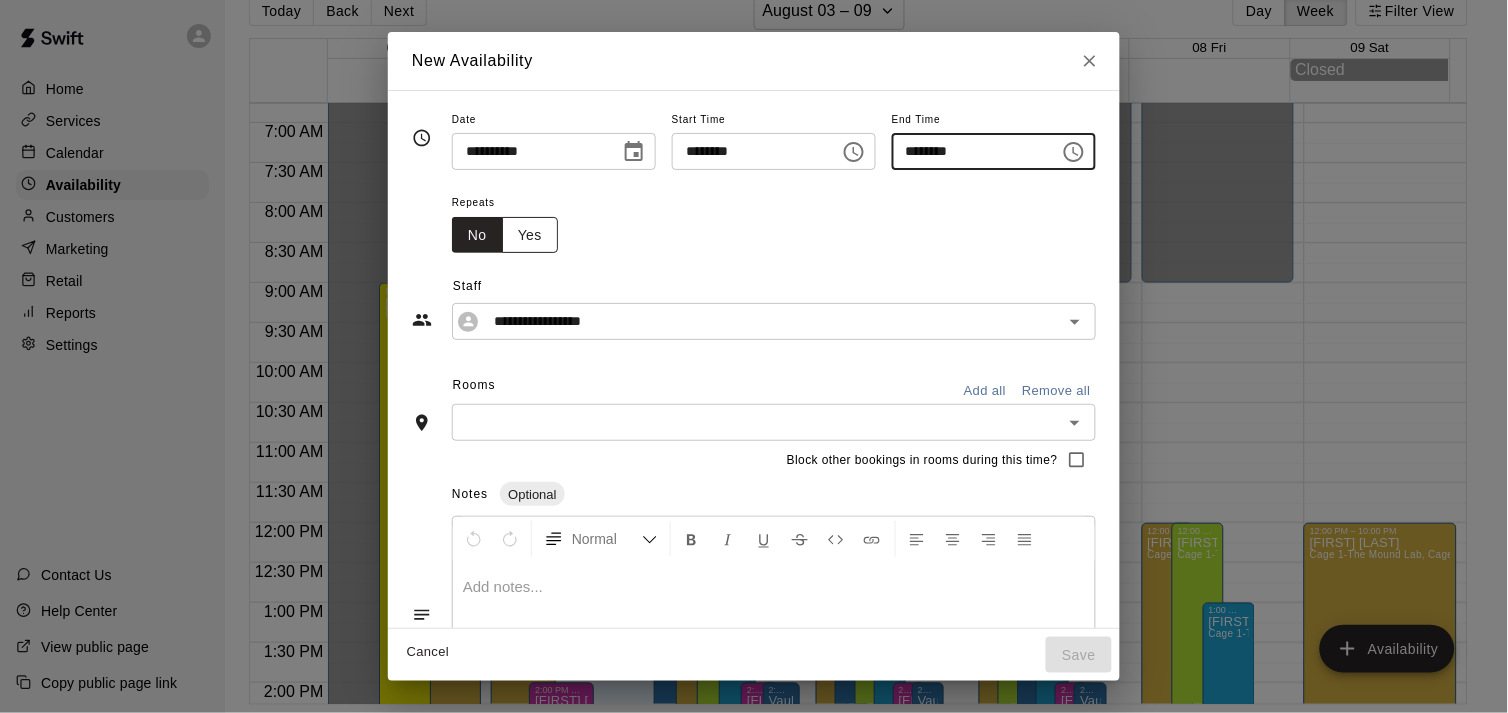 type on "********" 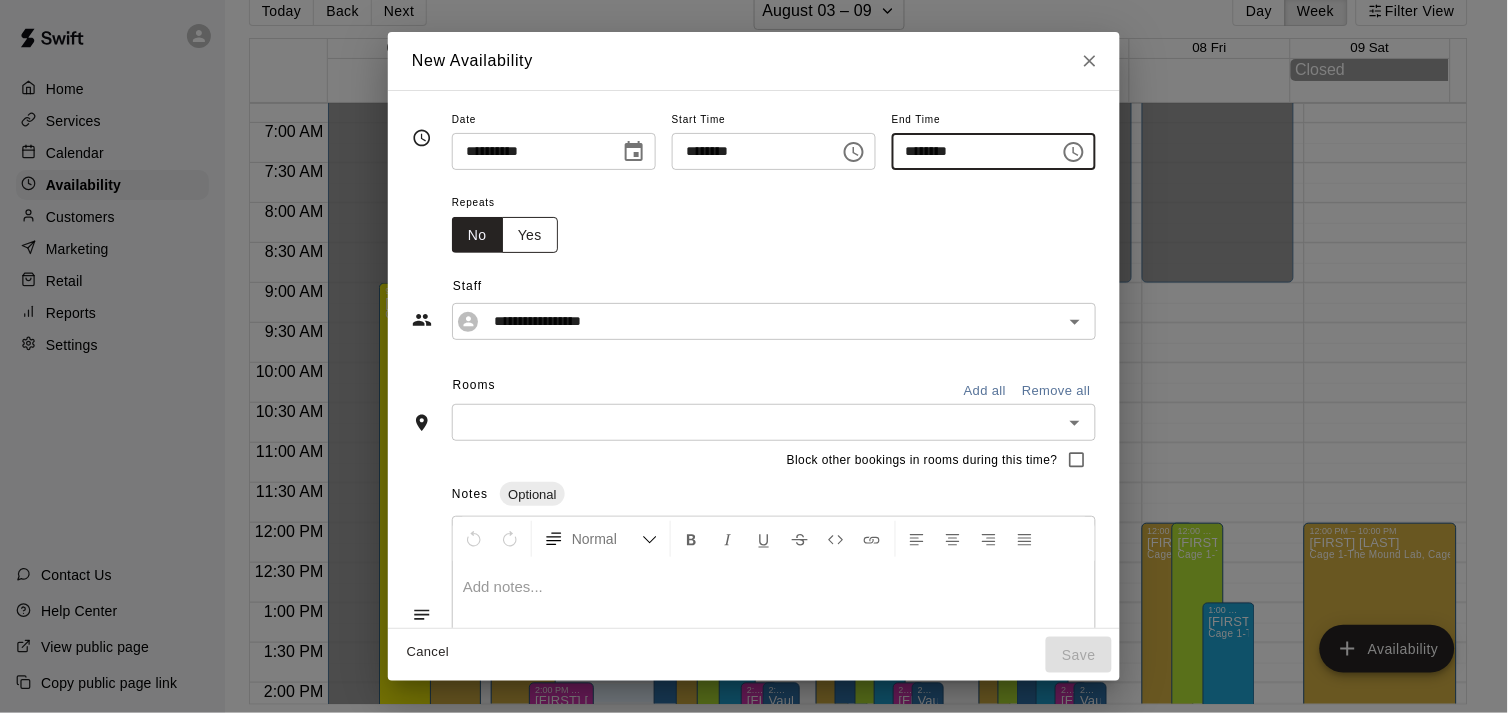 click on "Yes" at bounding box center (530, 235) 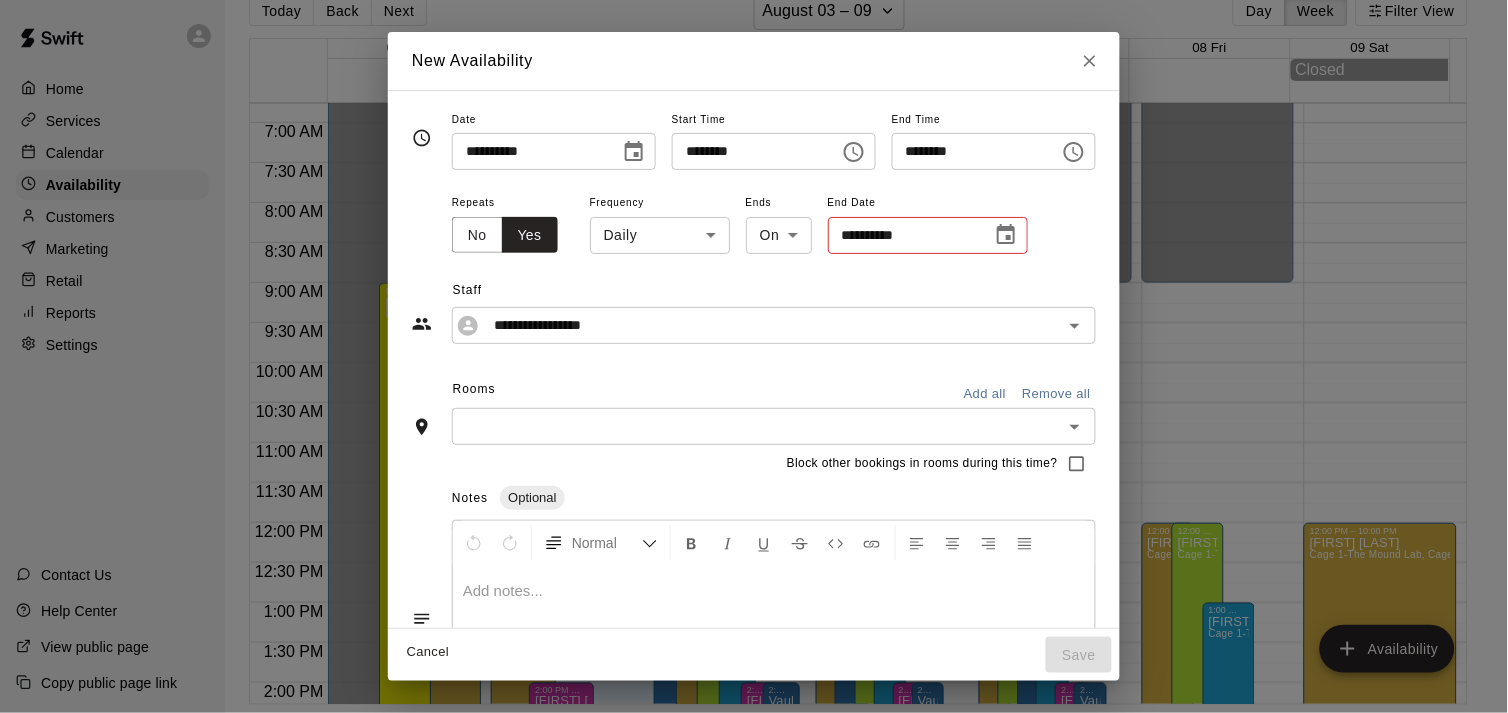 click on "TB 12:00 PM – 10:00 PM [FIRST] [LAST] KS 12:00 AM – 9:00 AM Closed 12:00 PM – 10:00 PM KS" at bounding box center (754, 340) 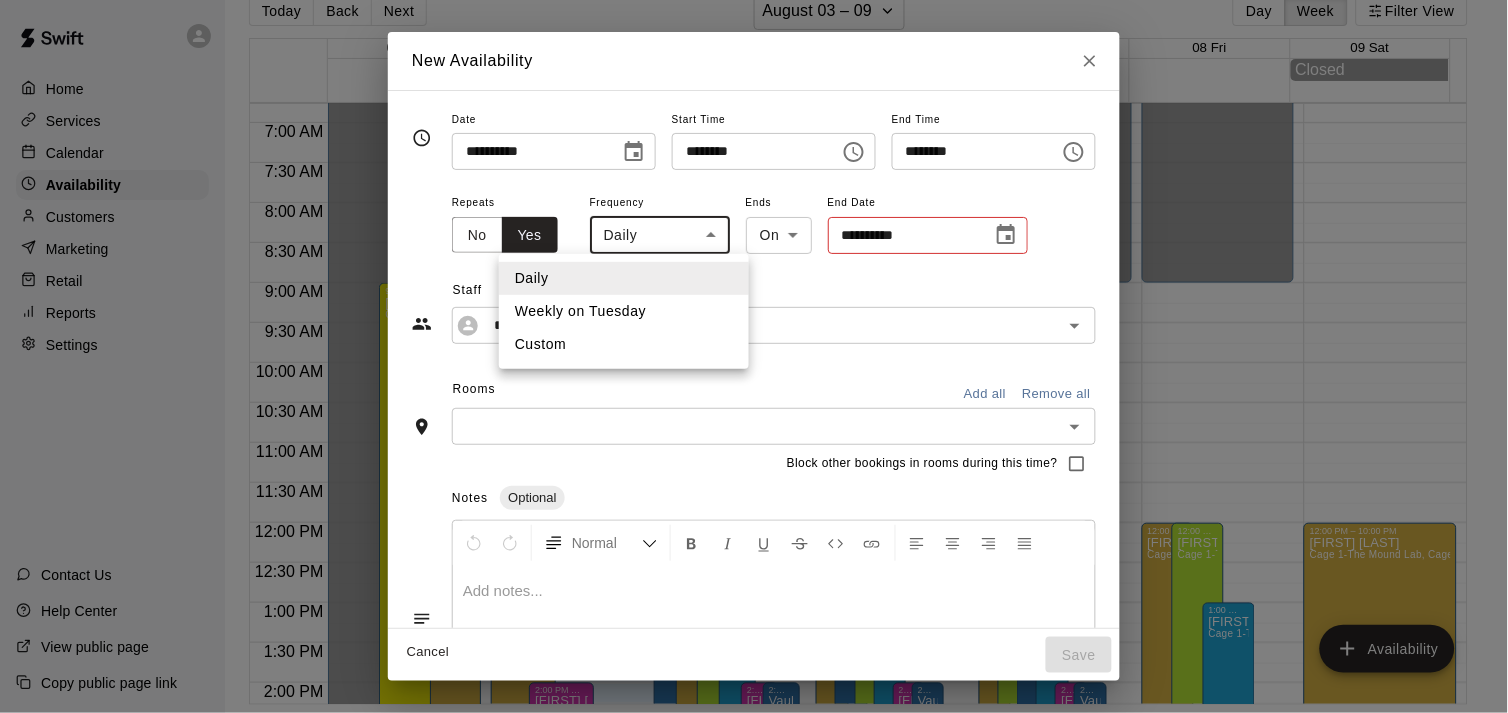 click on "Custom" at bounding box center [624, 344] 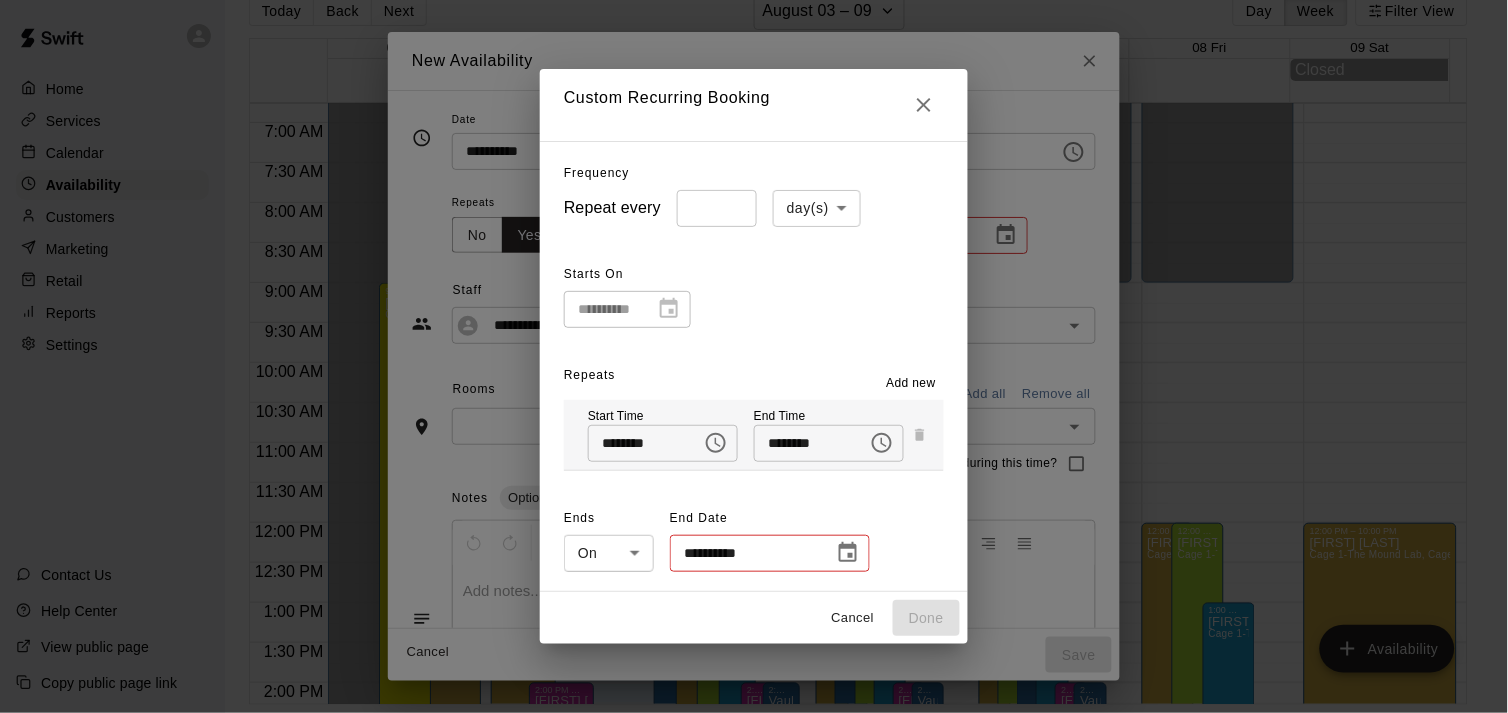 click on "TB 12:00 PM – 10:00 PM [FIRST] [LAST] KS 12:00 AM – 9:00 AM Closed 12:00 PM – 10:00 PM KS" at bounding box center (754, 340) 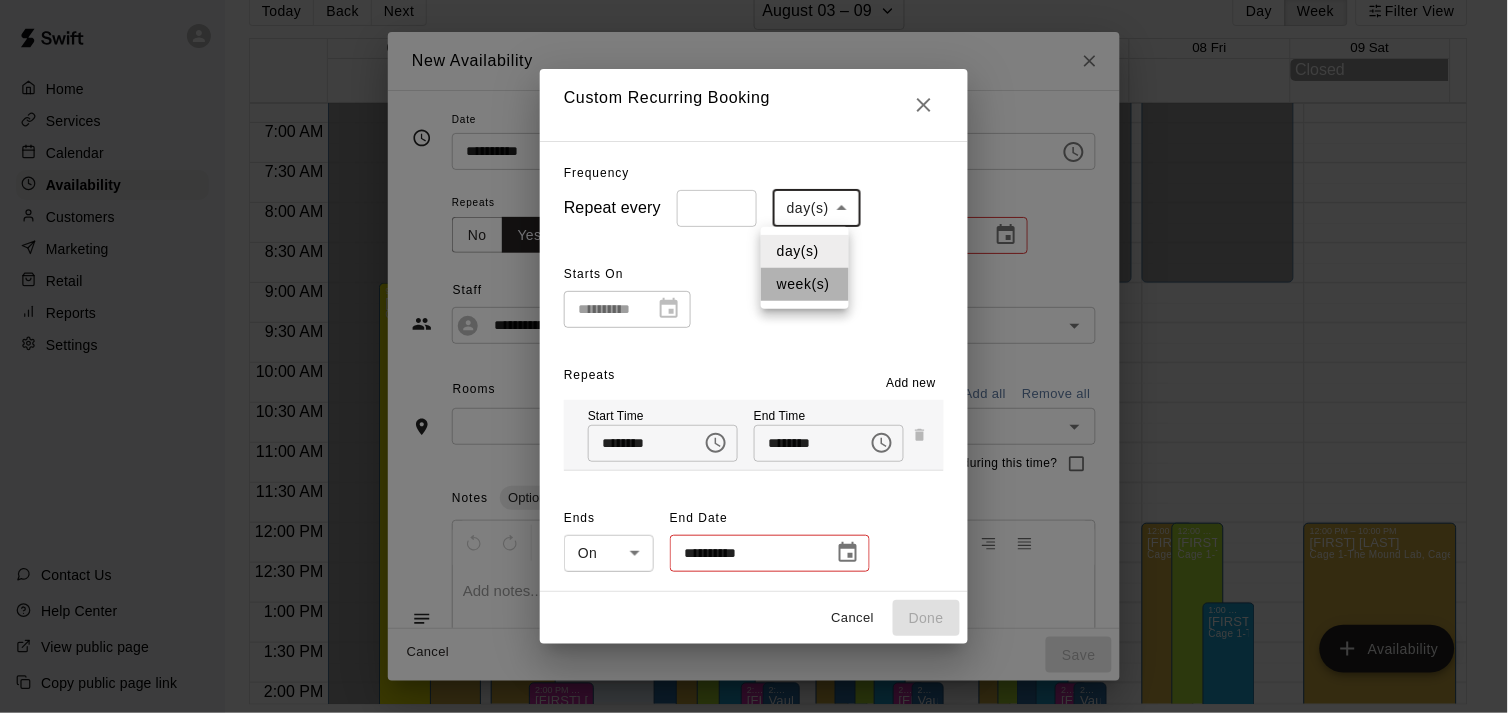 click on "week(s)" at bounding box center (805, 284) 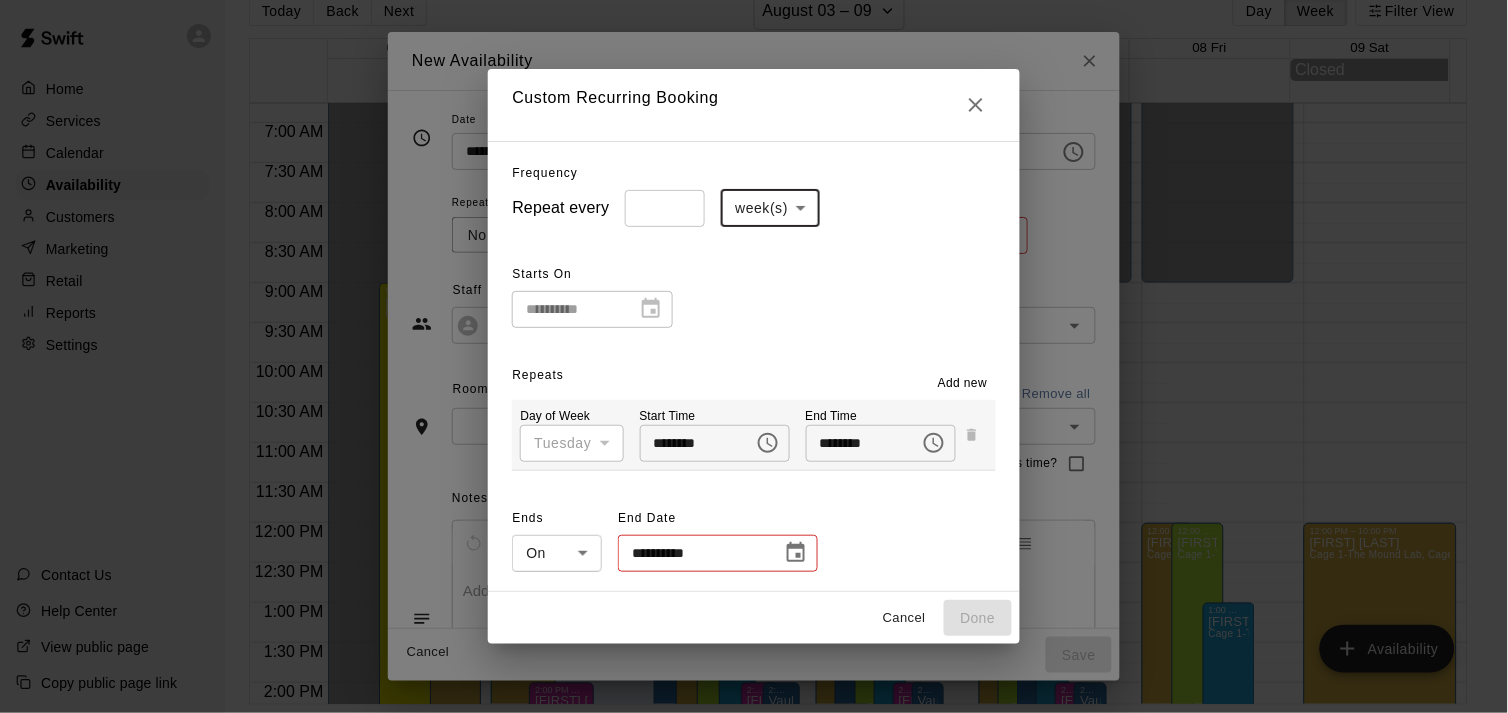 click on "Add new" at bounding box center (963, 384) 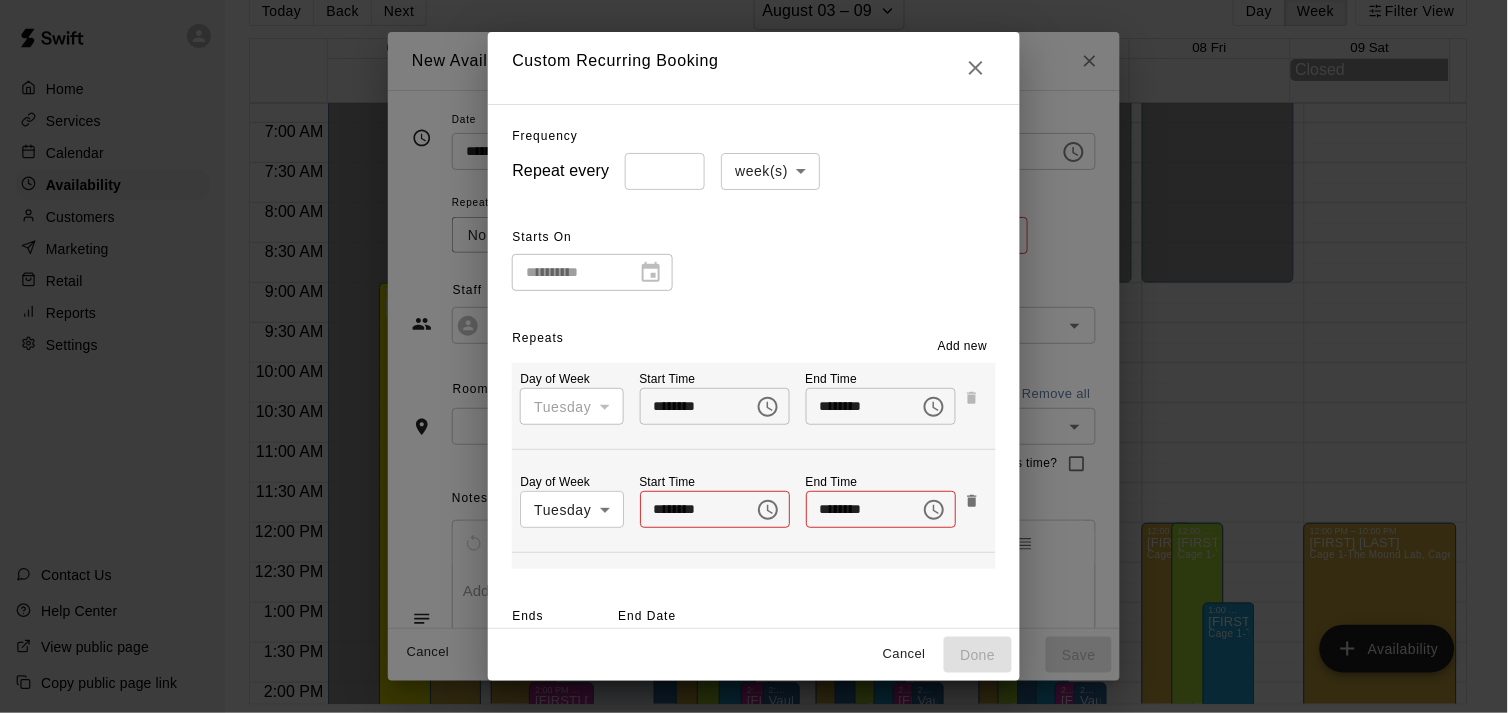 click on "TB 12:00 PM – 10:00 PM [FIRST] [LAST] KS 12:00 AM – 9:00 AM Closed 12:00 PM – 10:00 PM KS" at bounding box center (754, 340) 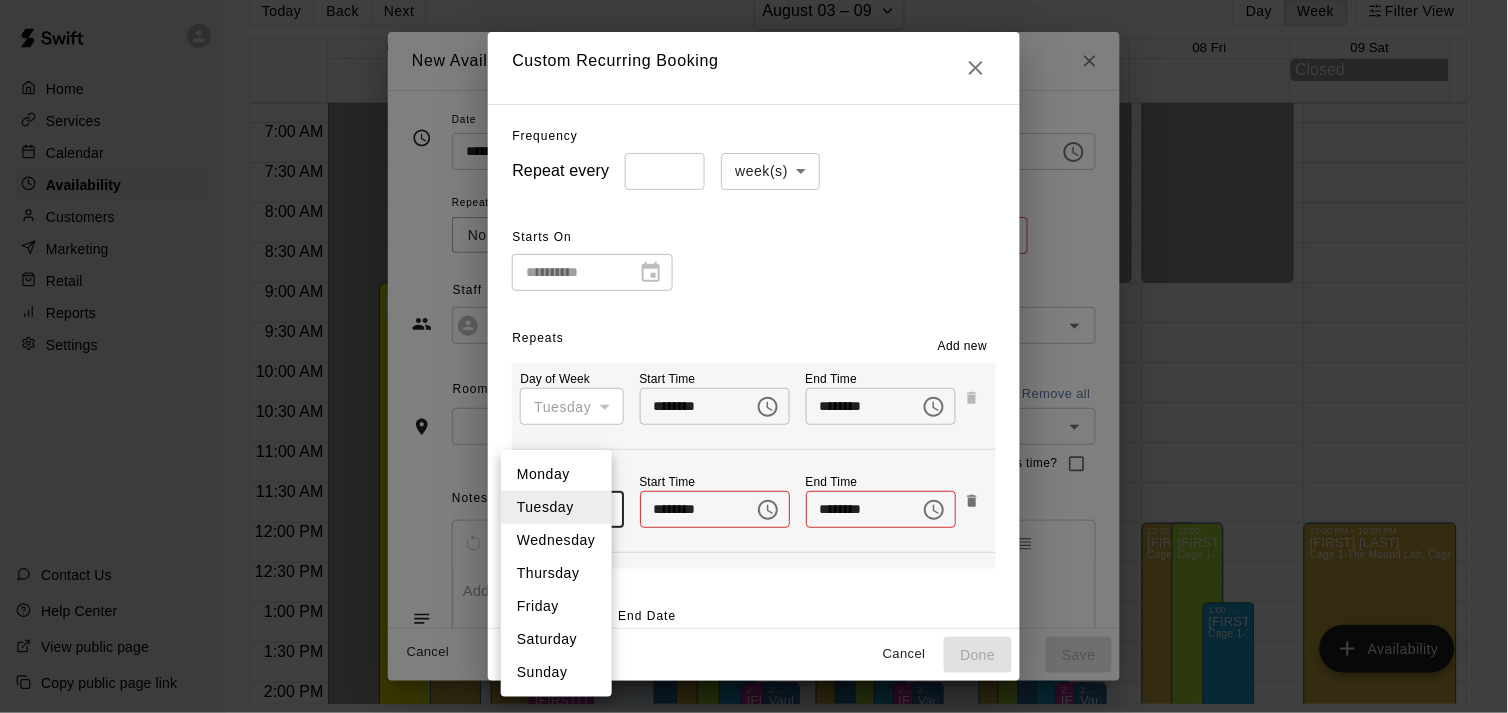 click on "Wednesday" at bounding box center [556, 540] 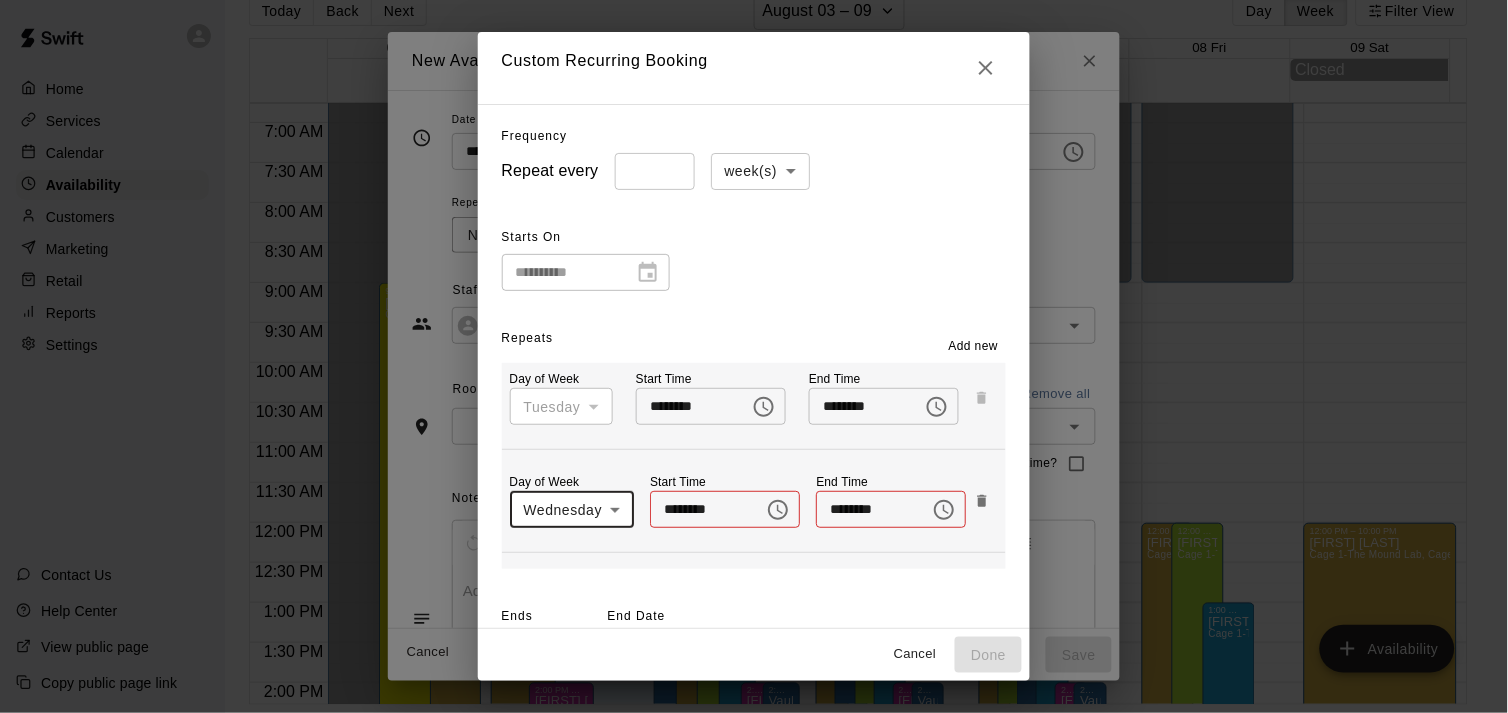 click on "********" at bounding box center (700, 509) 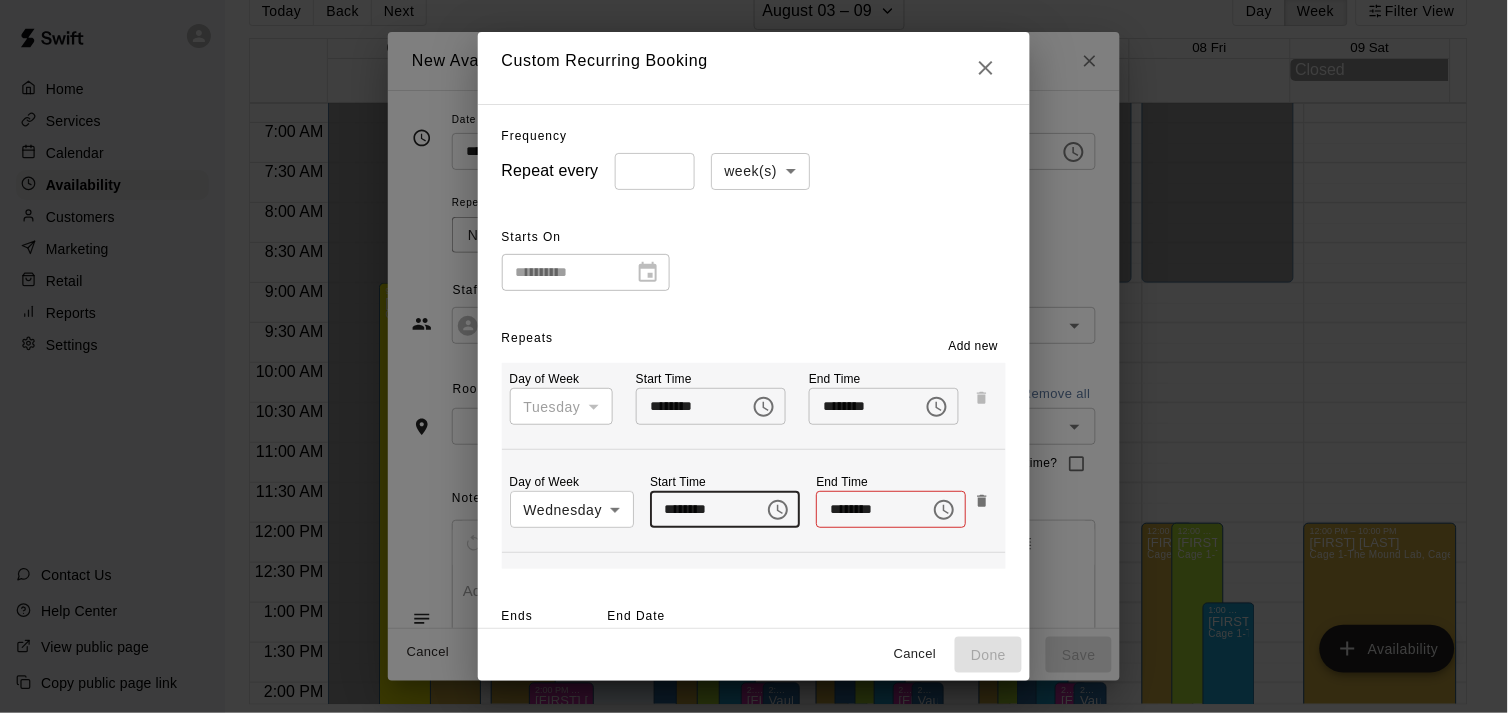 type on "********" 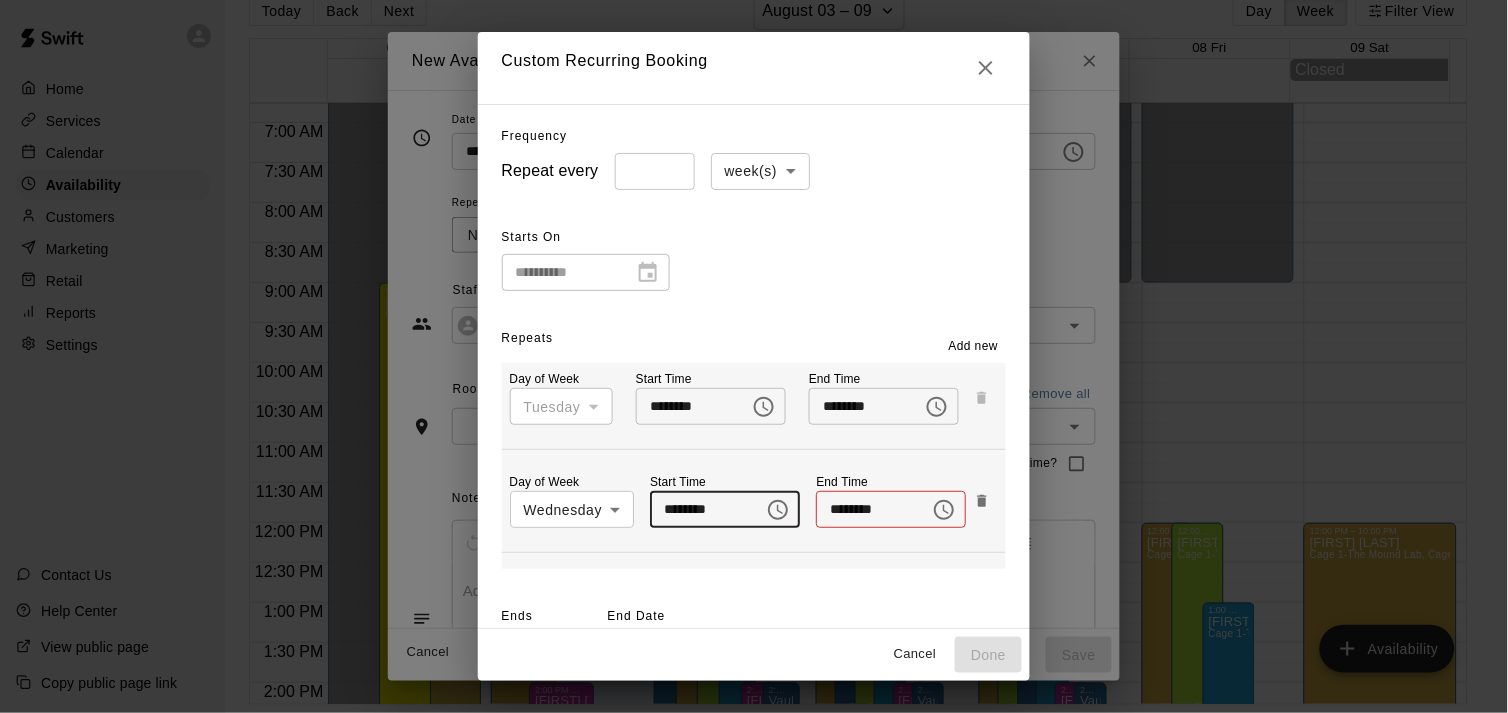 type 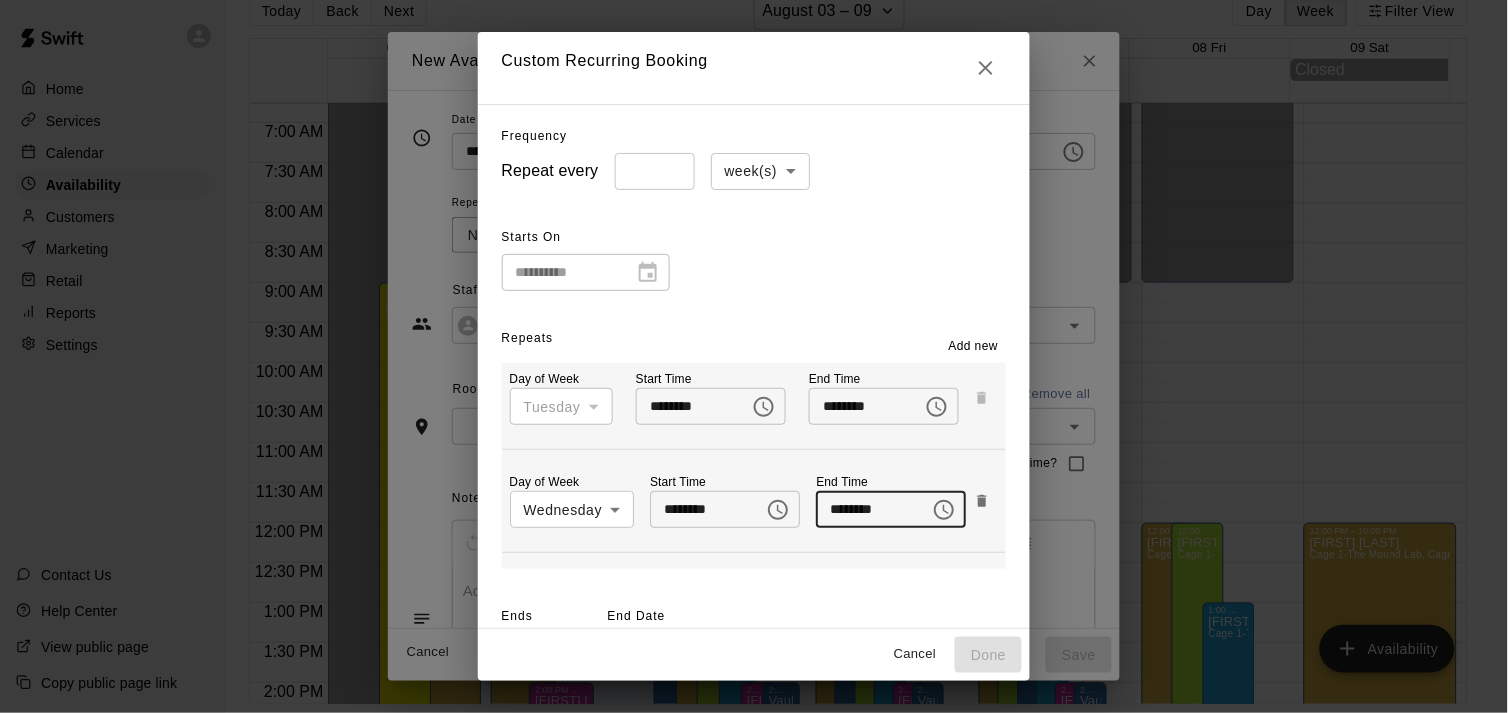 type on "********" 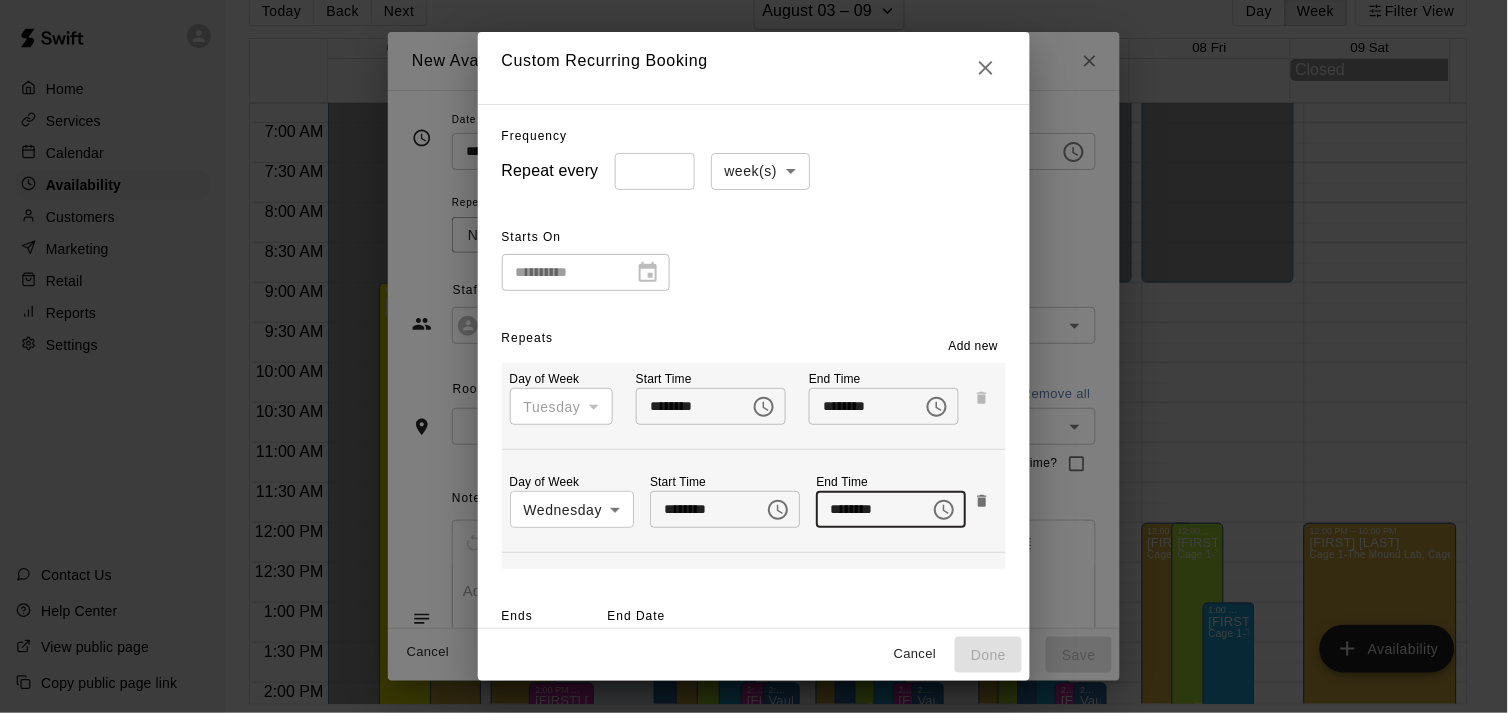 click on "Add new" at bounding box center (974, 347) 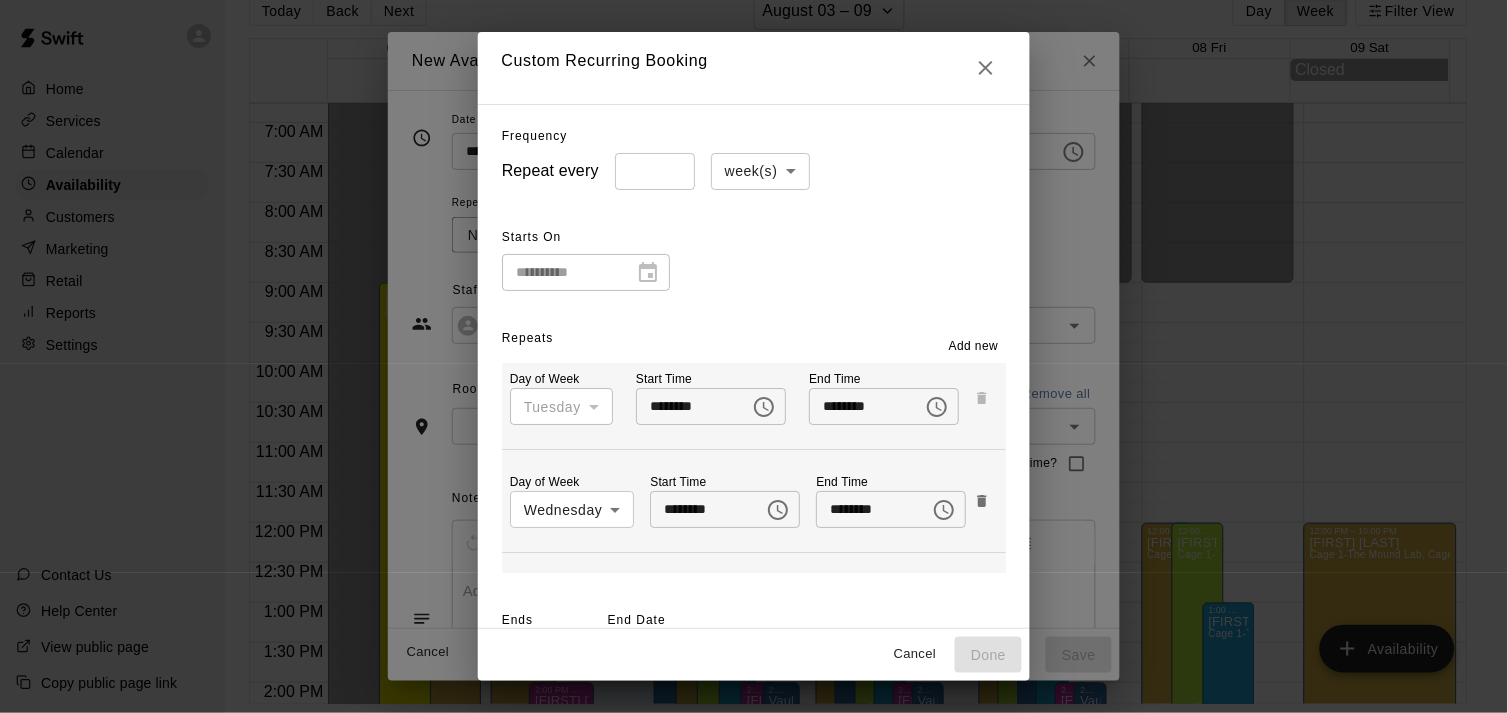 scroll, scrollTop: 100, scrollLeft: 0, axis: vertical 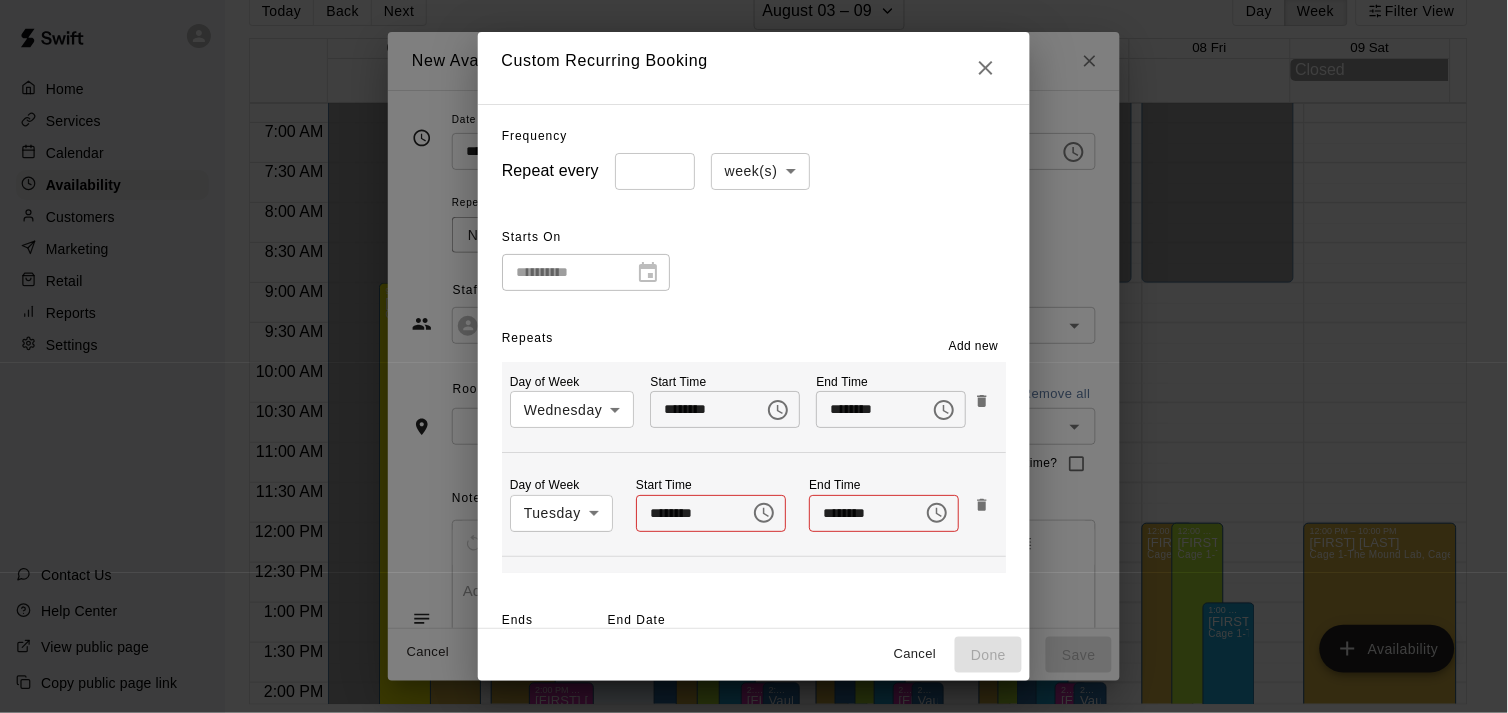 click on "TB 12:00 PM – 10:00 PM [FIRST] [LAST] KS 12:00 AM – 9:00 AM Closed 12:00 PM – 10:00 PM KS" at bounding box center [754, 340] 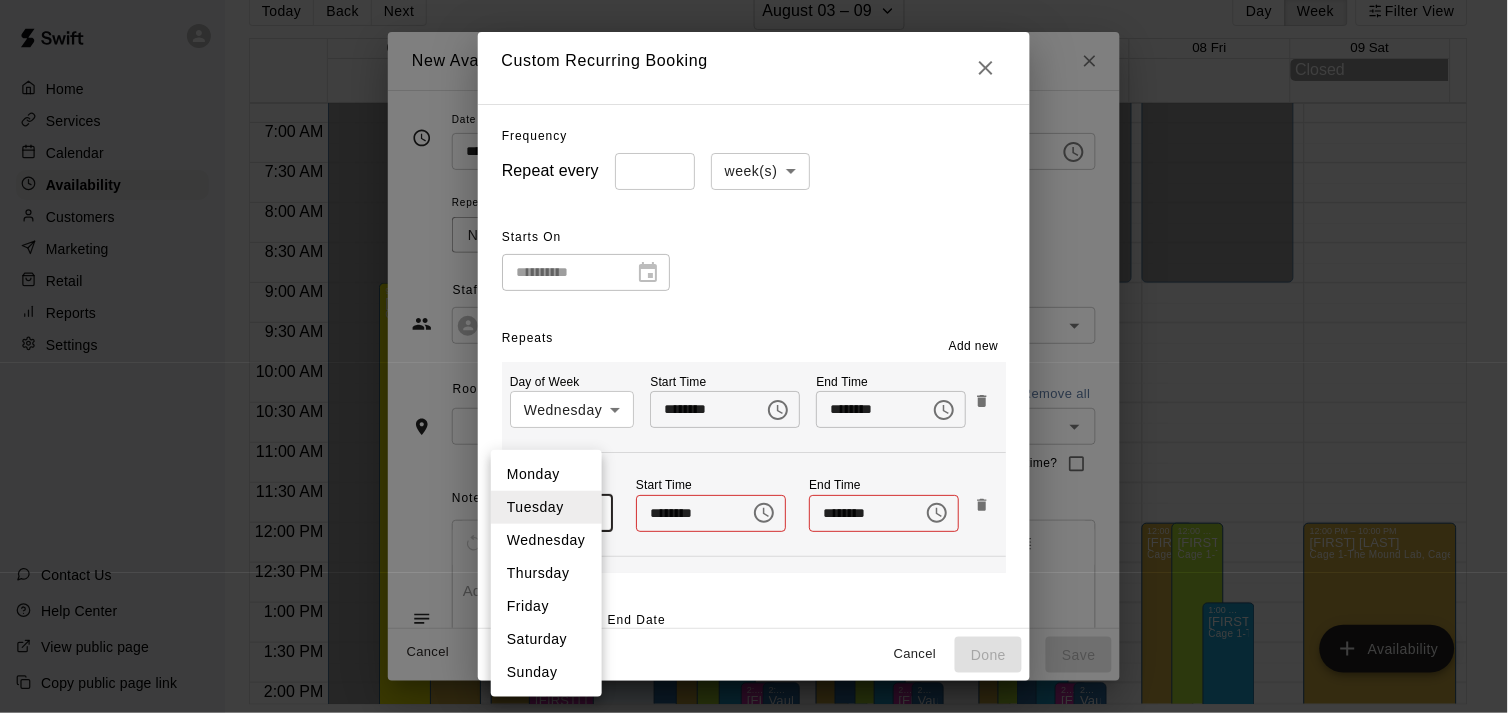 click on "Thursday" at bounding box center (546, 573) 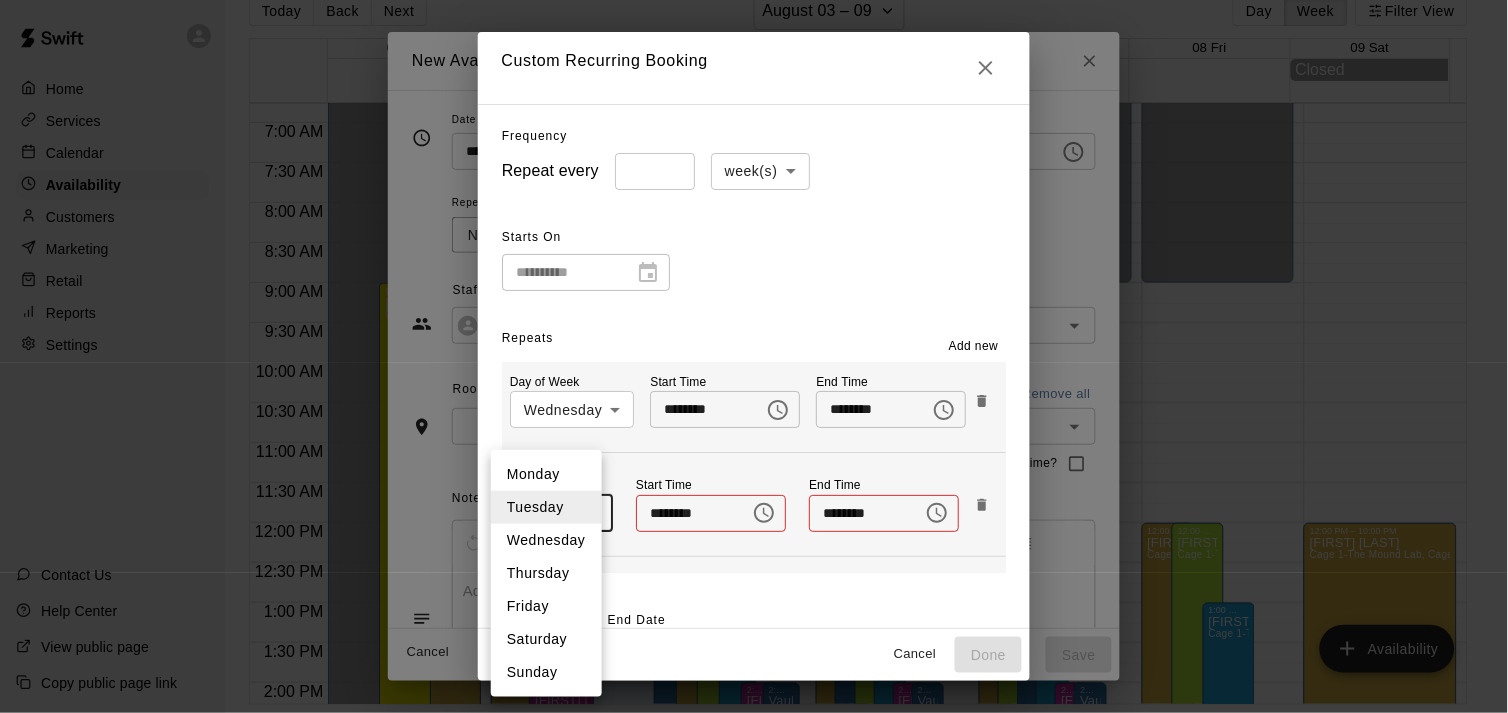 type on "*" 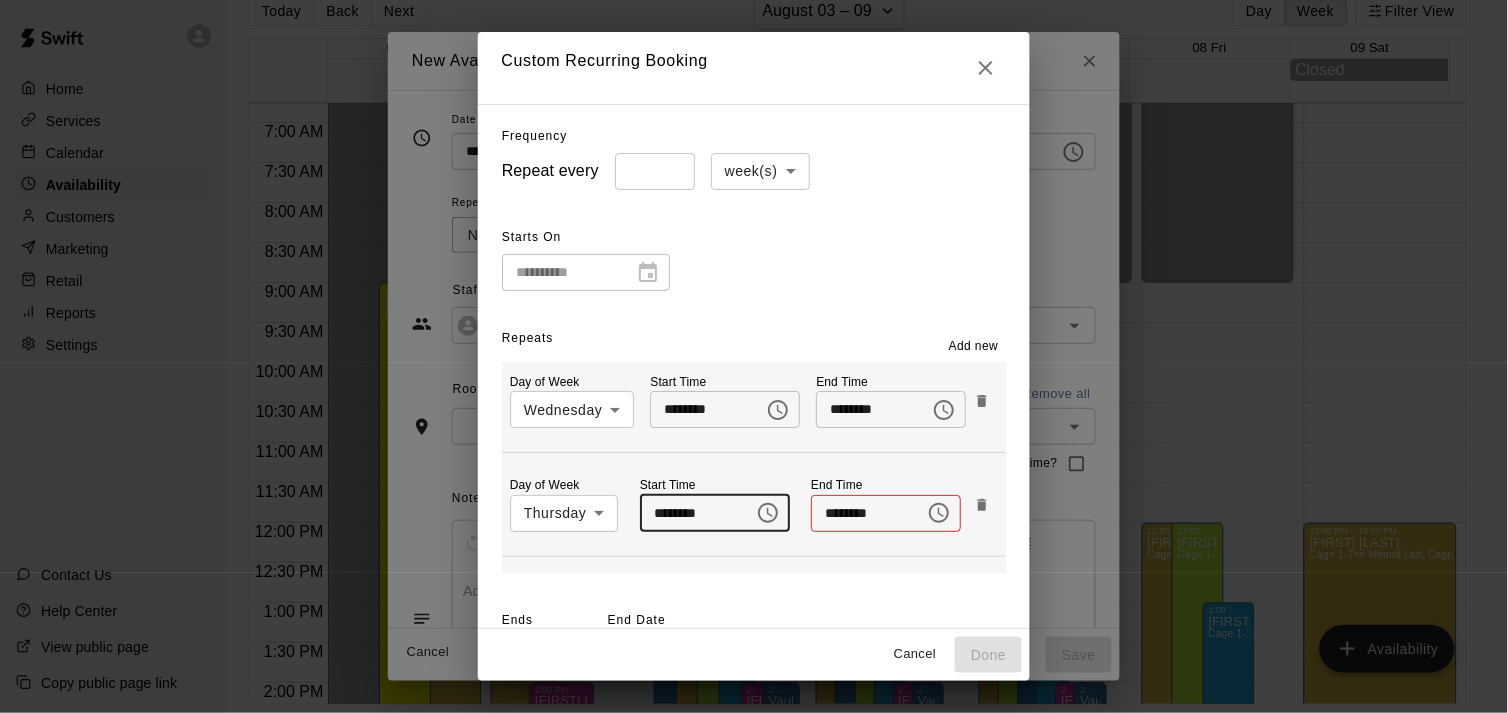 type on "********" 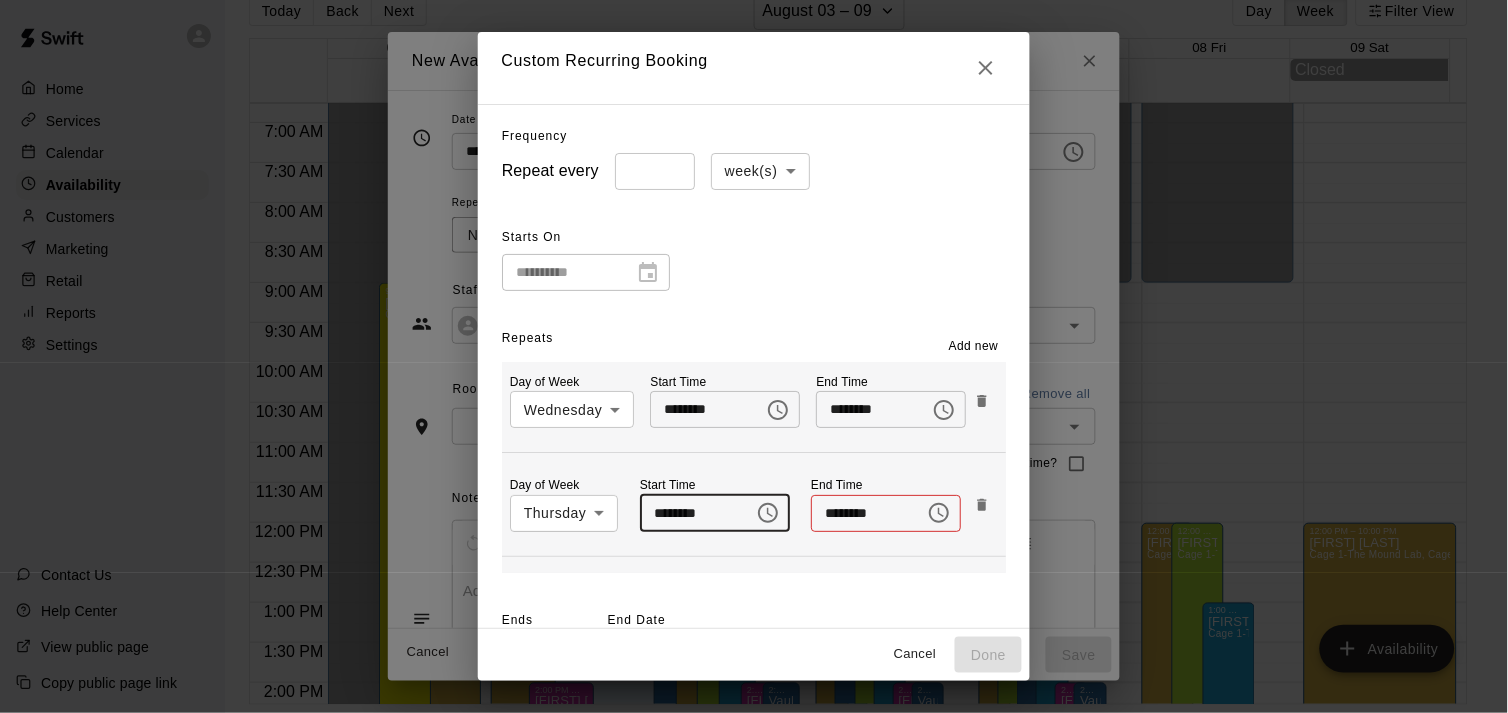 type 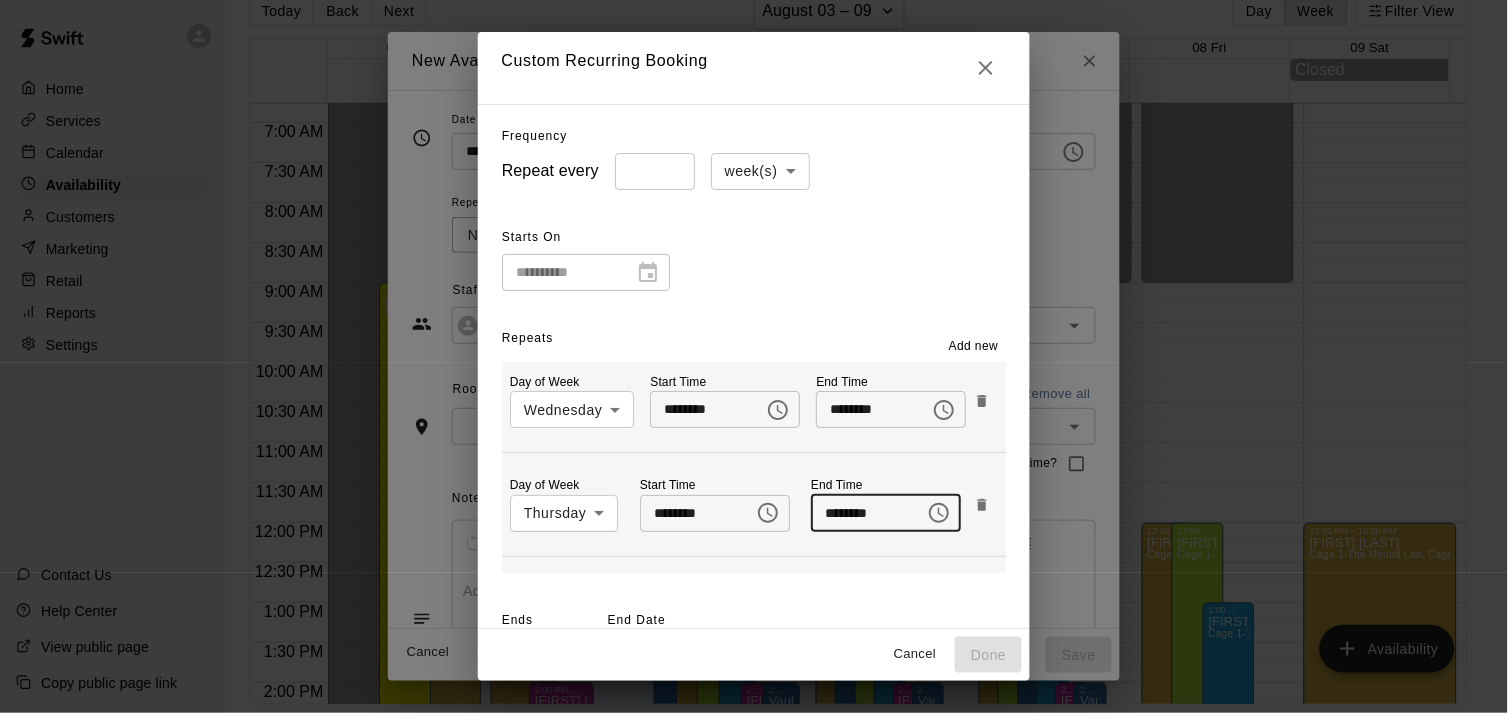 type on "********" 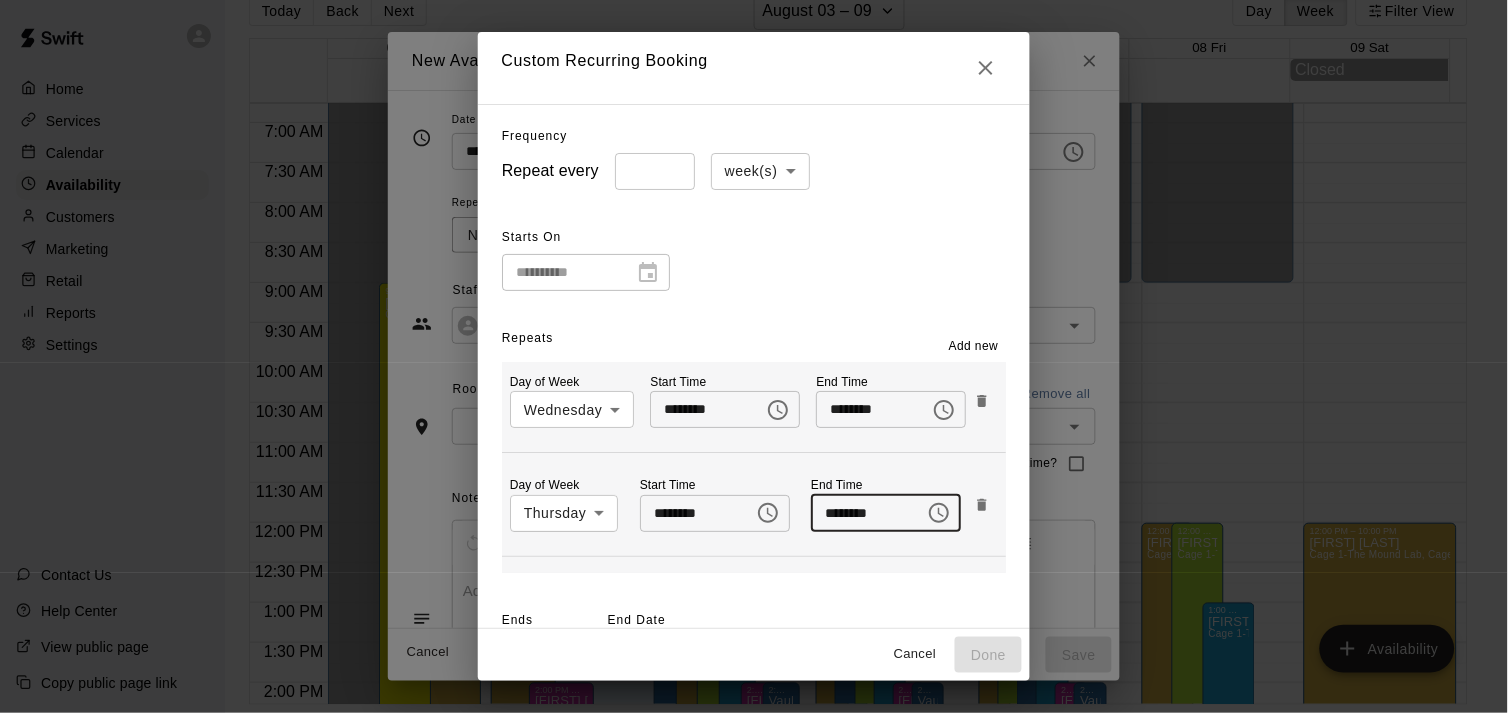 click on "Add new" at bounding box center [974, 347] 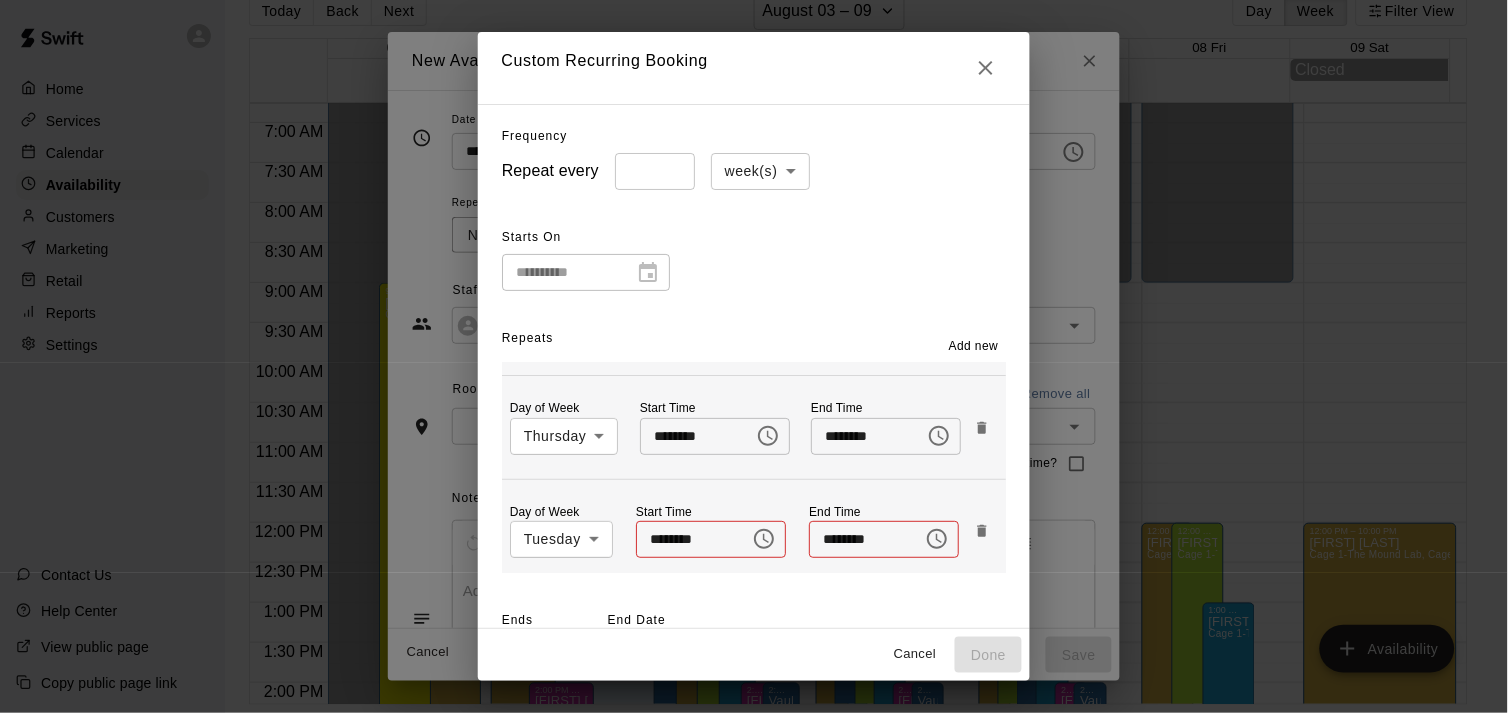 scroll, scrollTop: 203, scrollLeft: 0, axis: vertical 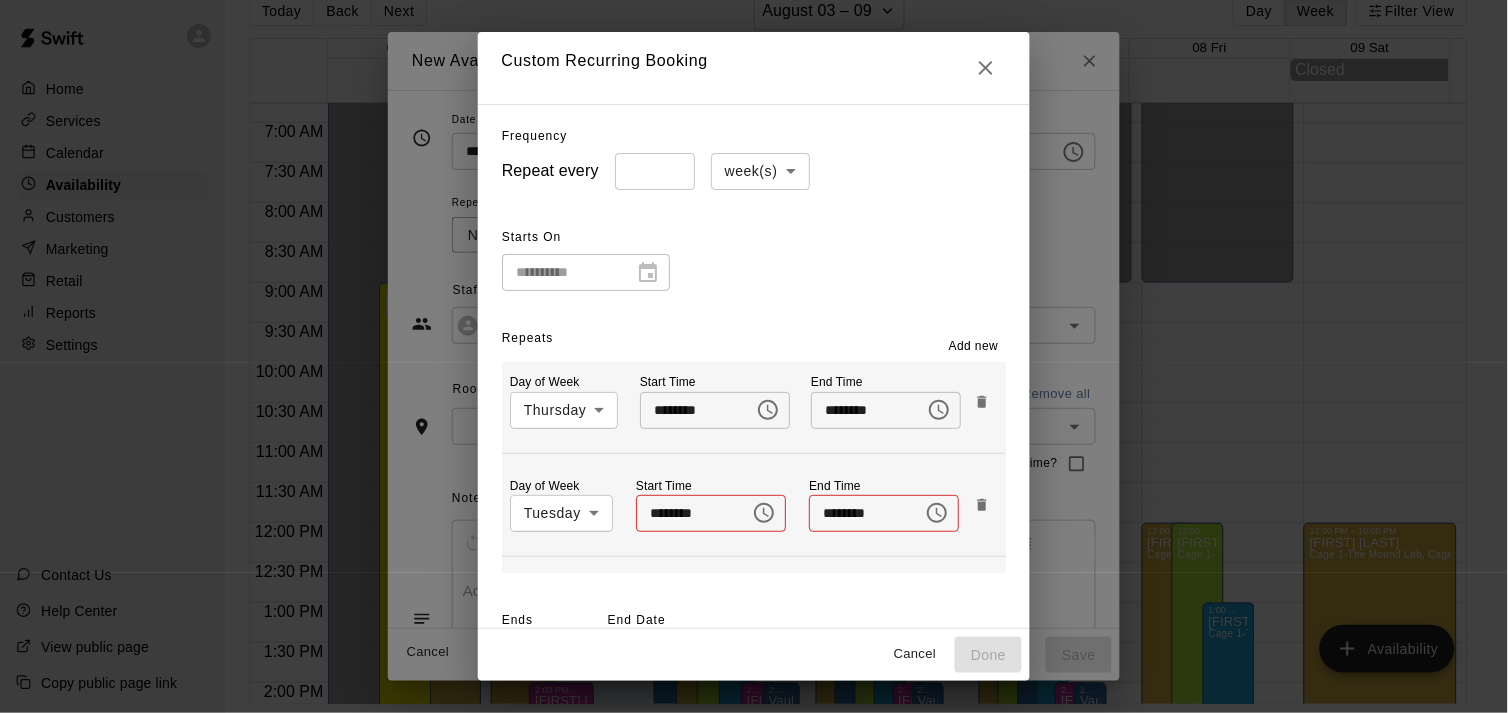 click on "TB 12:00 PM – 10:00 PM [FIRST] [LAST] KS 12:00 AM – 9:00 AM Closed 12:00 PM – 10:00 PM KS" at bounding box center [754, 340] 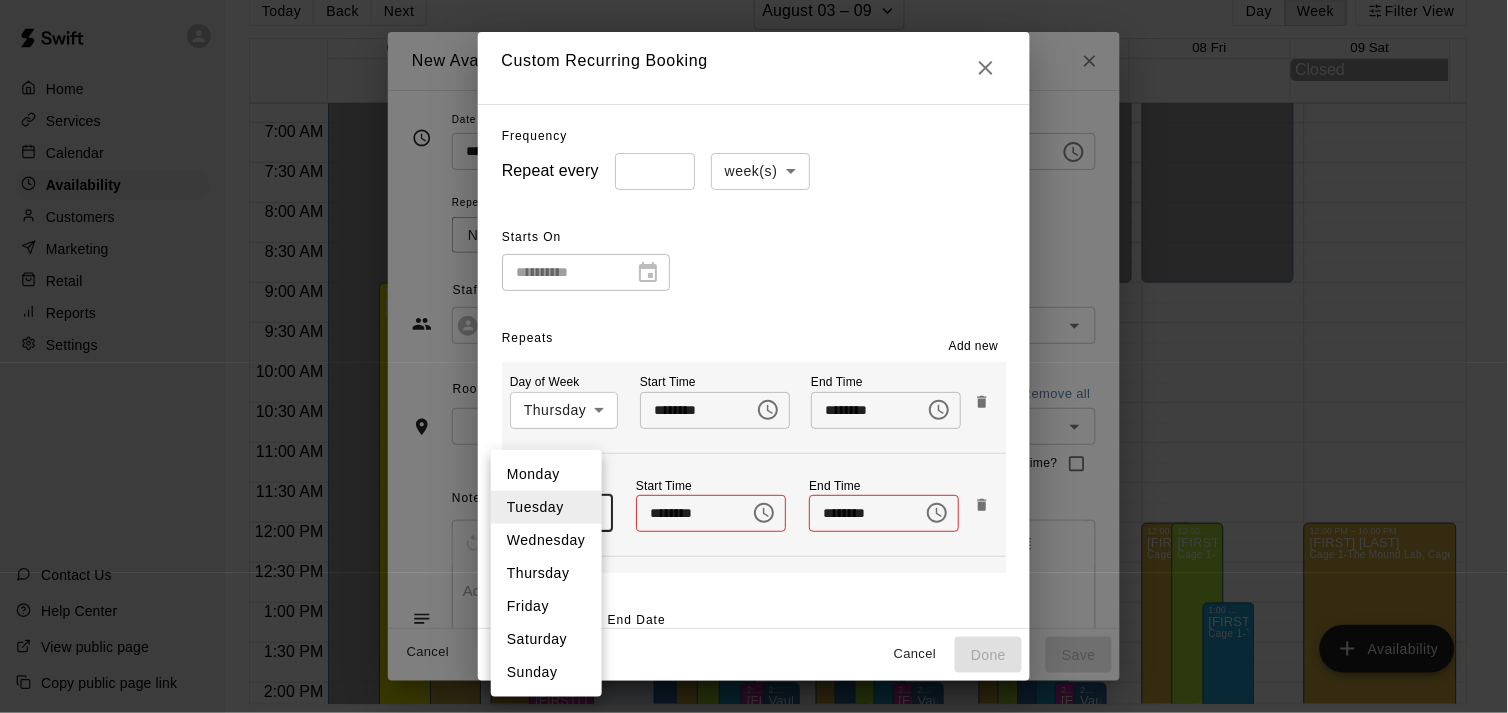 type 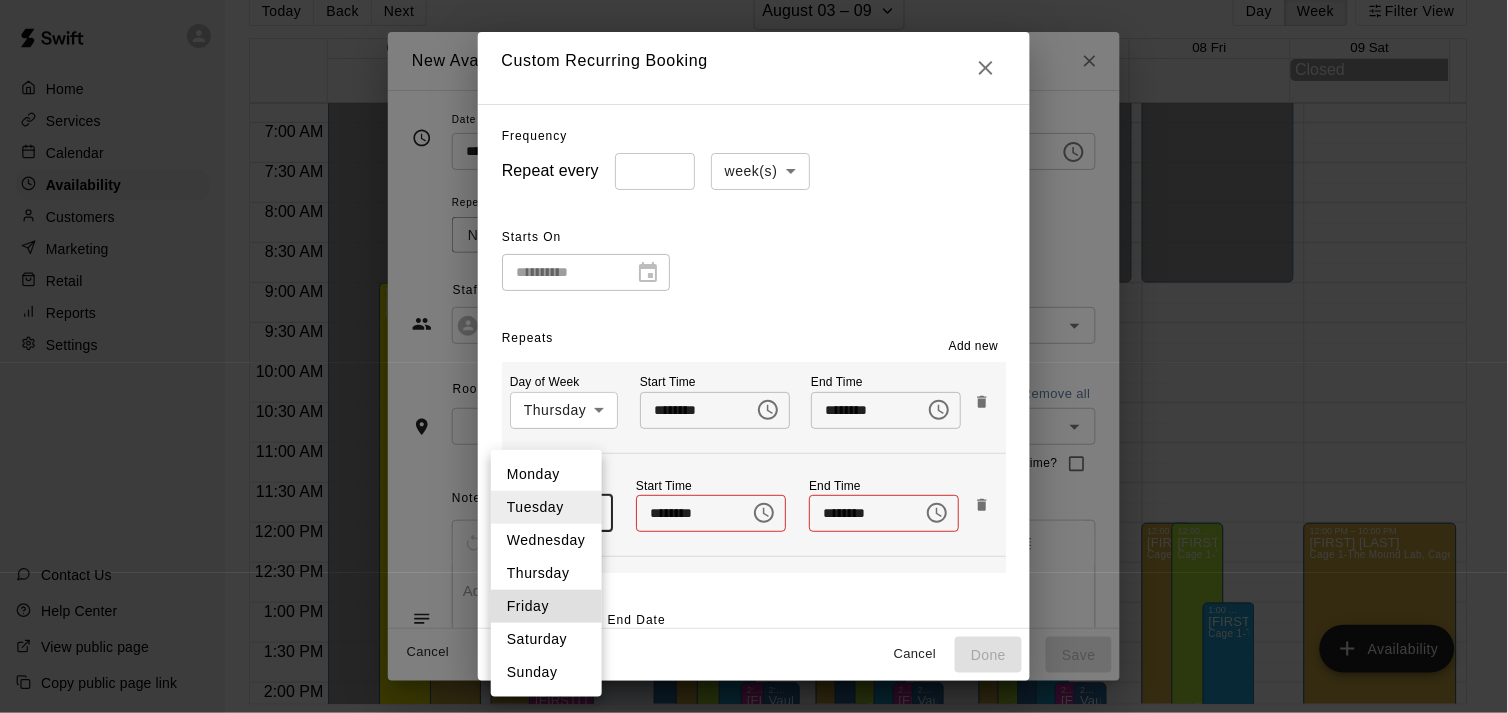 type 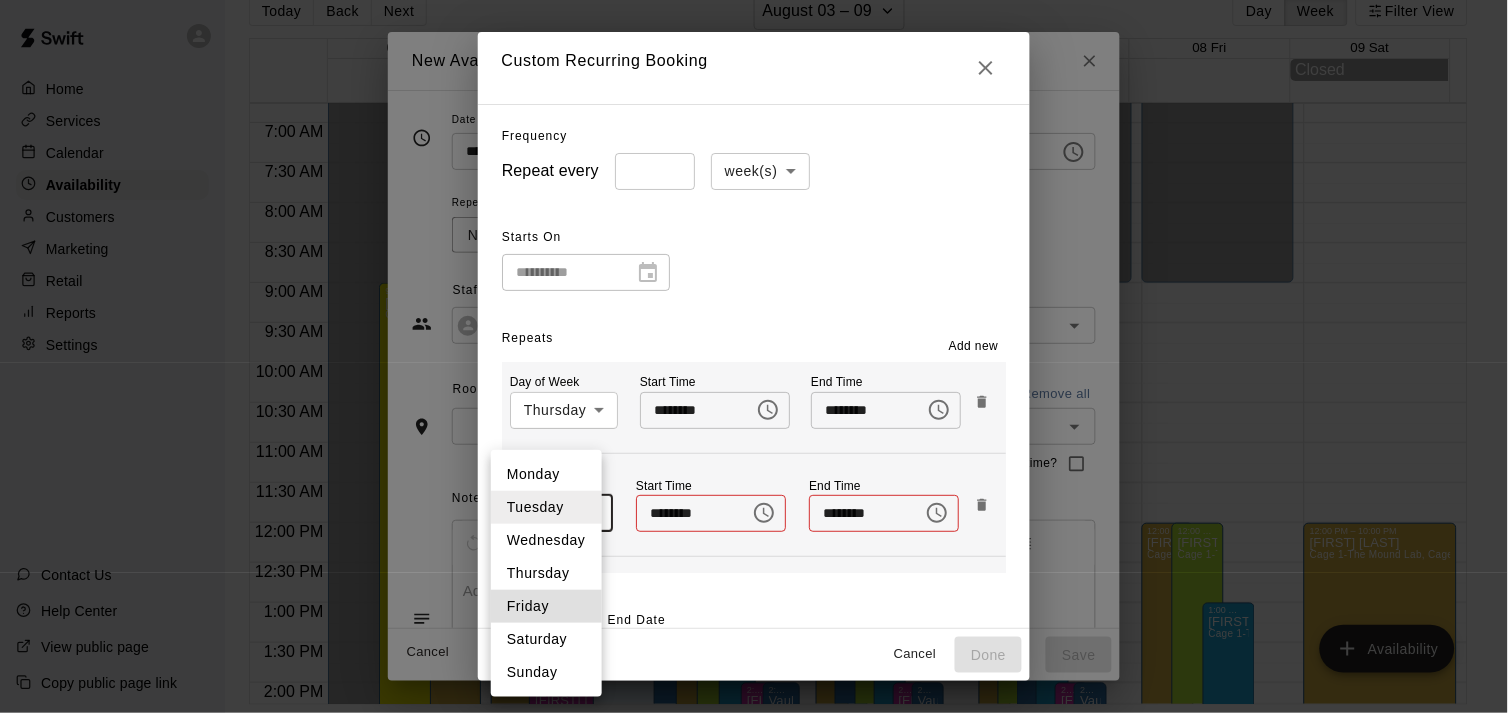 click on "Friday" at bounding box center [546, 606] 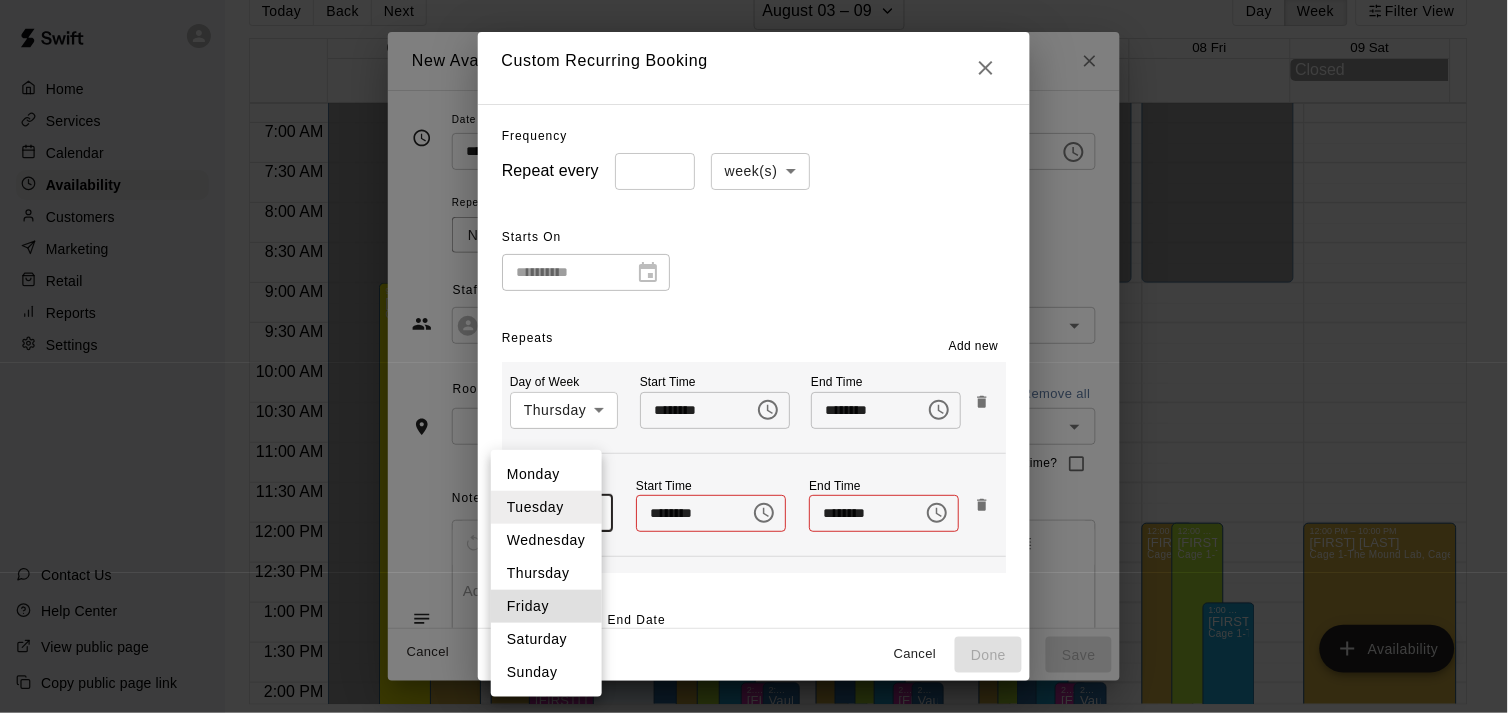 type on "*" 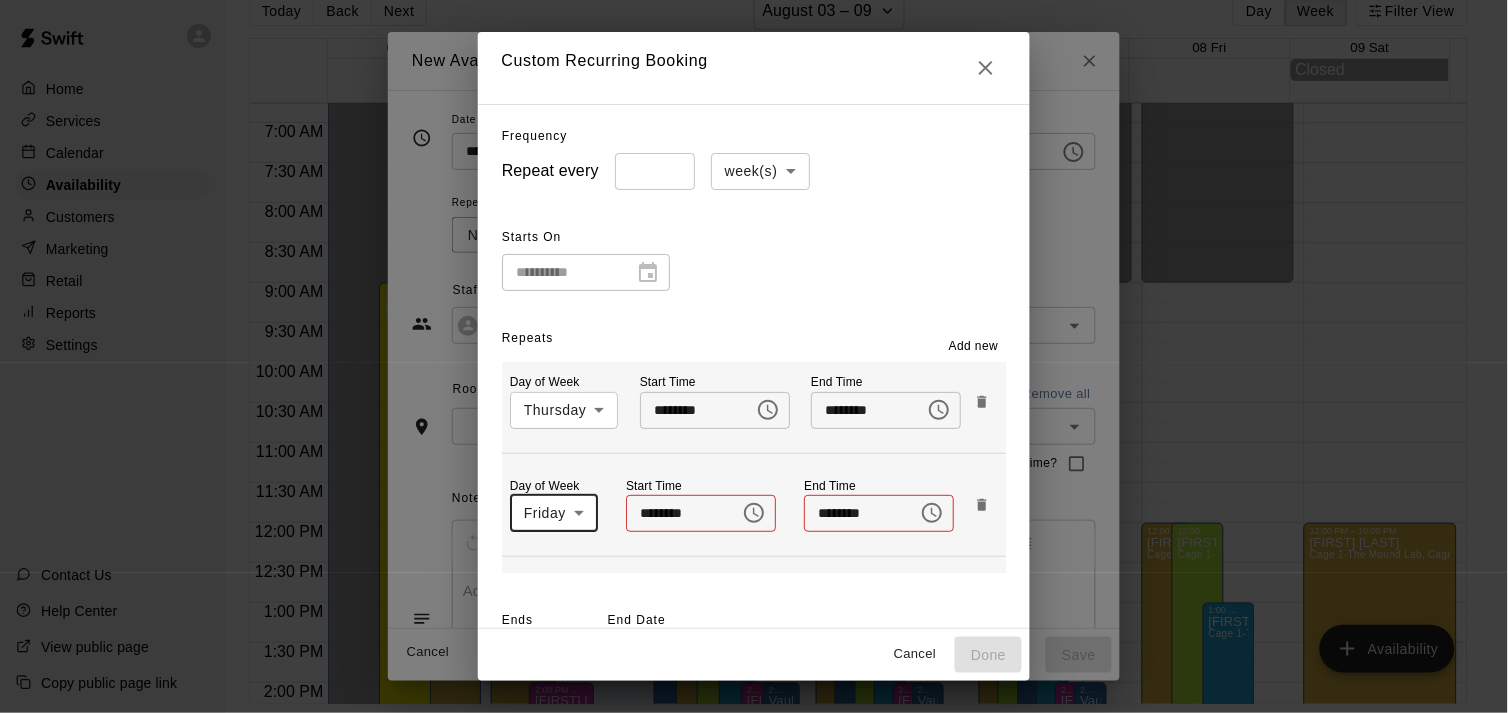 click on "********" at bounding box center [676, 513] 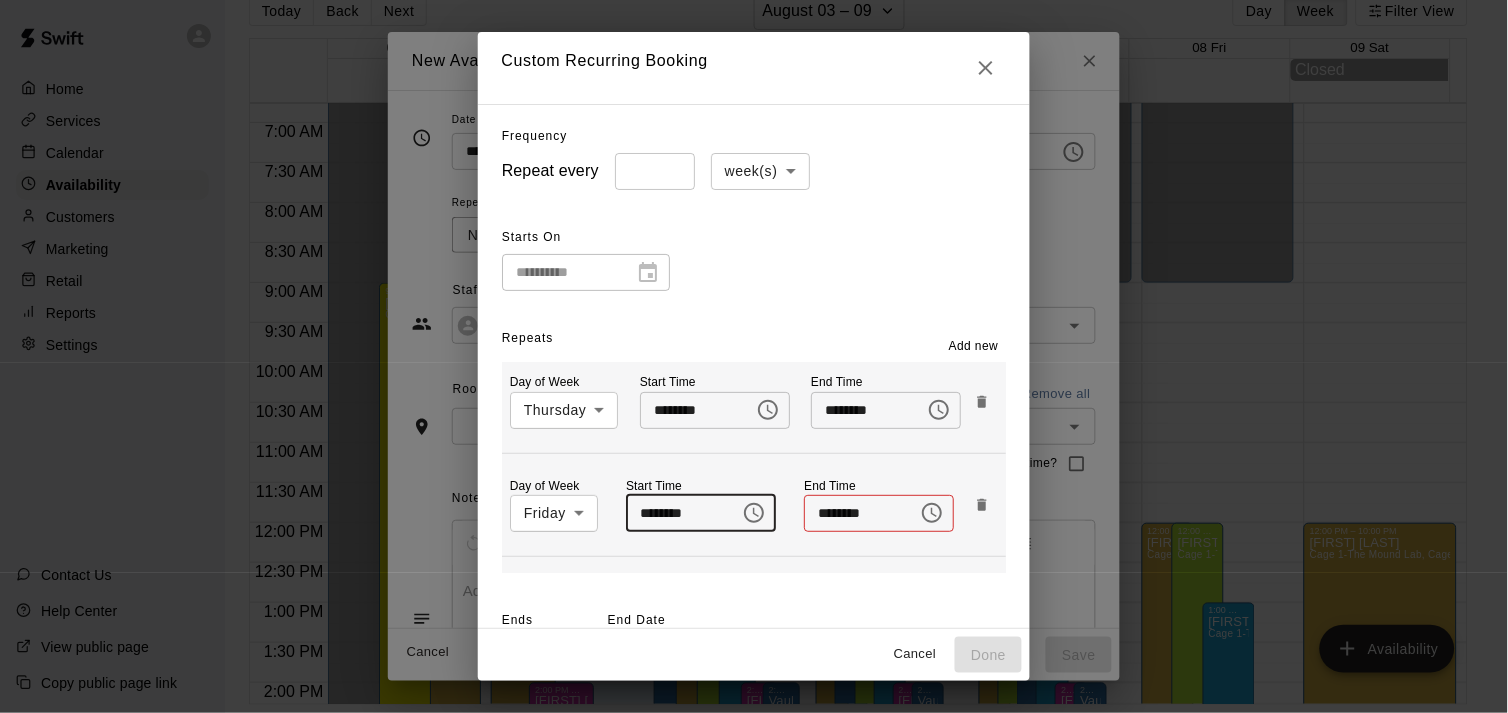 type on "********" 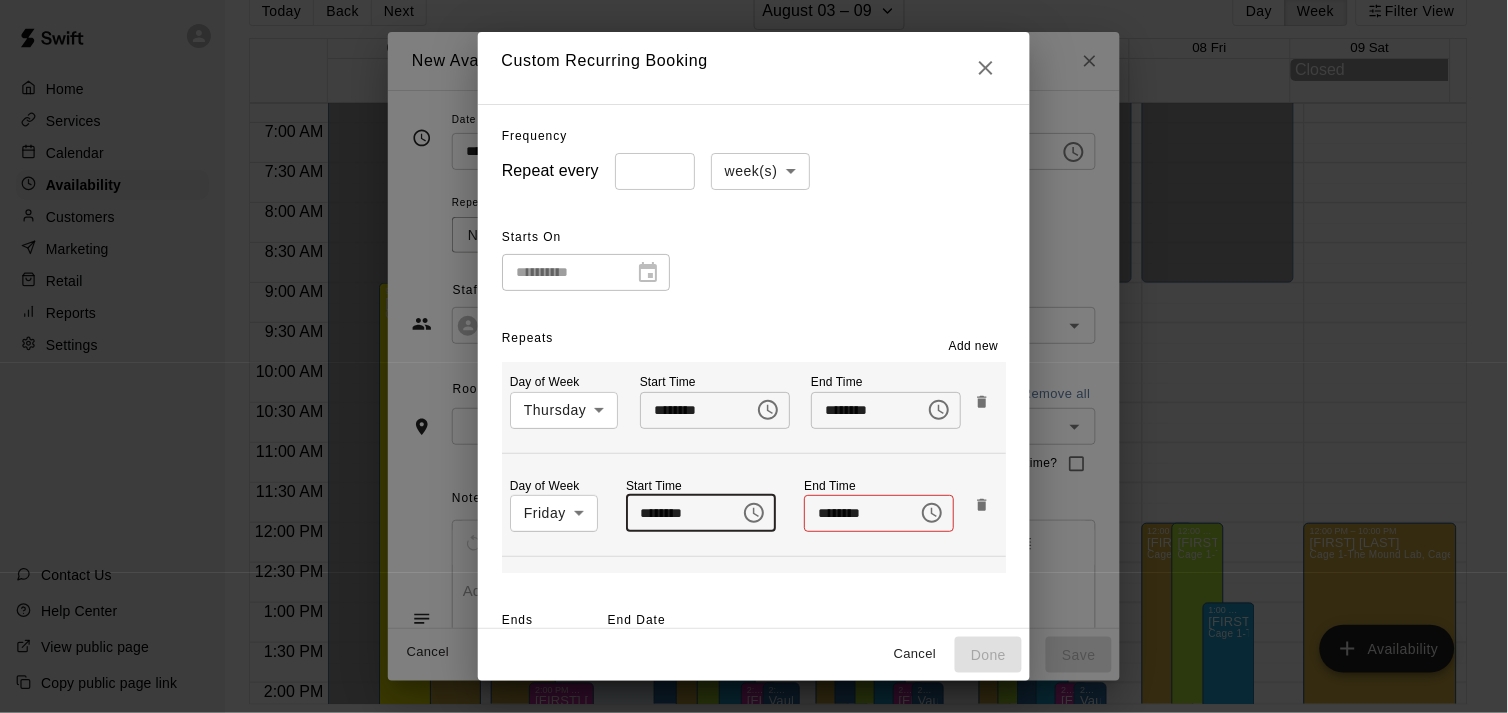 type 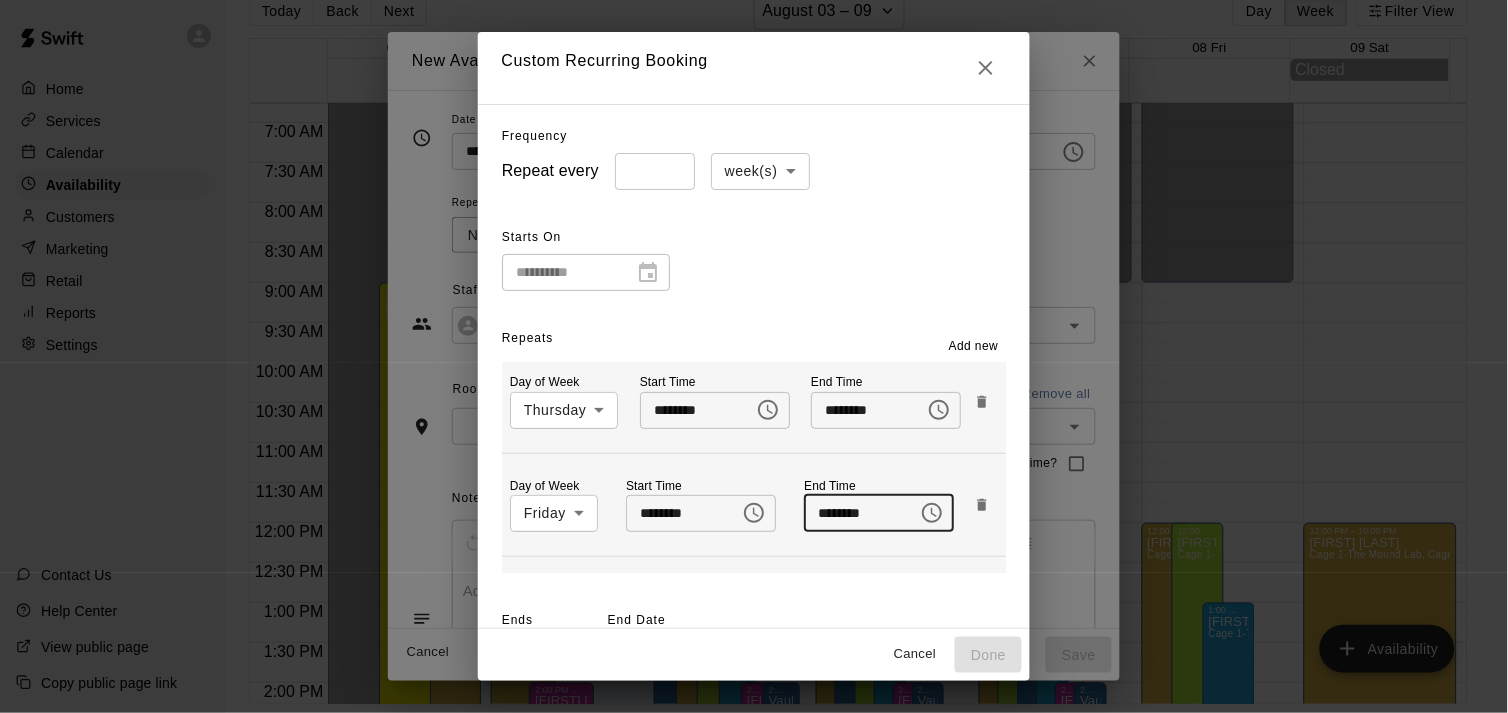 type on "********" 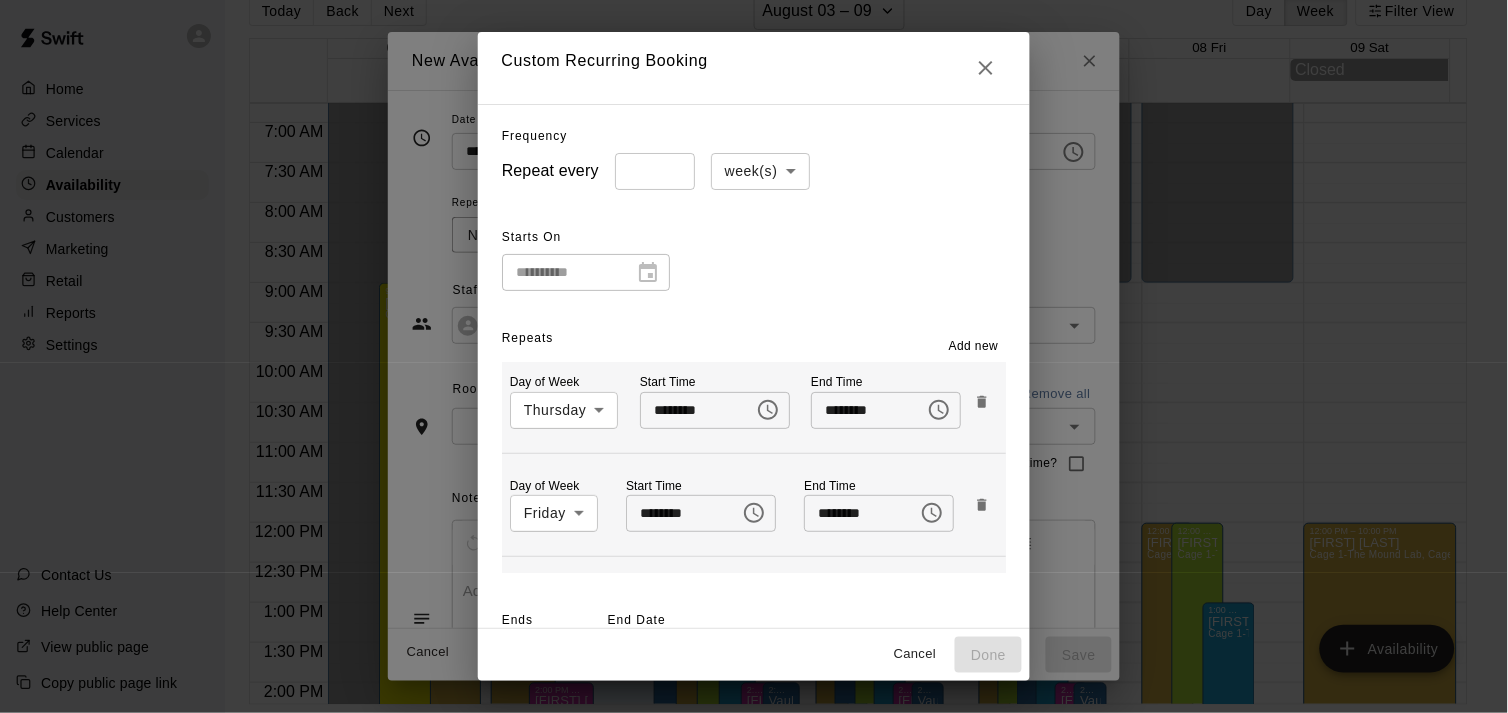 scroll, scrollTop: 65, scrollLeft: 0, axis: vertical 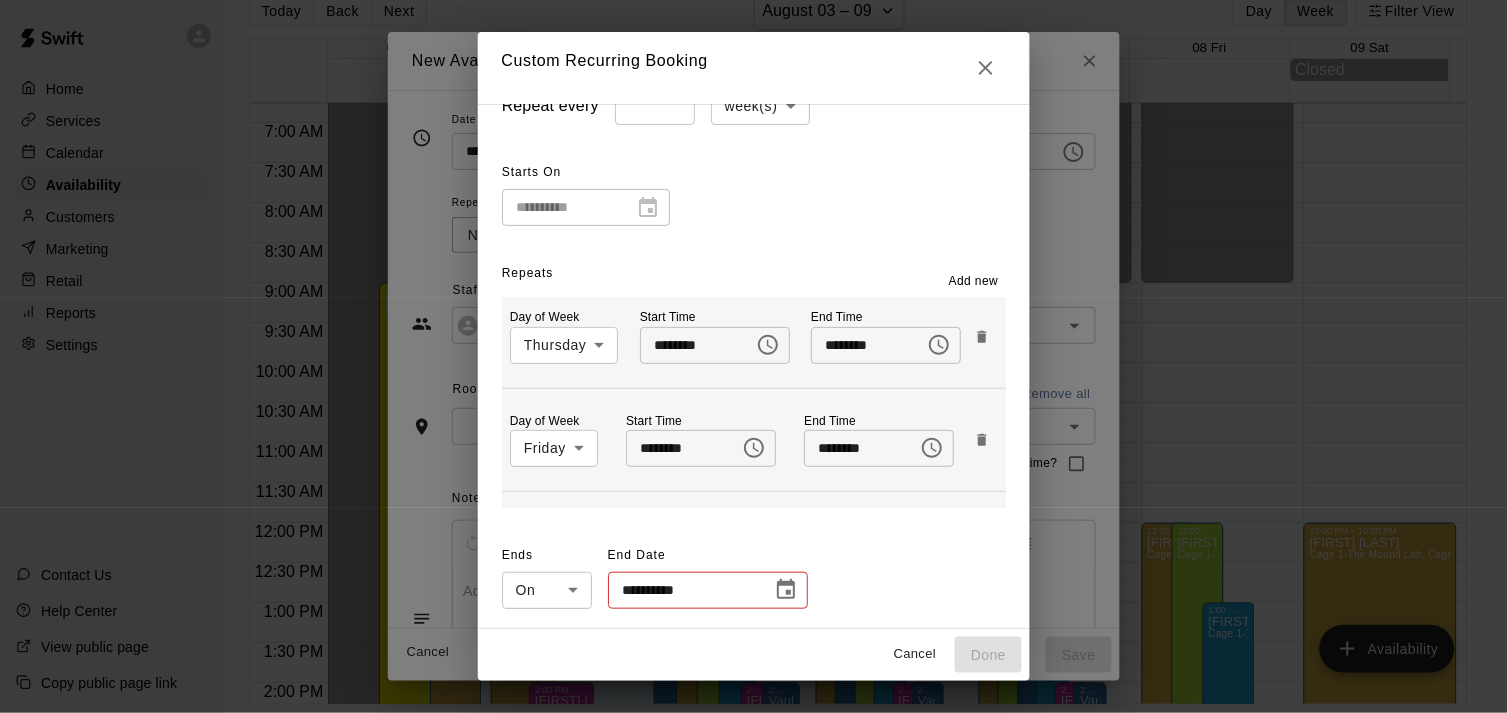 click 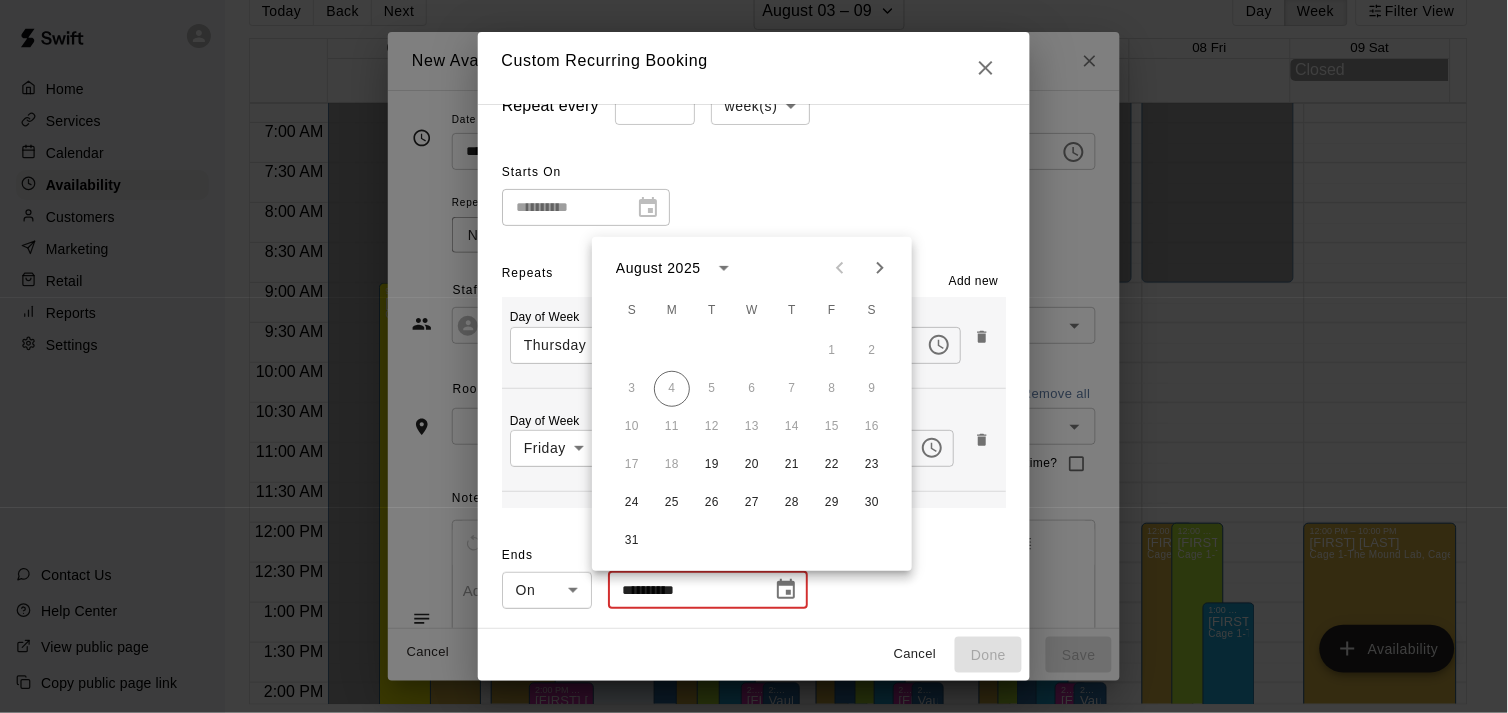click 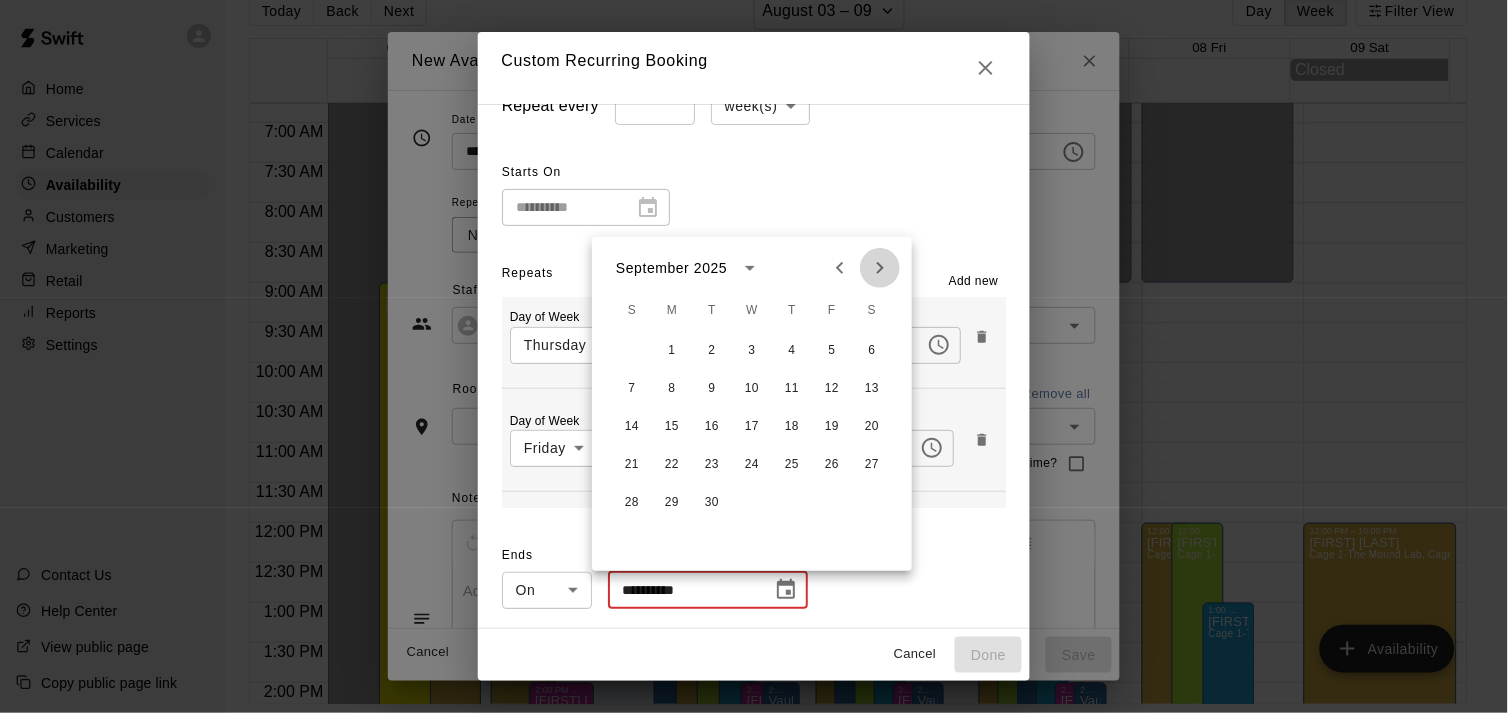click 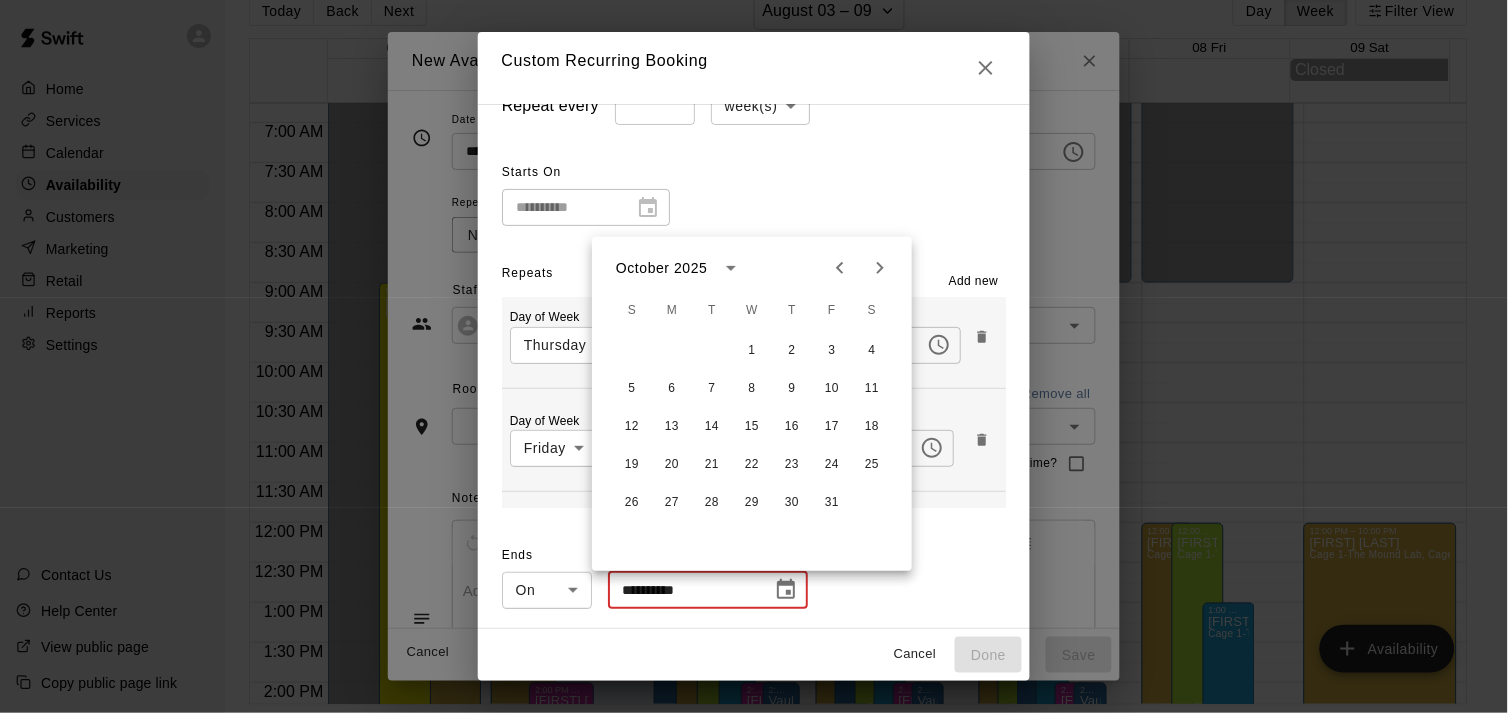 click 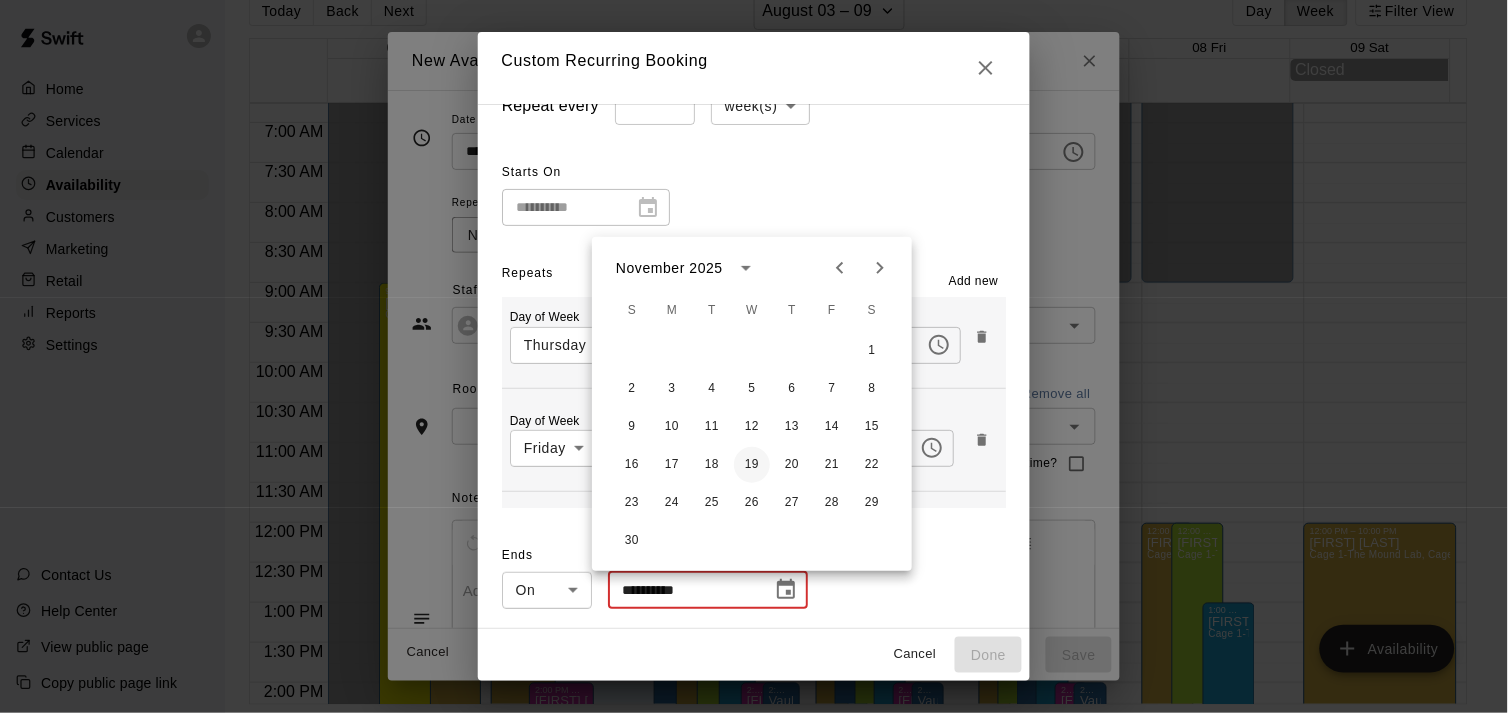 click on "19" at bounding box center [752, 465] 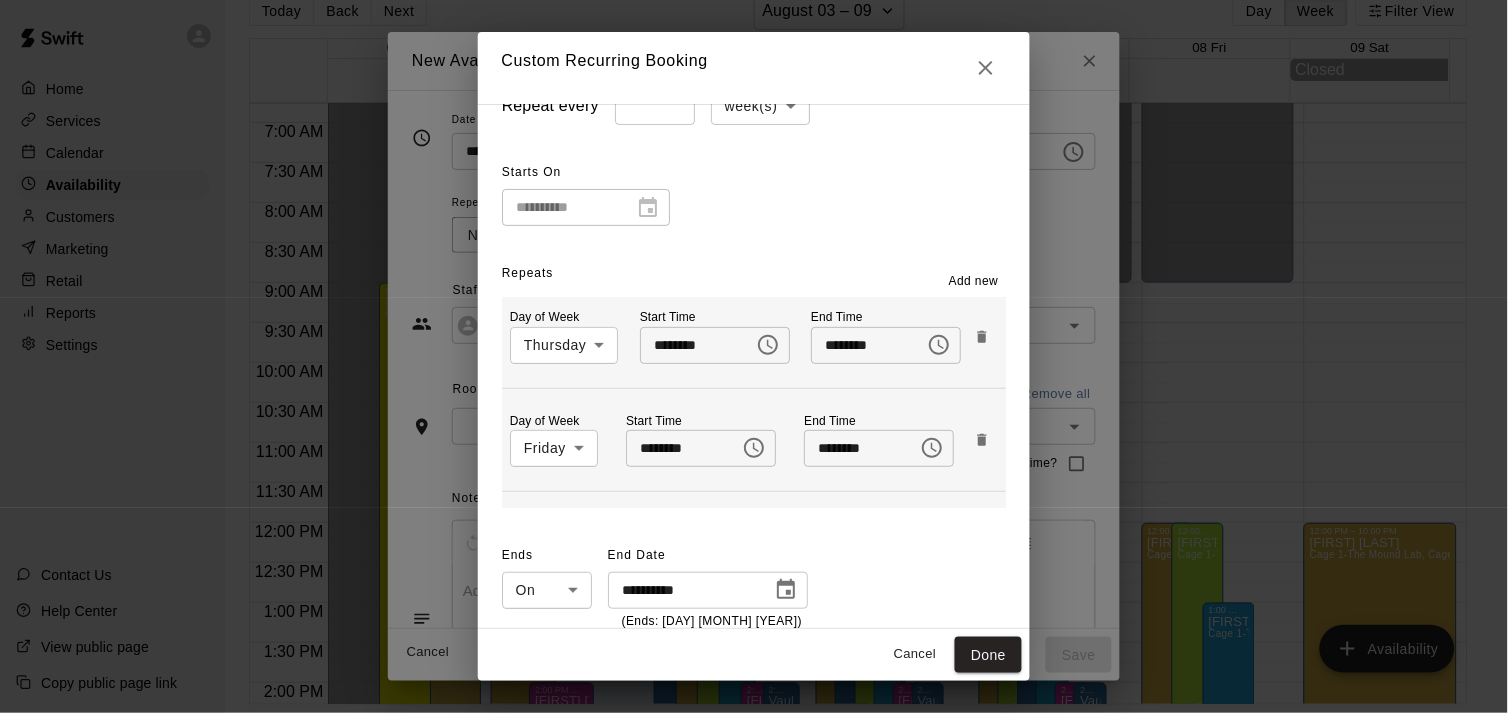 click 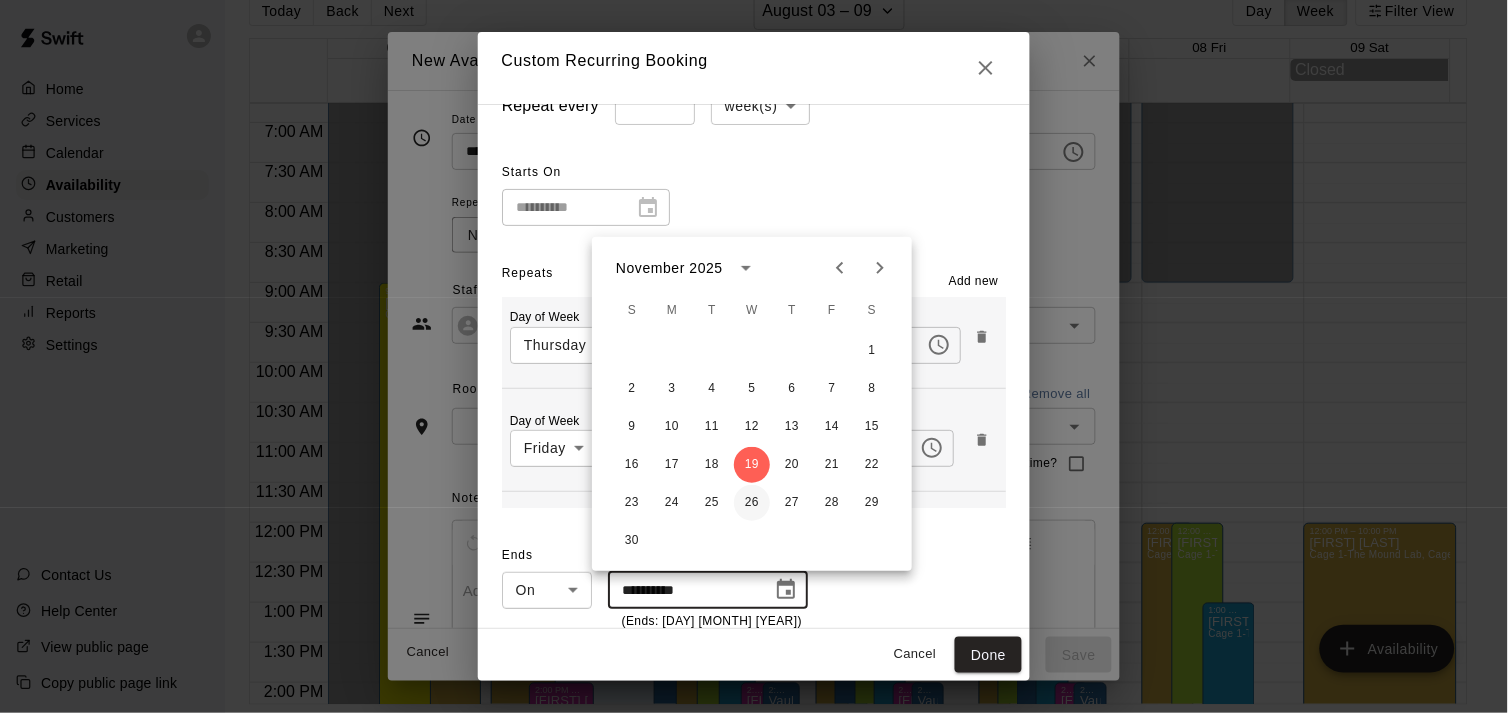 click on "26" at bounding box center [752, 503] 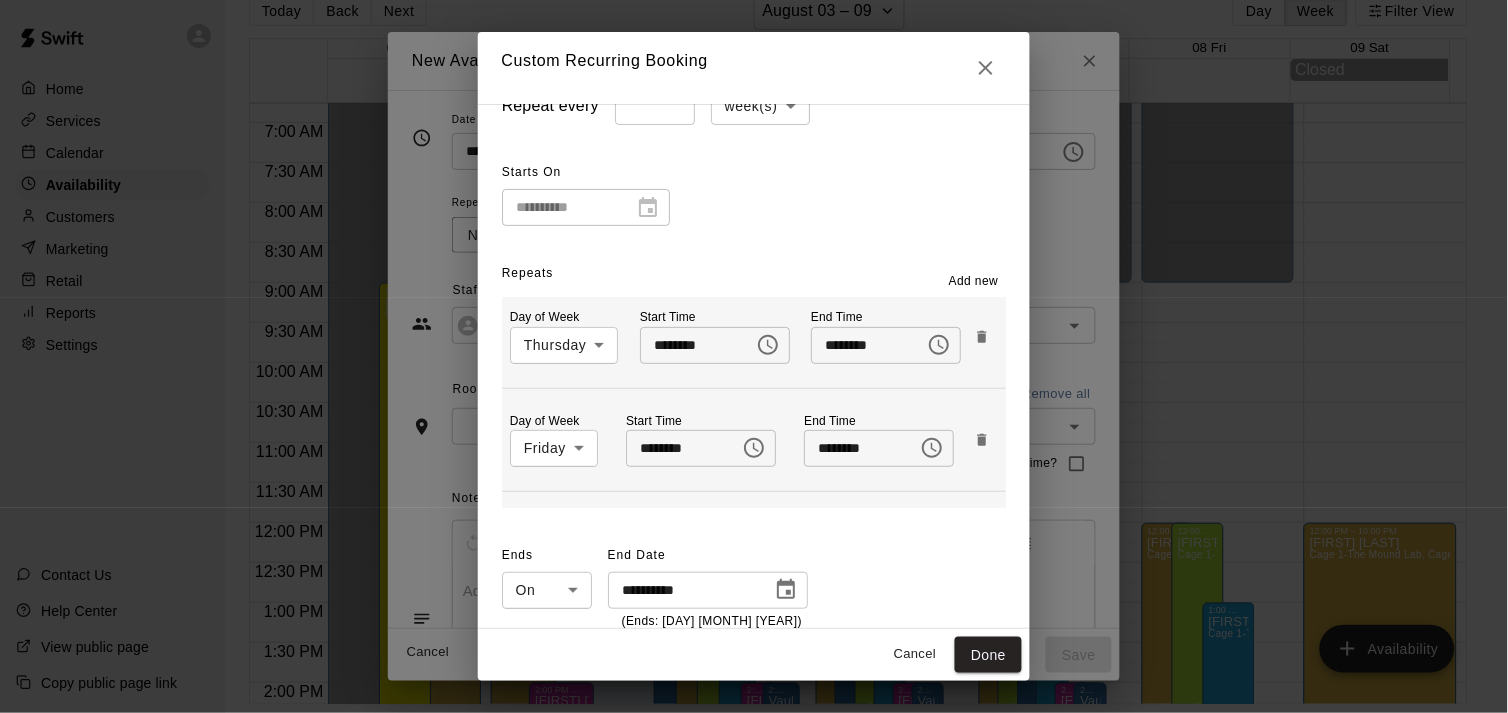 type on "**********" 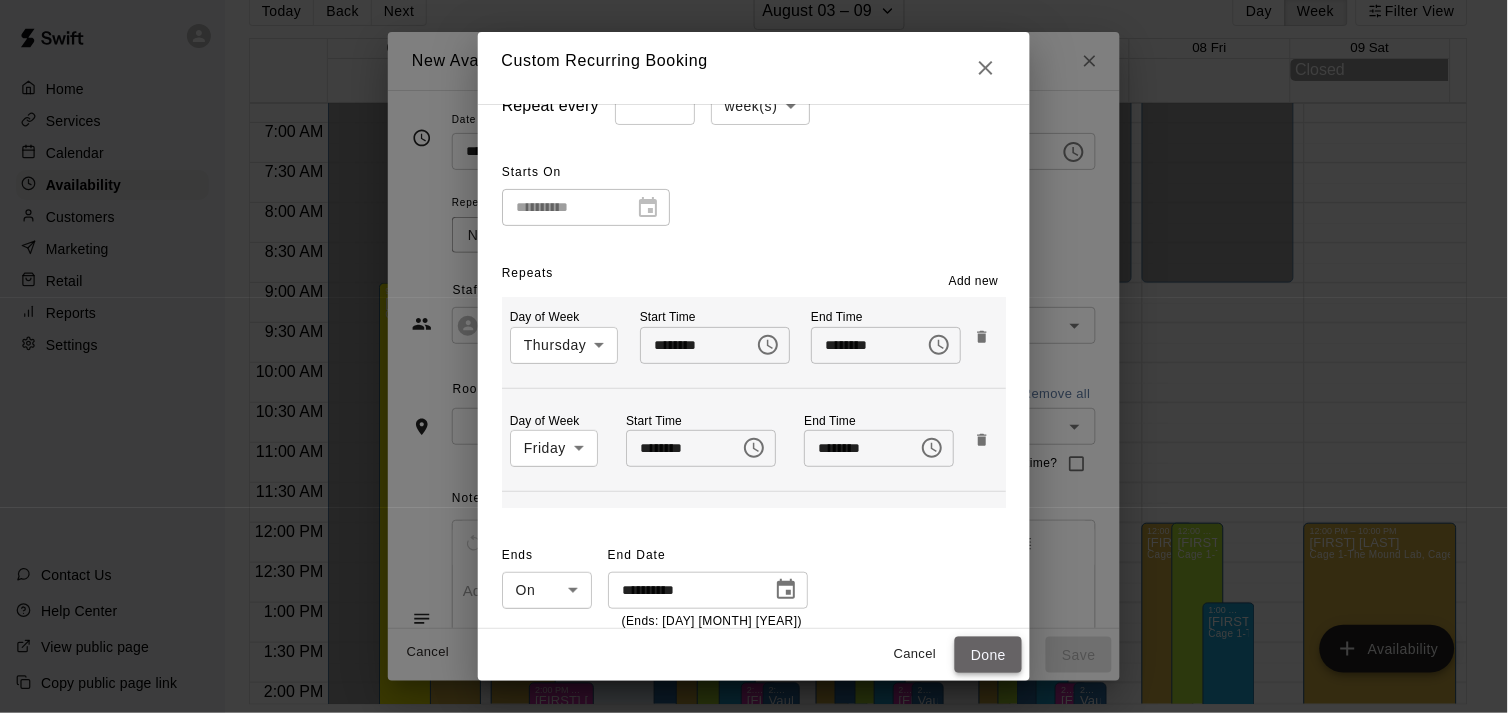 click on "Done" at bounding box center [988, 655] 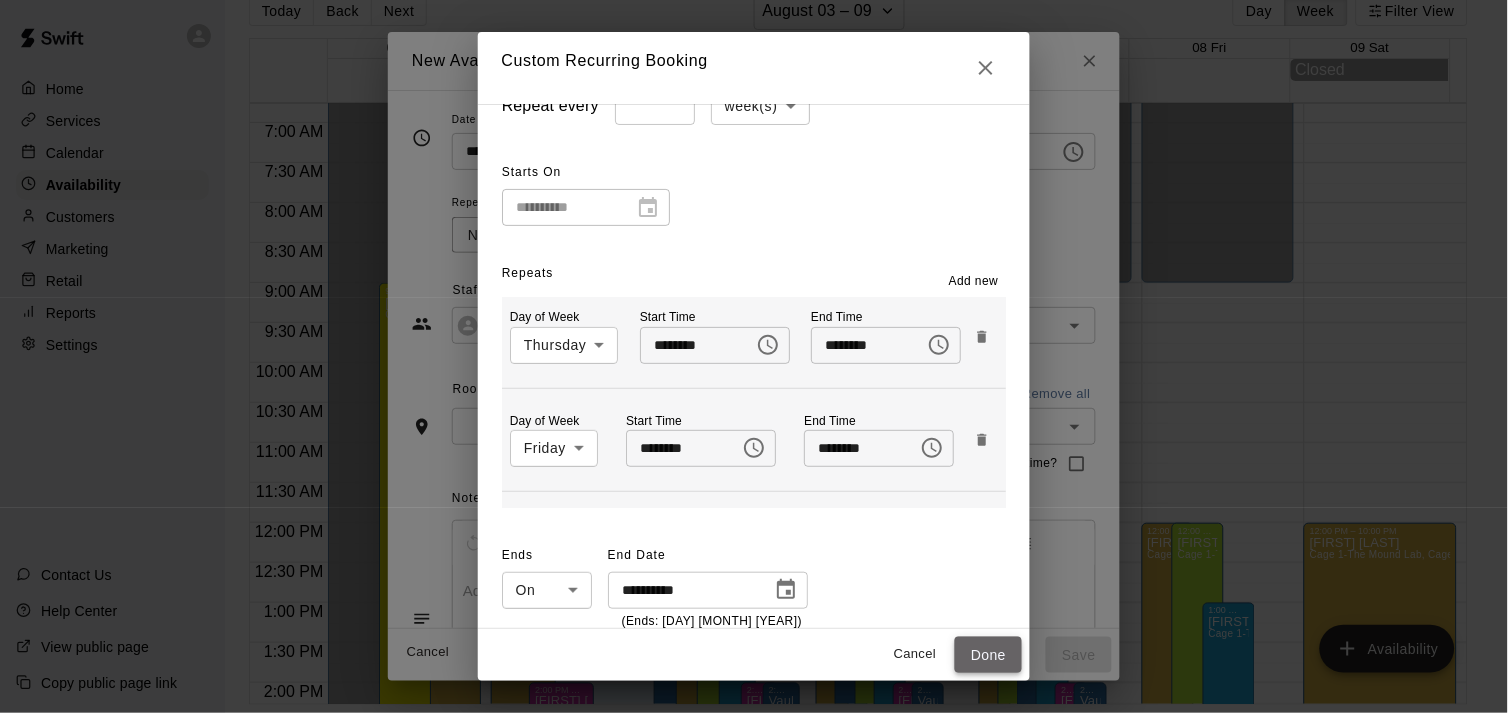 type on "**********" 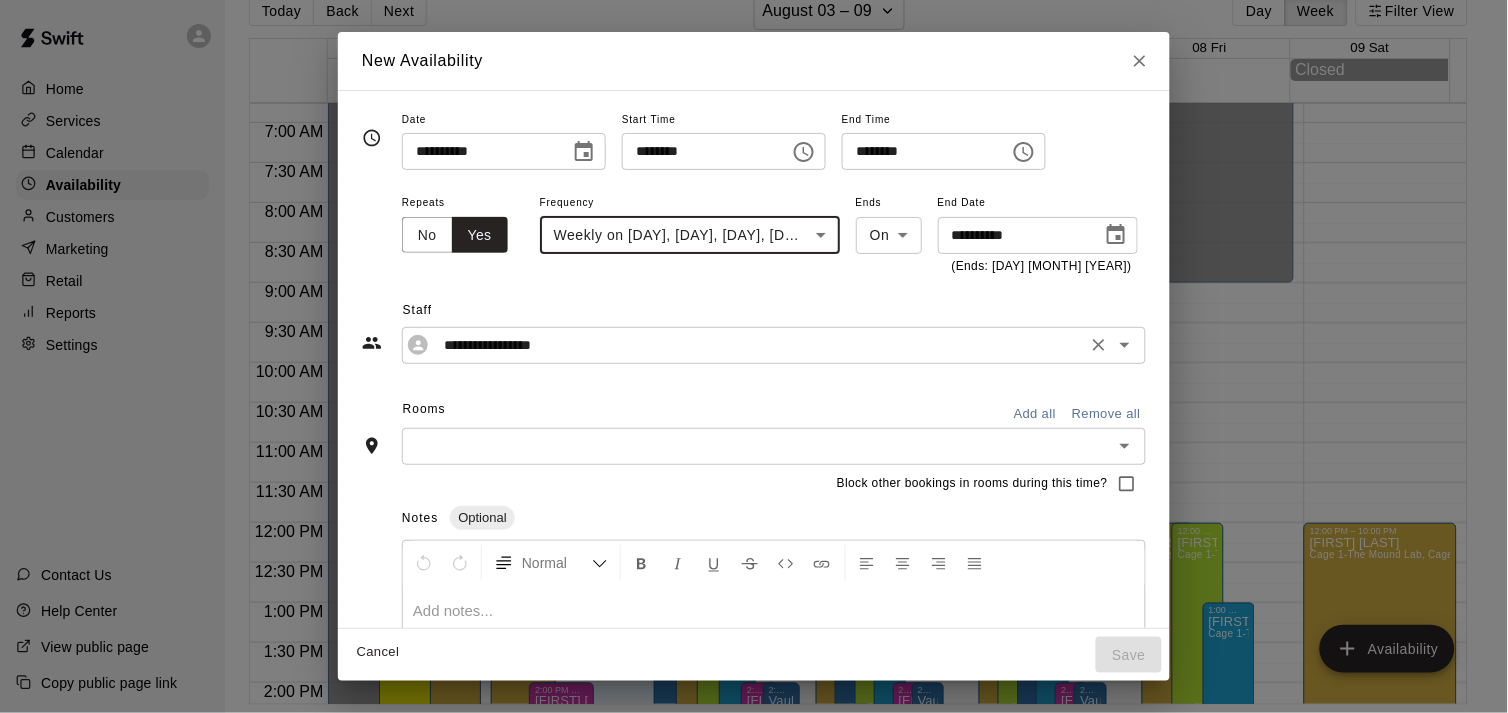 click on "**********" at bounding box center [758, 345] 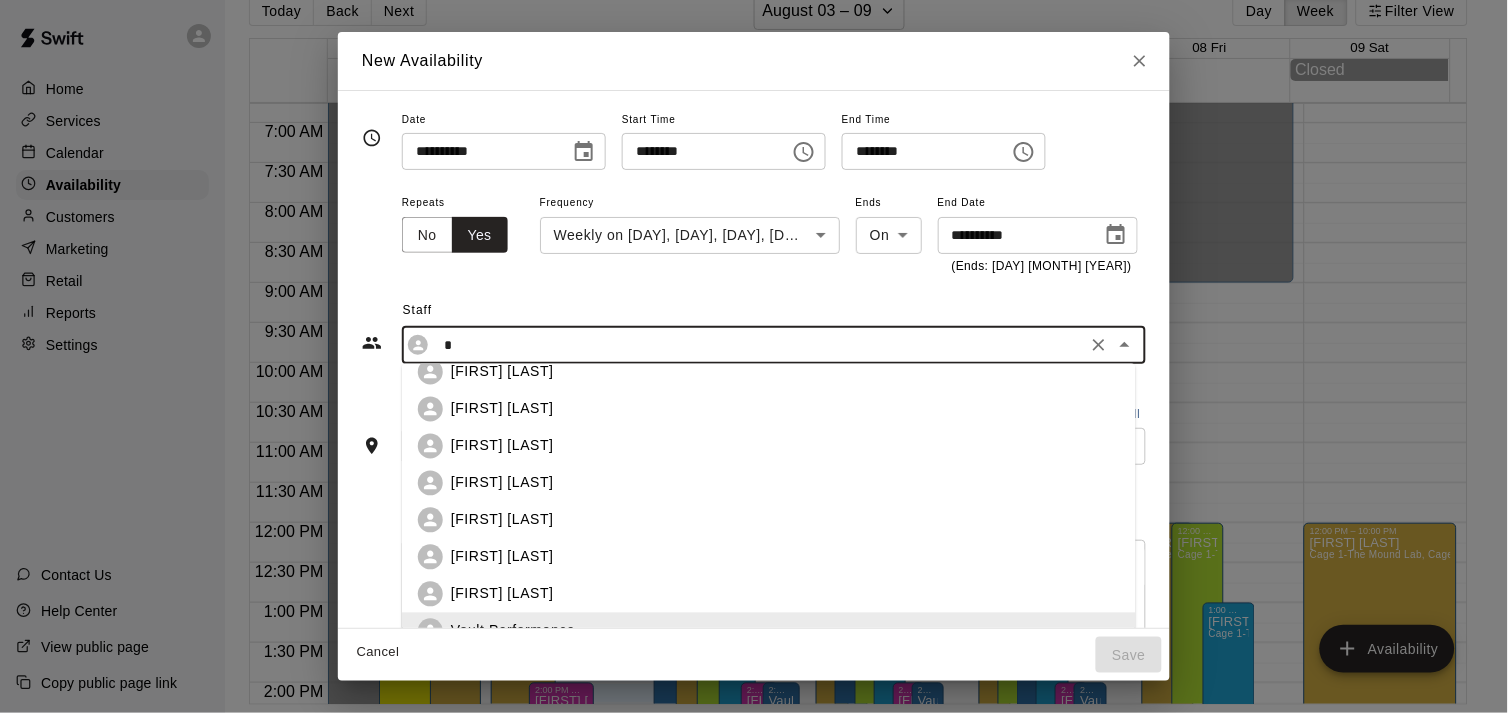 scroll, scrollTop: 0, scrollLeft: 0, axis: both 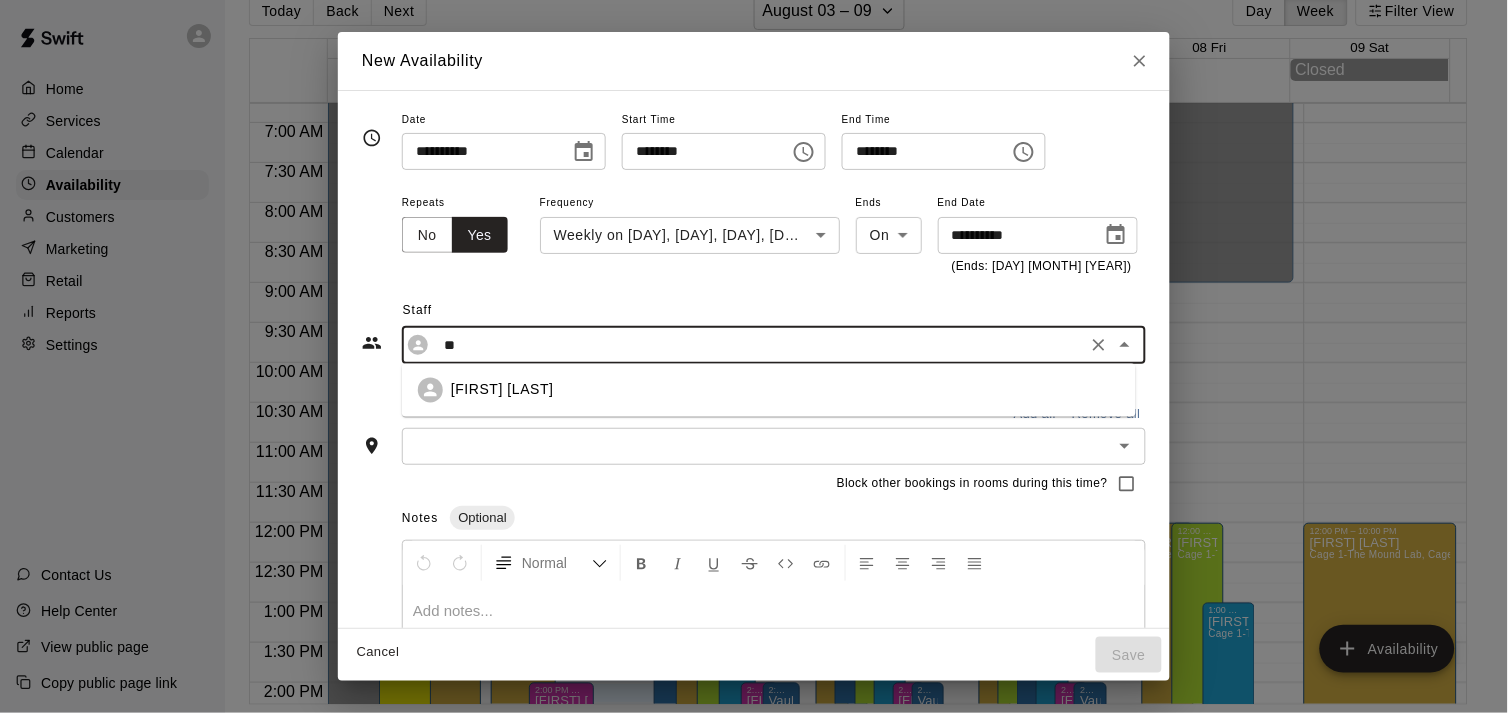 click on "[FIRST] [LAST]" at bounding box center [769, 390] 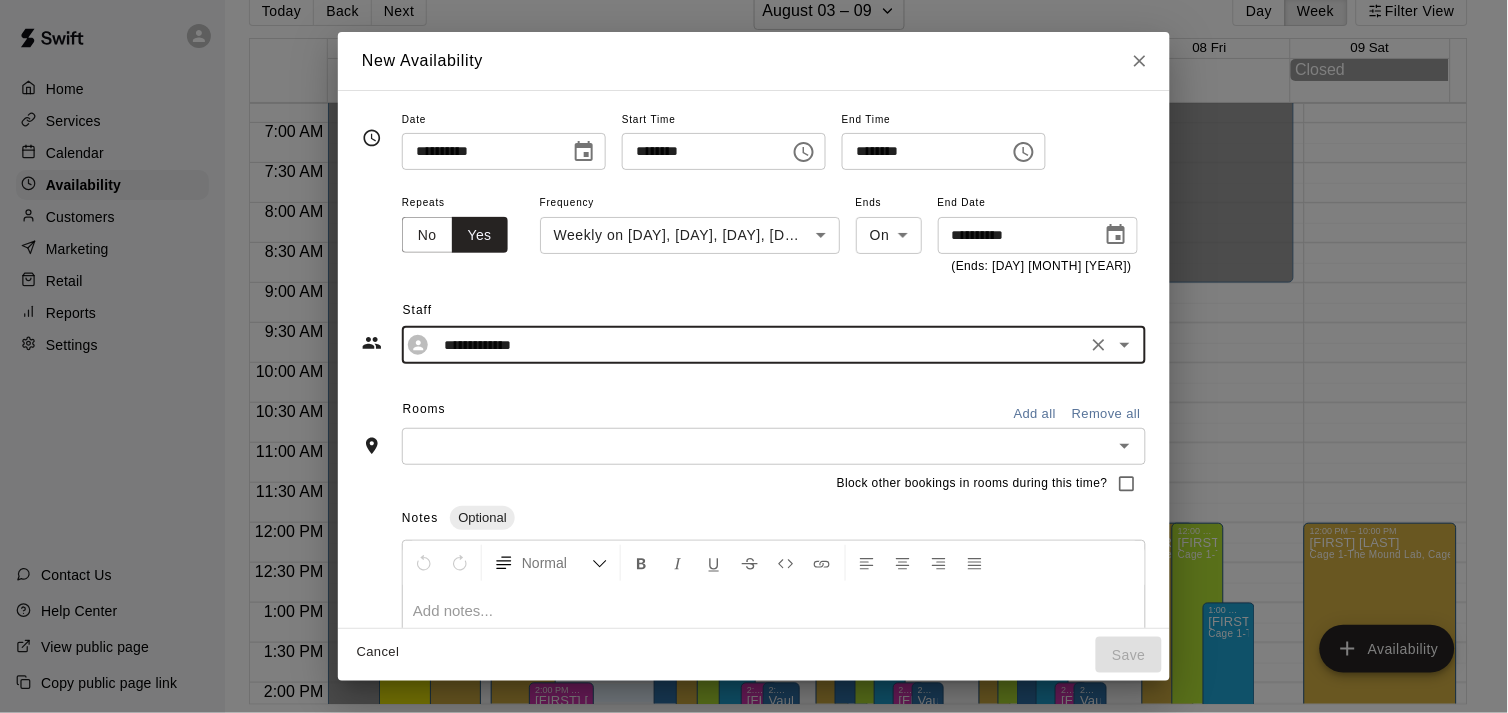 type on "**********" 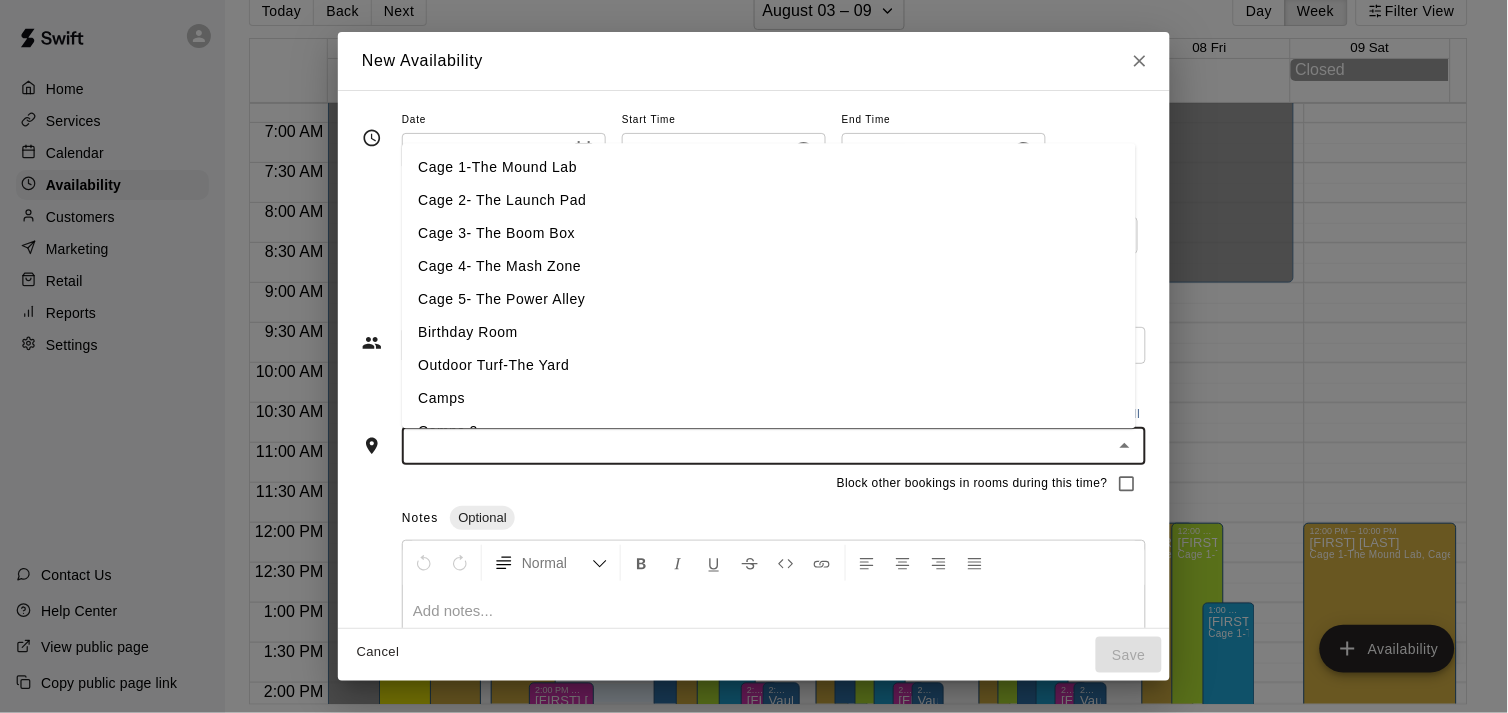 click at bounding box center (757, 446) 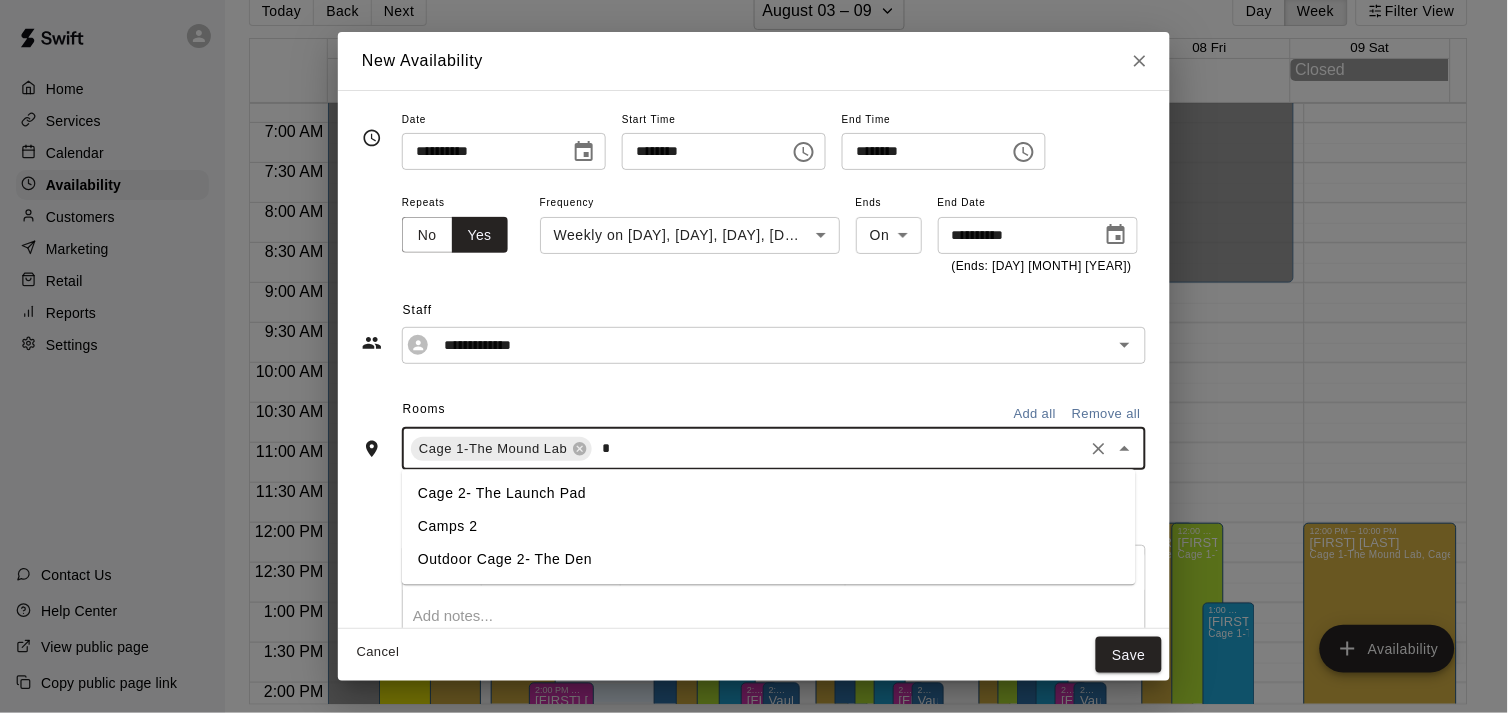 type on "*" 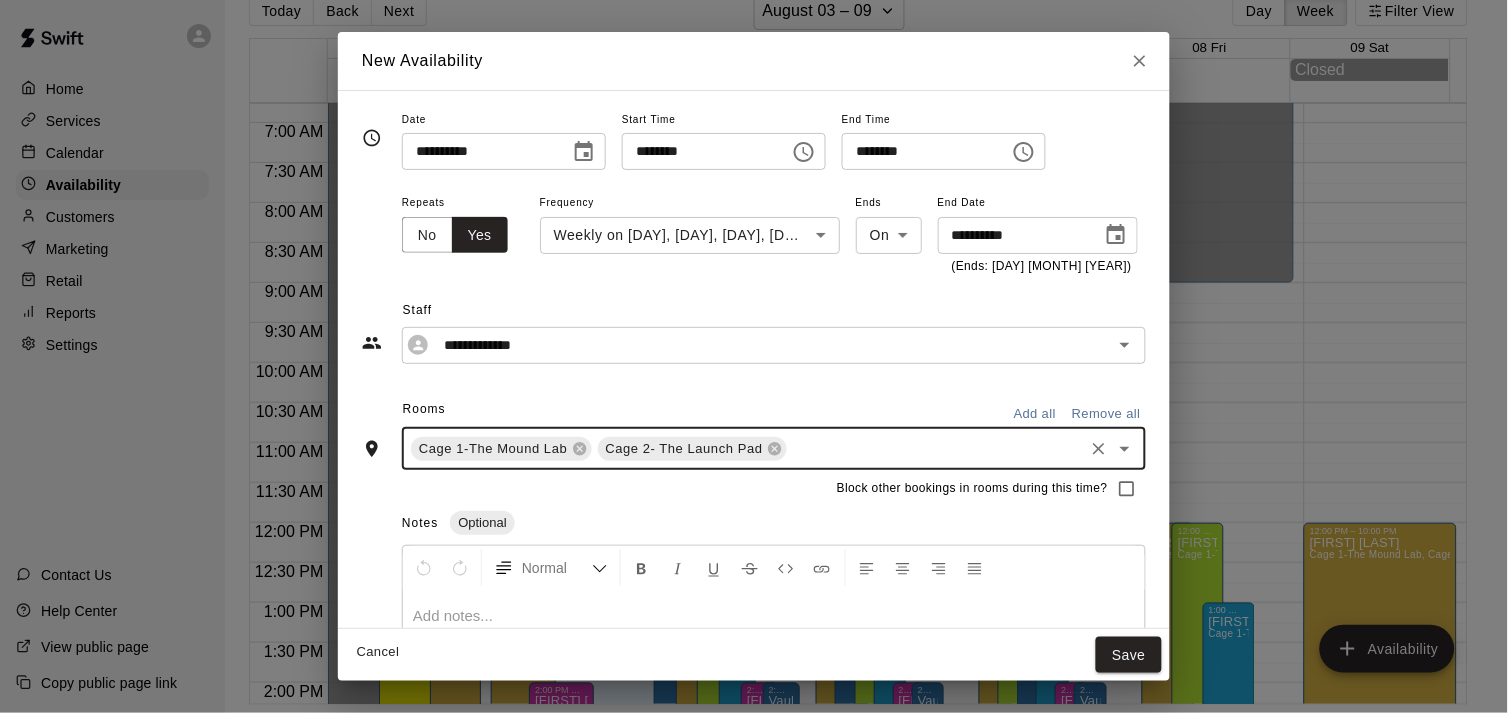 type on "*" 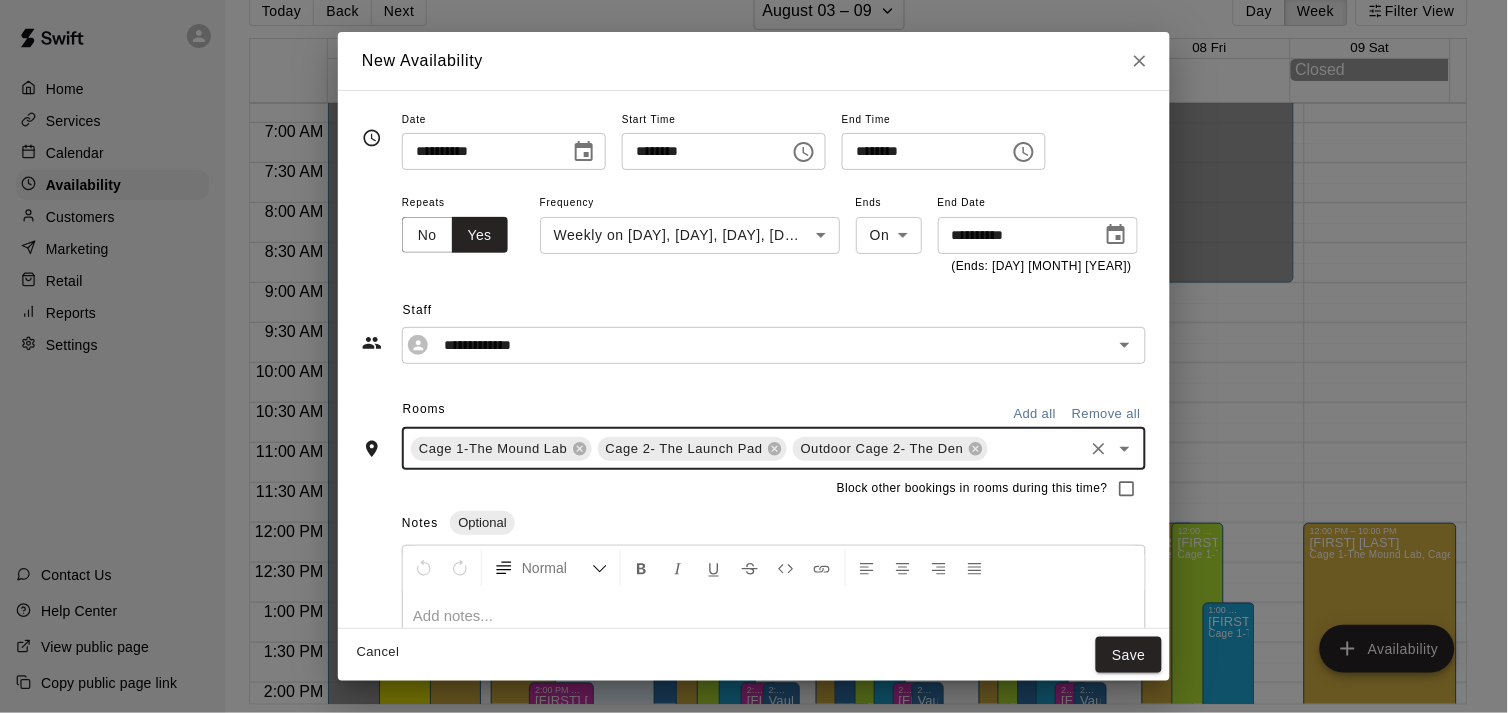type on "*" 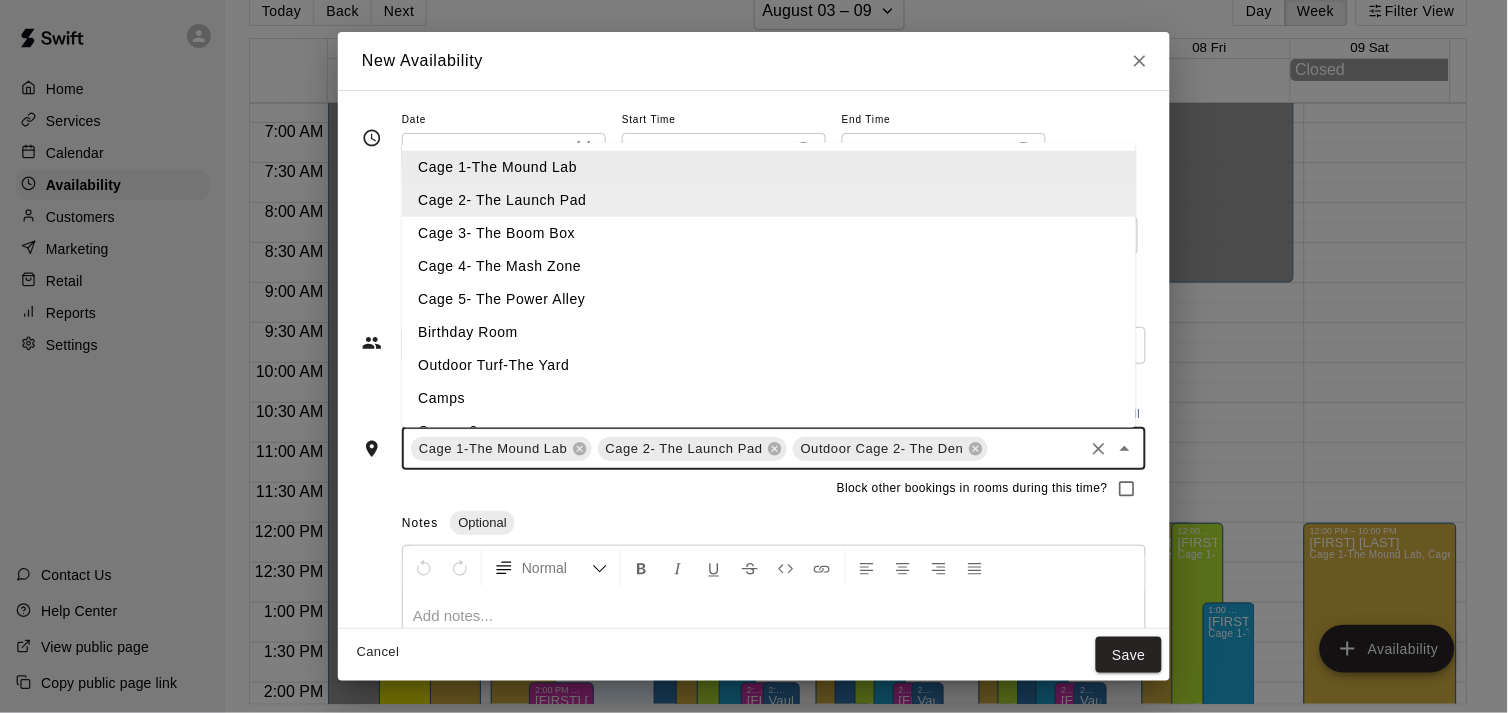type on "*" 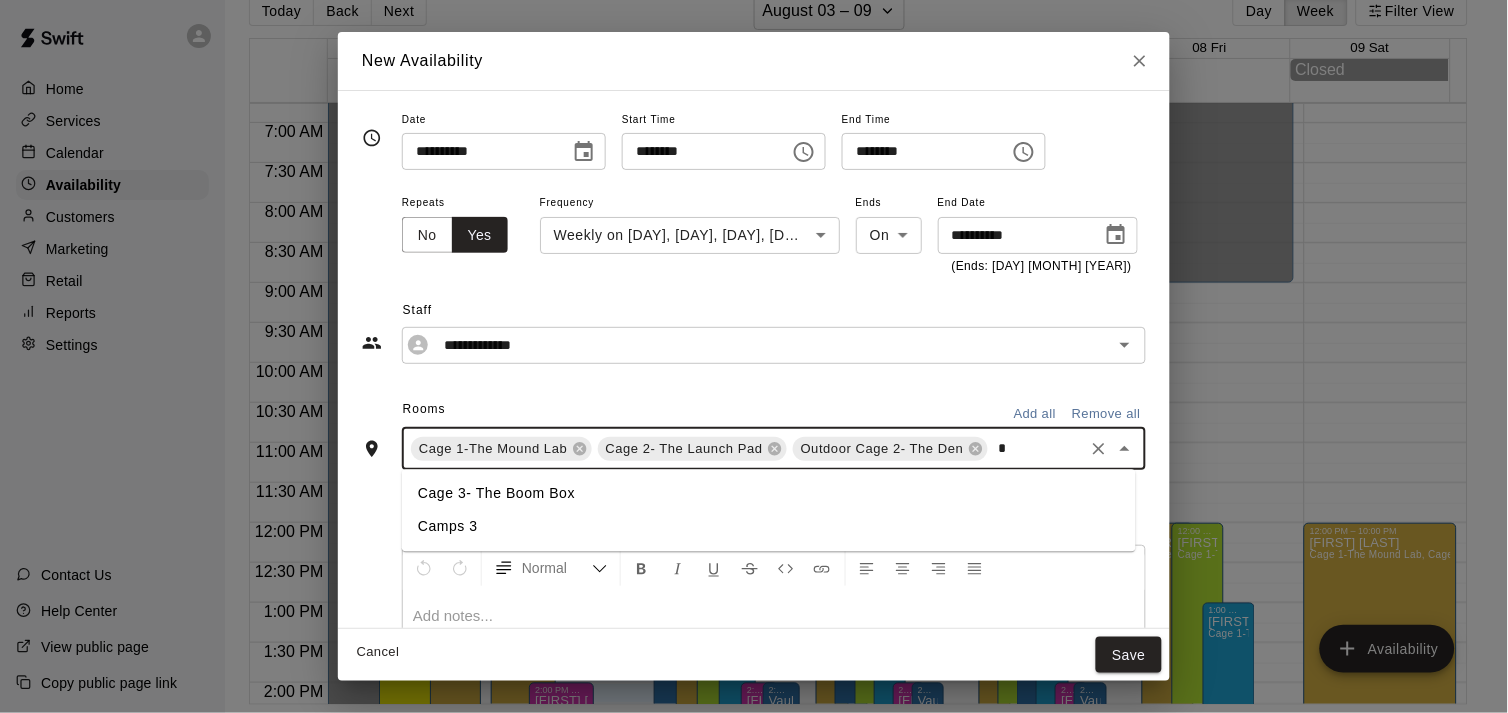 click on "Cage 3- The Boom Box" at bounding box center (769, 494) 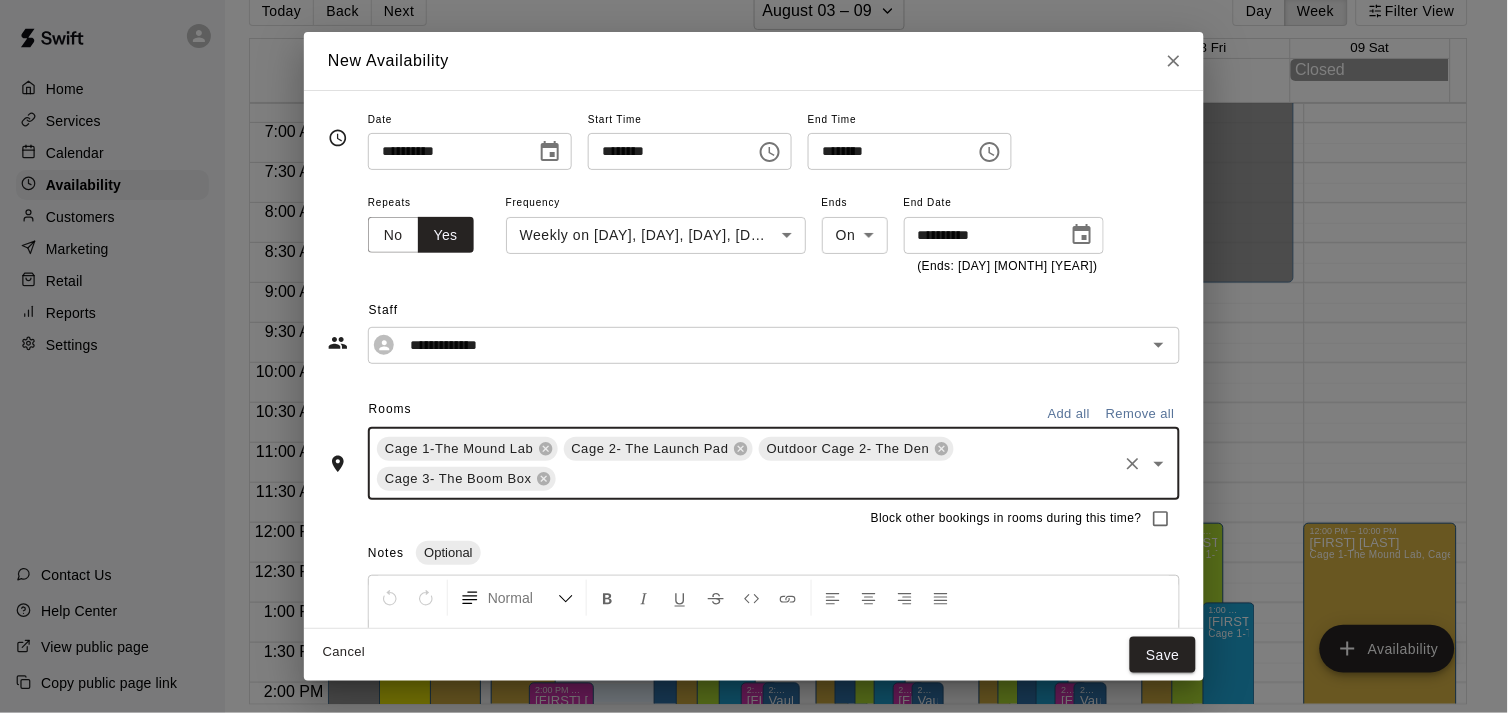 type on "*" 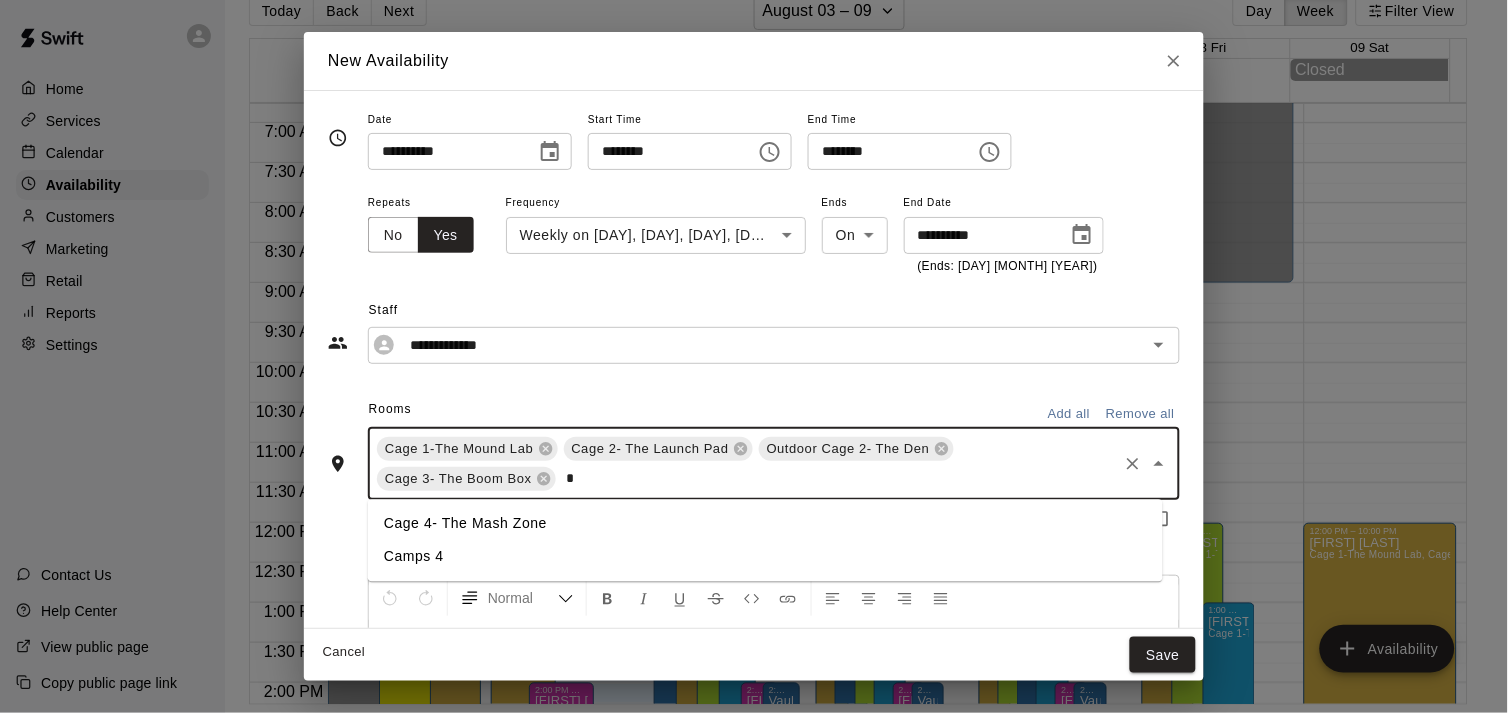click on "Cage 4- The Mash Zone" at bounding box center [765, 524] 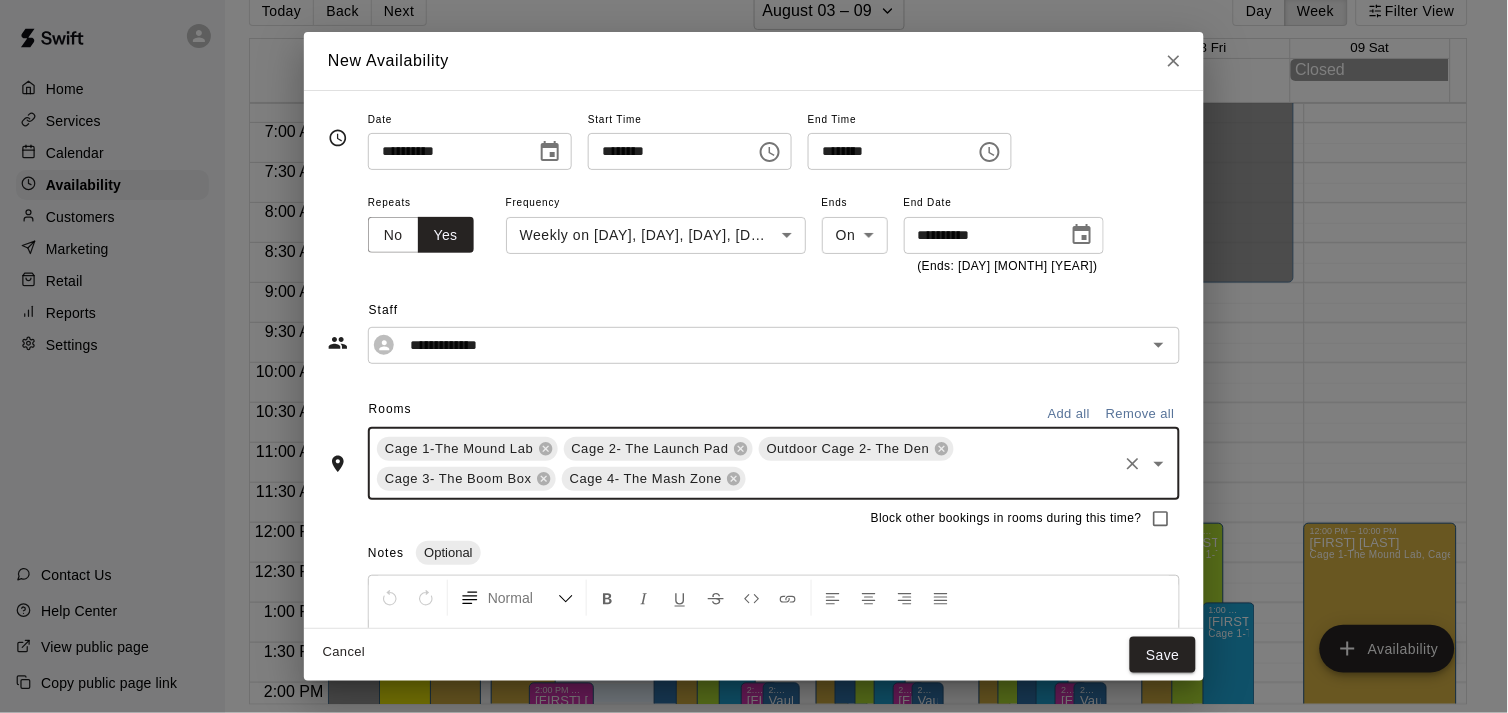 type on "*" 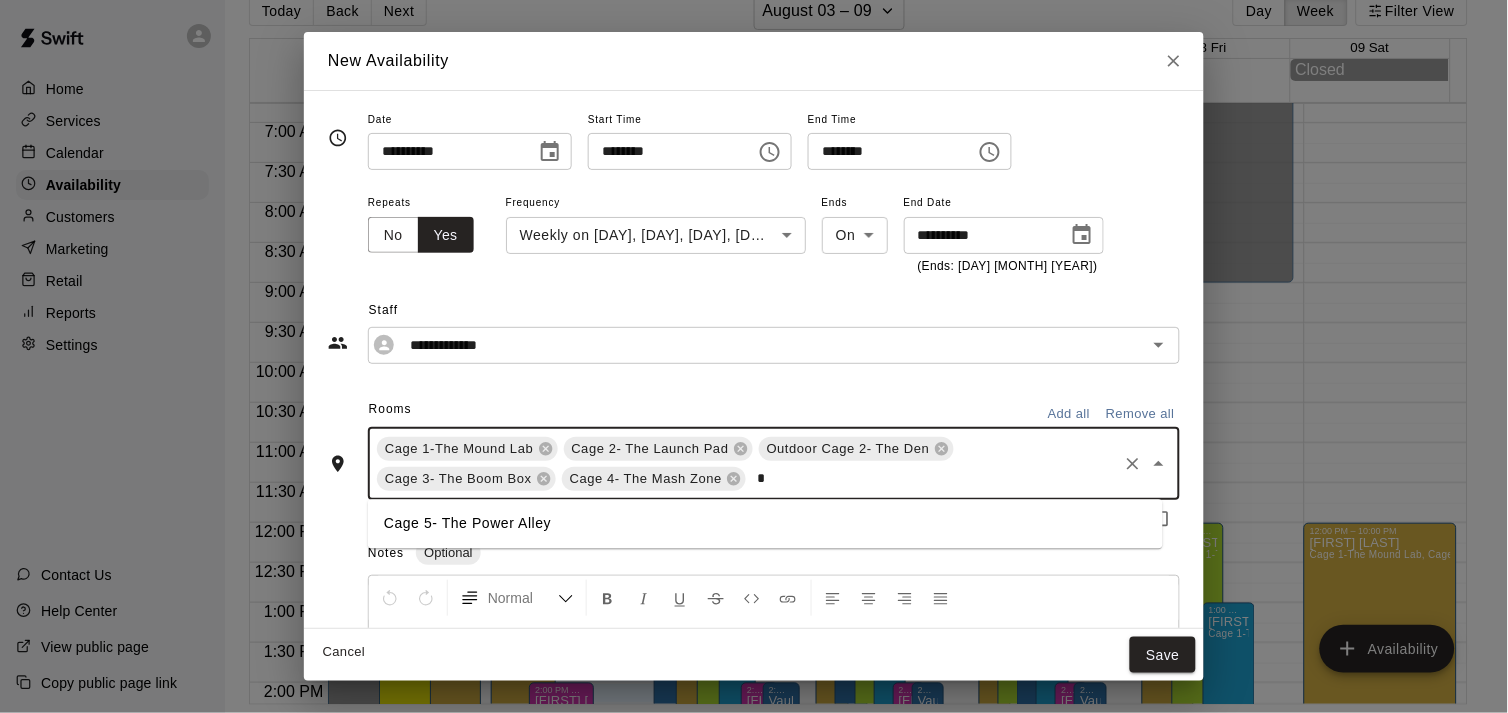 click on "Cage 5- The Power Alley" at bounding box center [765, 524] 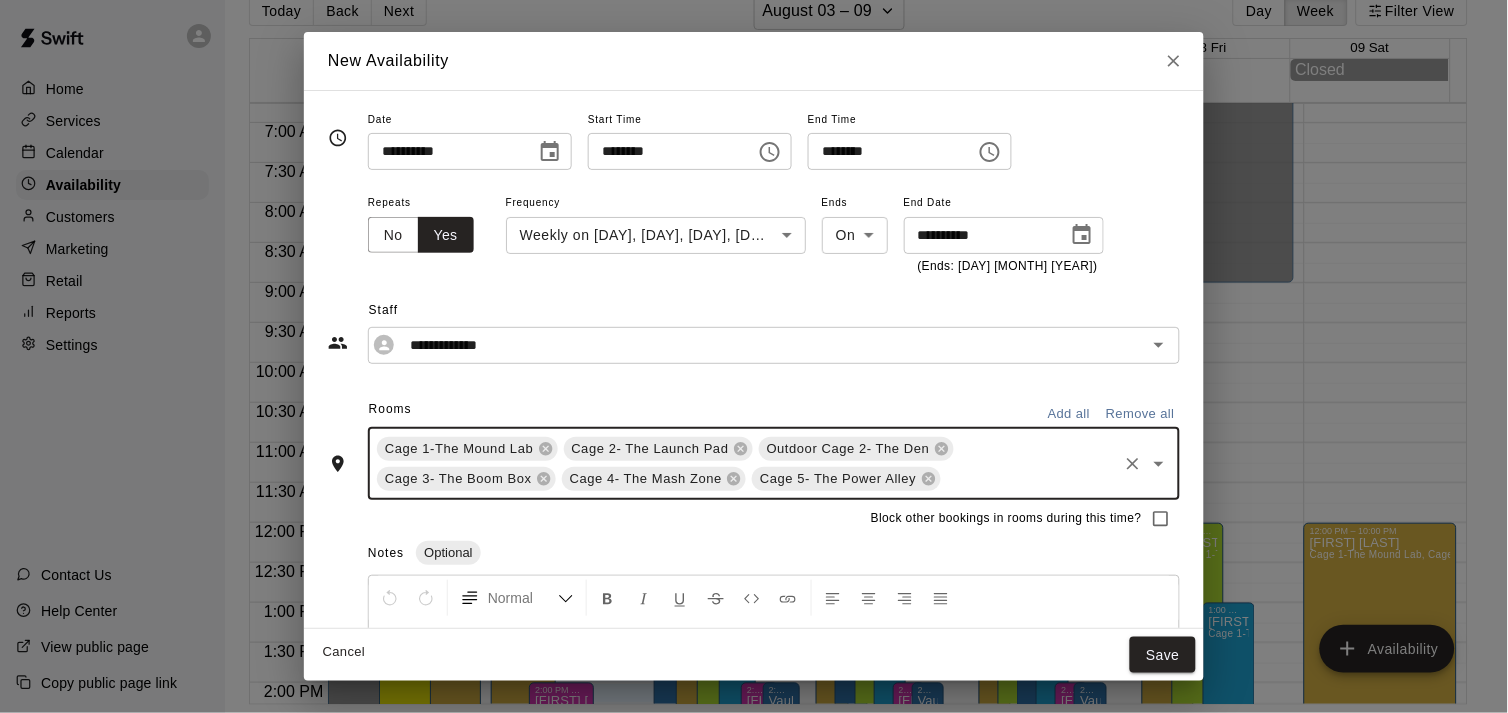 type on "*" 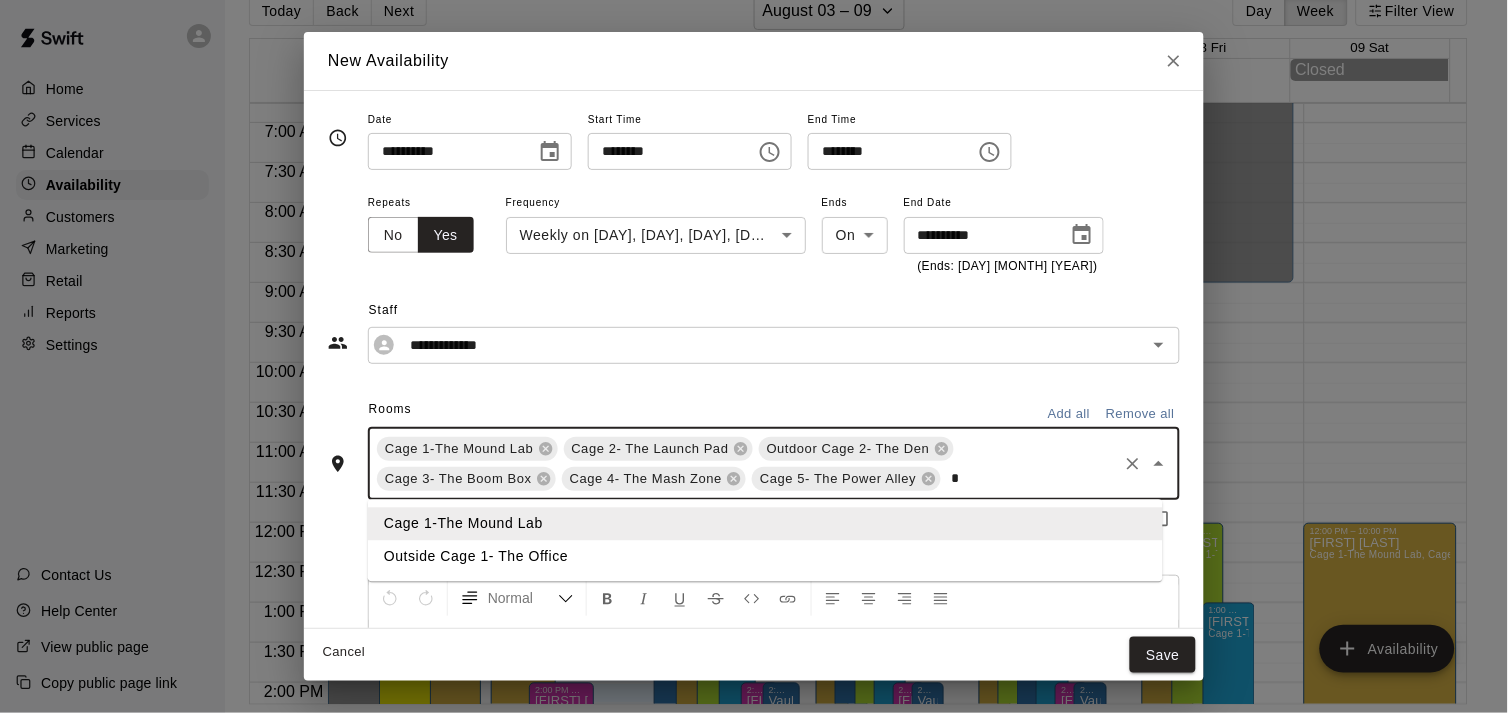 click on "Outside Cage 1- The Office" at bounding box center [765, 557] 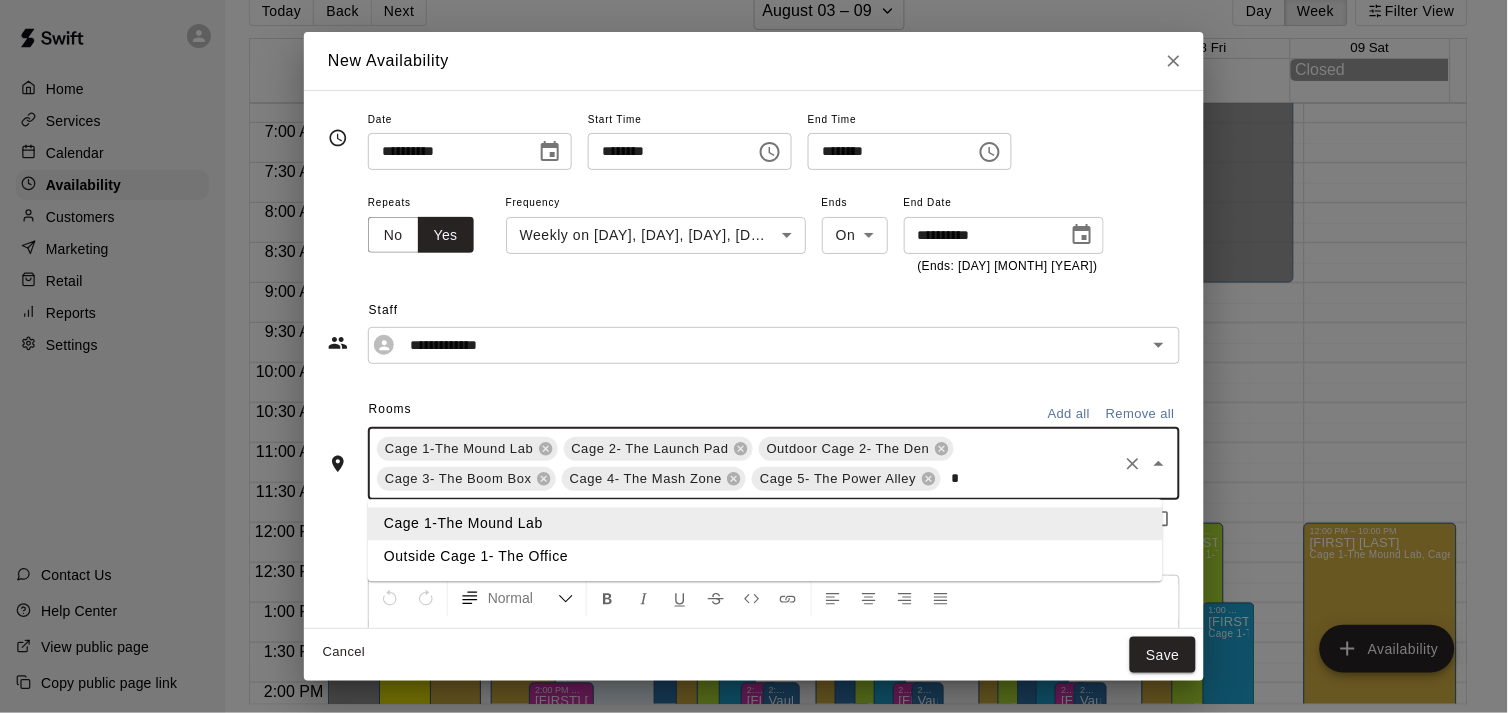type 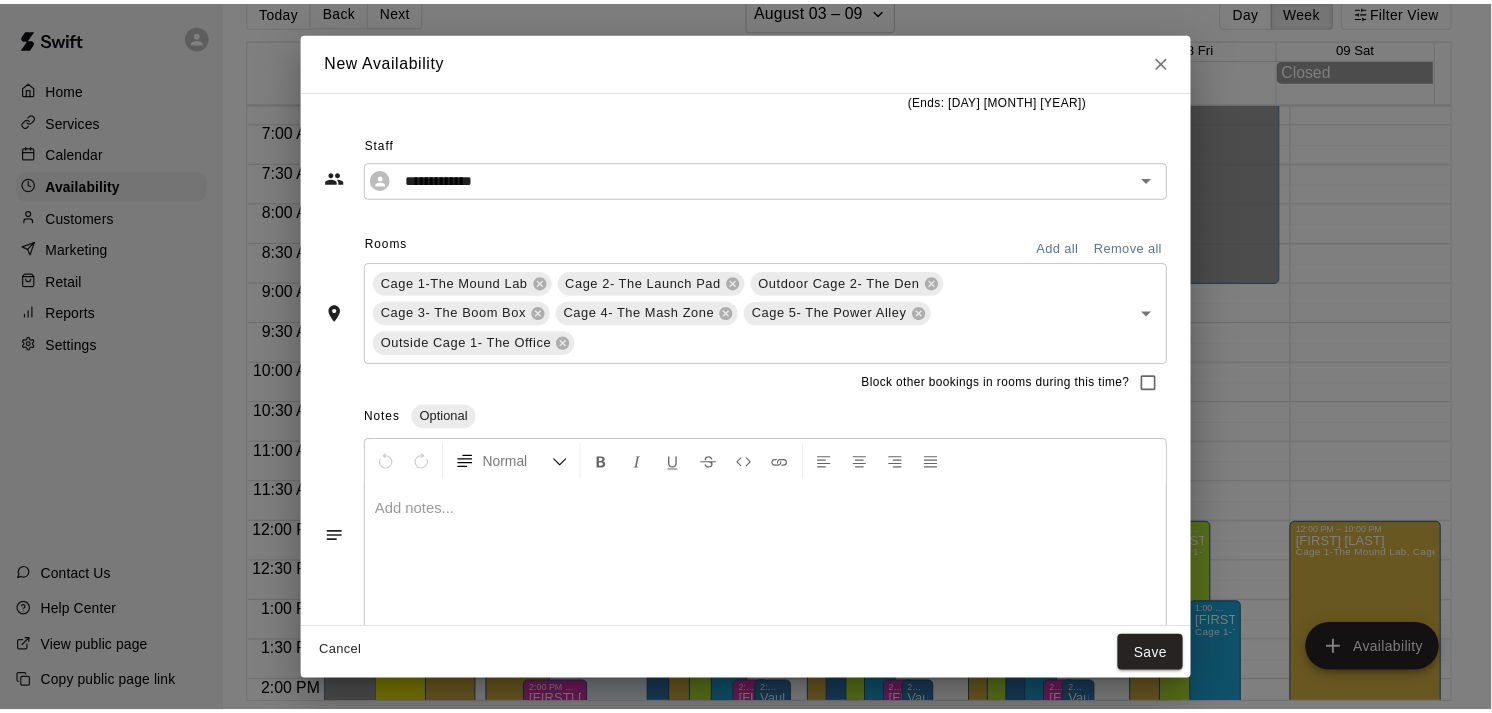 scroll, scrollTop: 195, scrollLeft: 0, axis: vertical 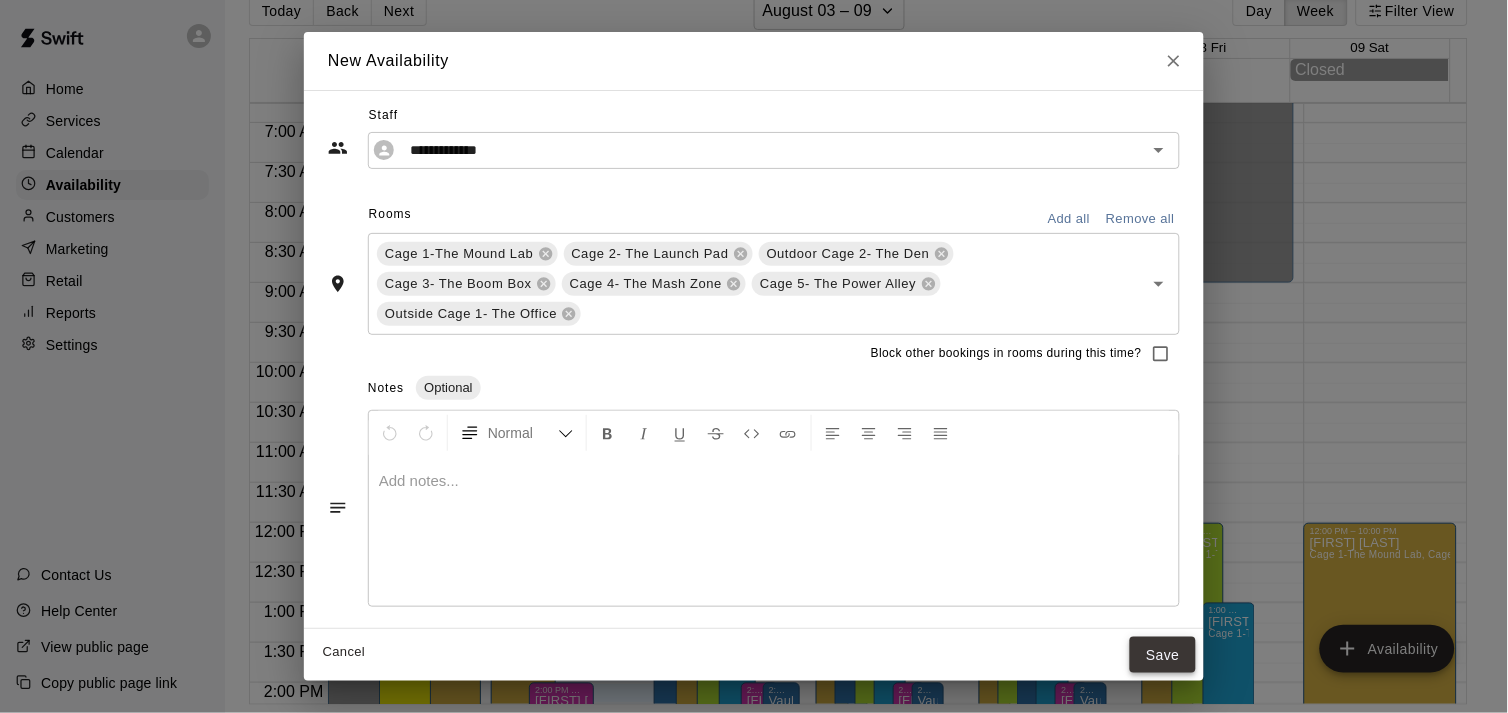 click on "Save" at bounding box center (1163, 655) 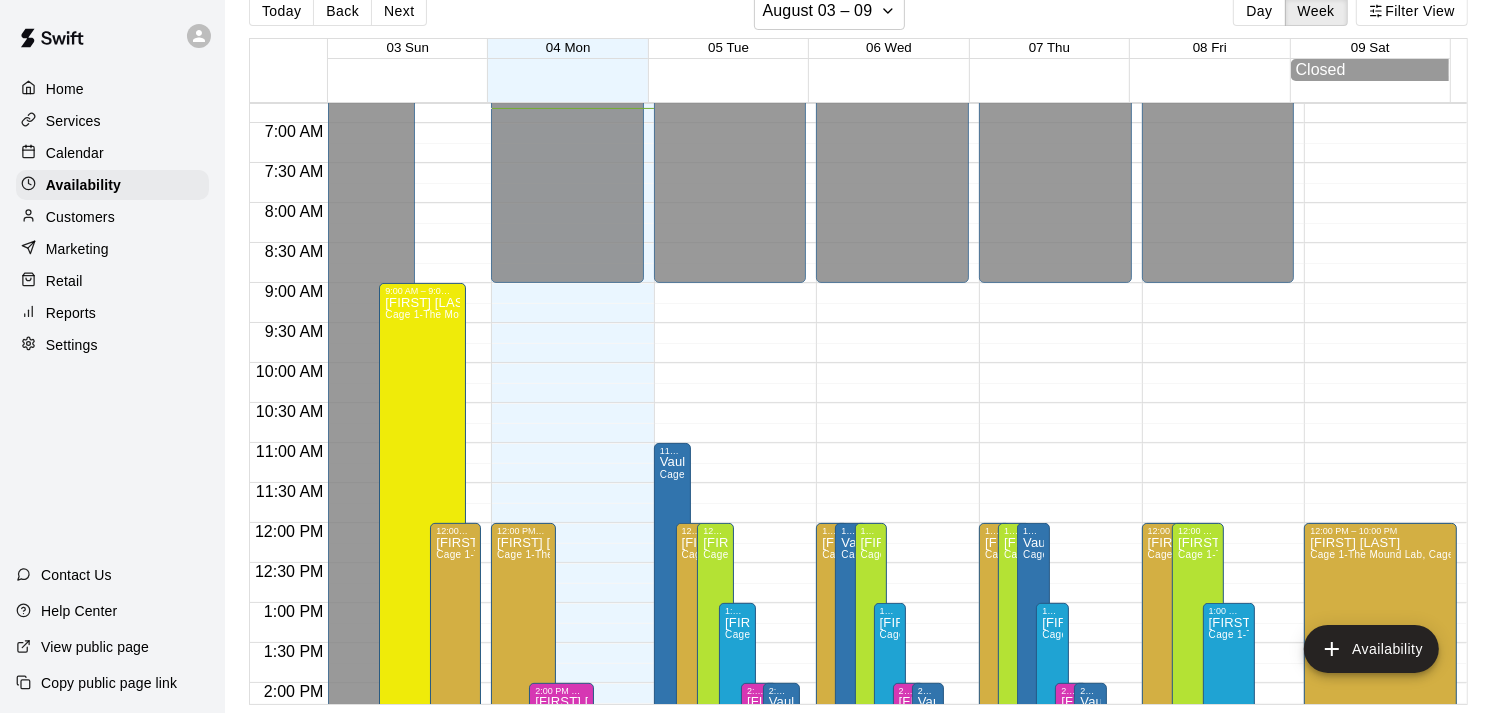click on "Services" at bounding box center [112, 121] 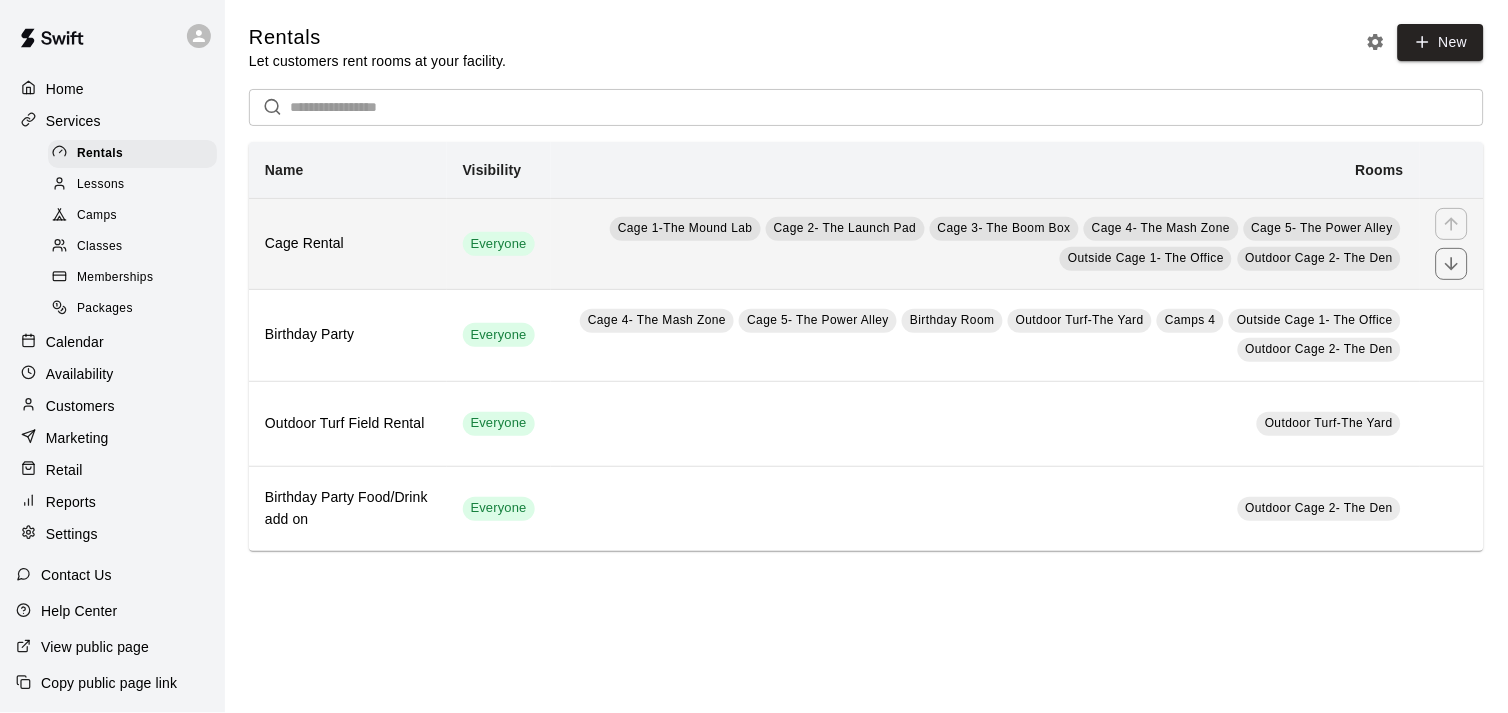 click on "Everyone" at bounding box center (499, 243) 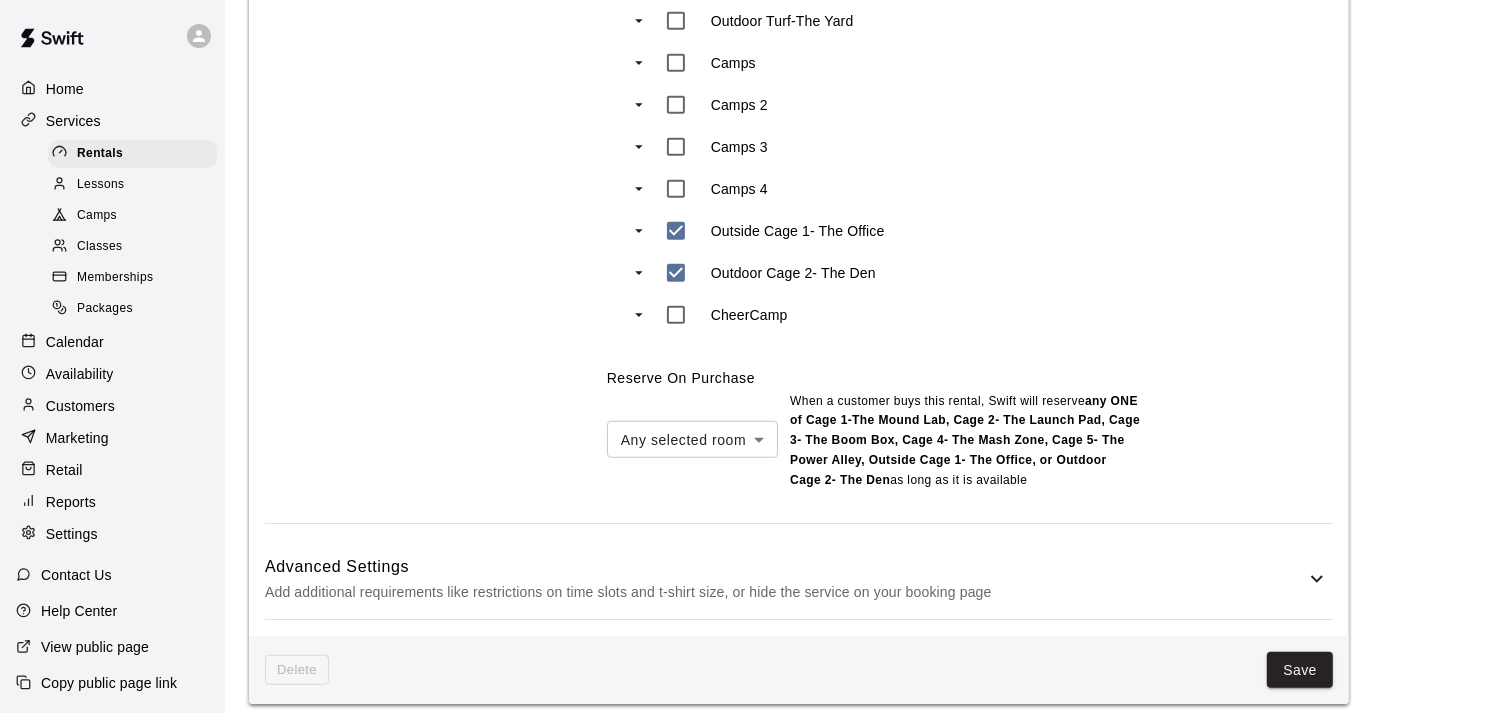 scroll, scrollTop: 1294, scrollLeft: 0, axis: vertical 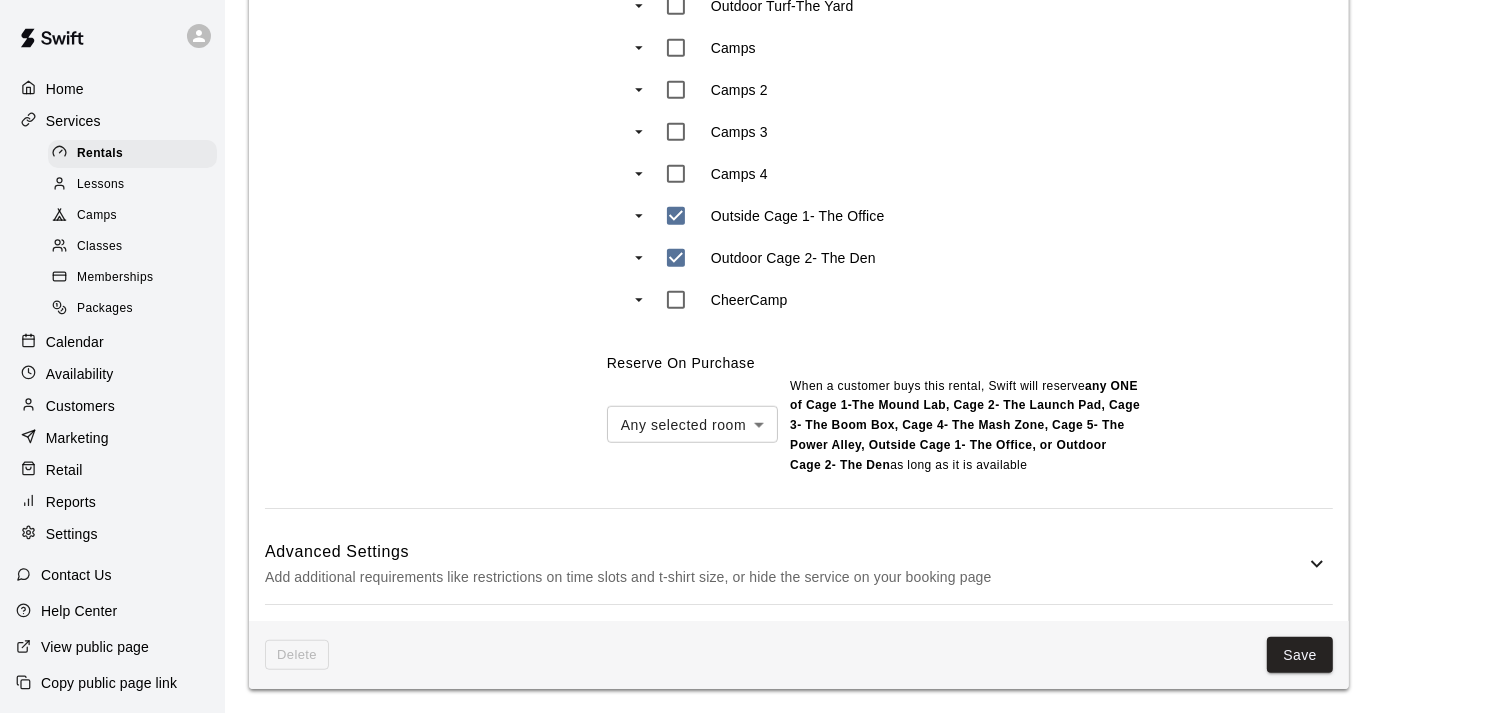drag, startPoint x: 1312, startPoint y: 560, endPoint x: 1294, endPoint y: 571, distance: 21.095022 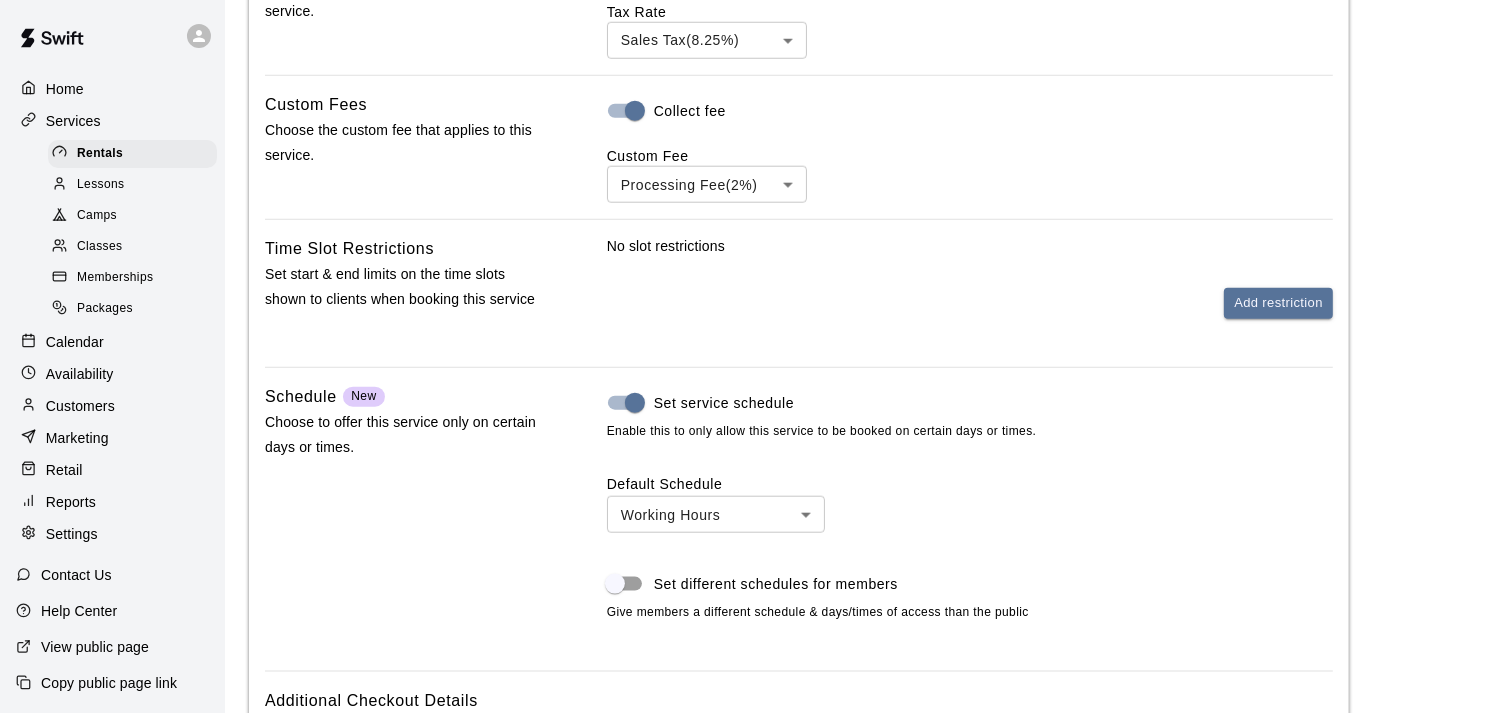 scroll, scrollTop: 2088, scrollLeft: 0, axis: vertical 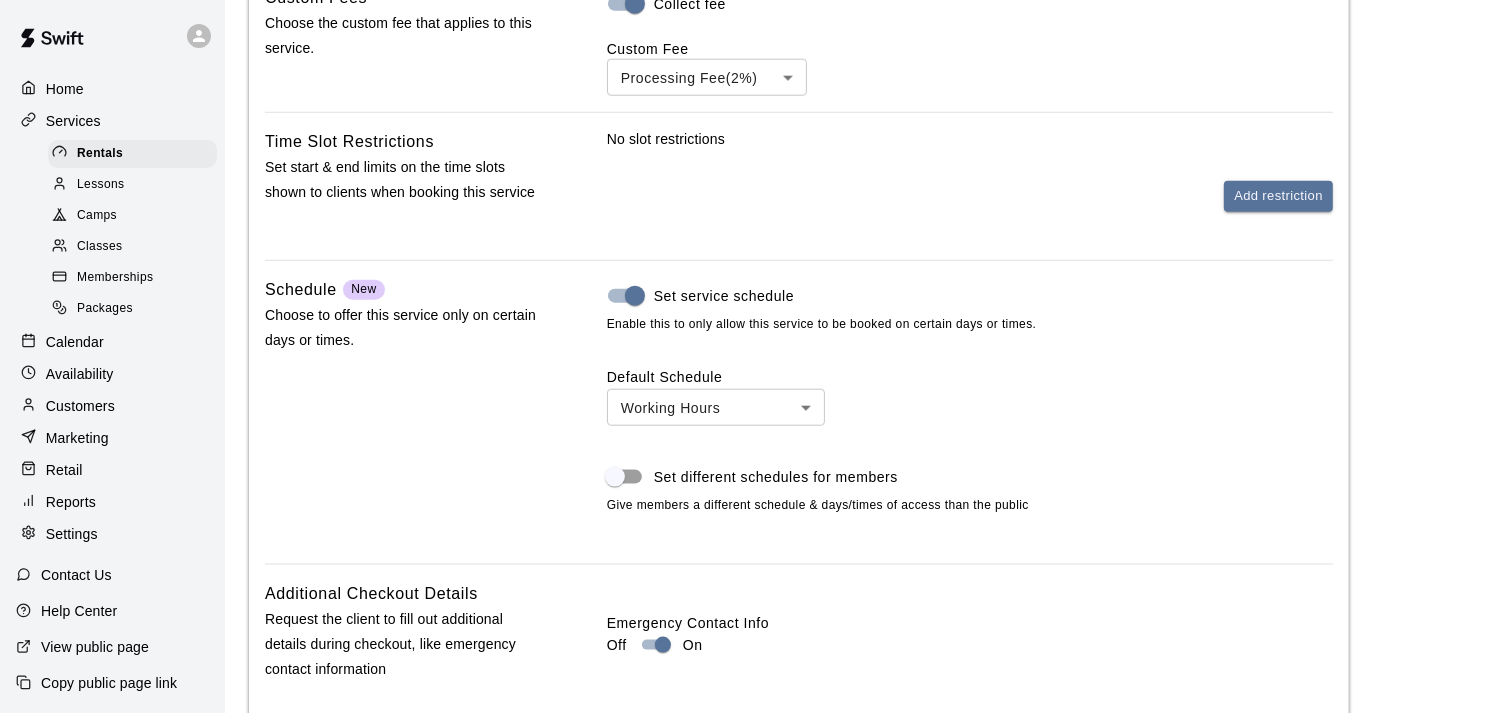 click on "Default Schedule Working Hours Set different schedules for members Give members a different schedule & days/times of access than the public" at bounding box center [970, 441] 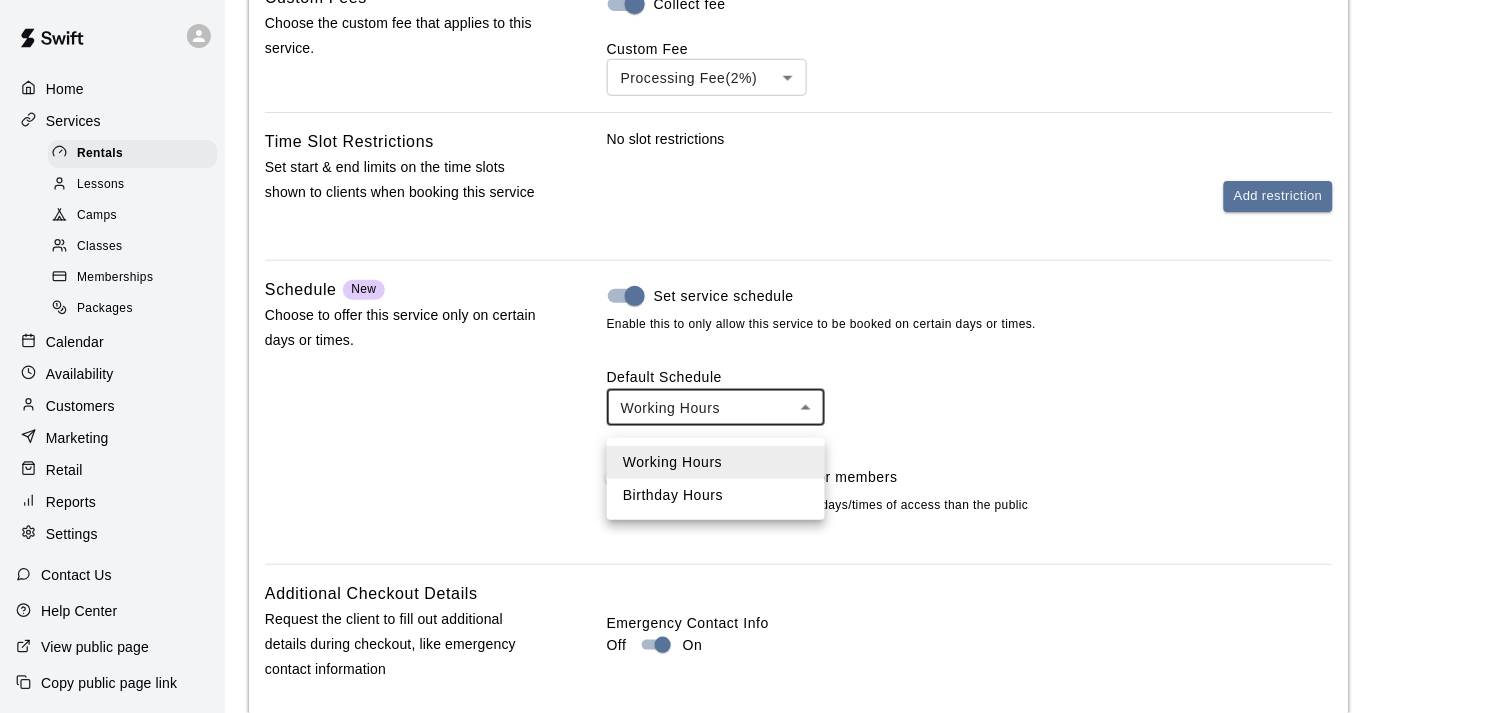 click on "Working Hours" at bounding box center (716, 462) 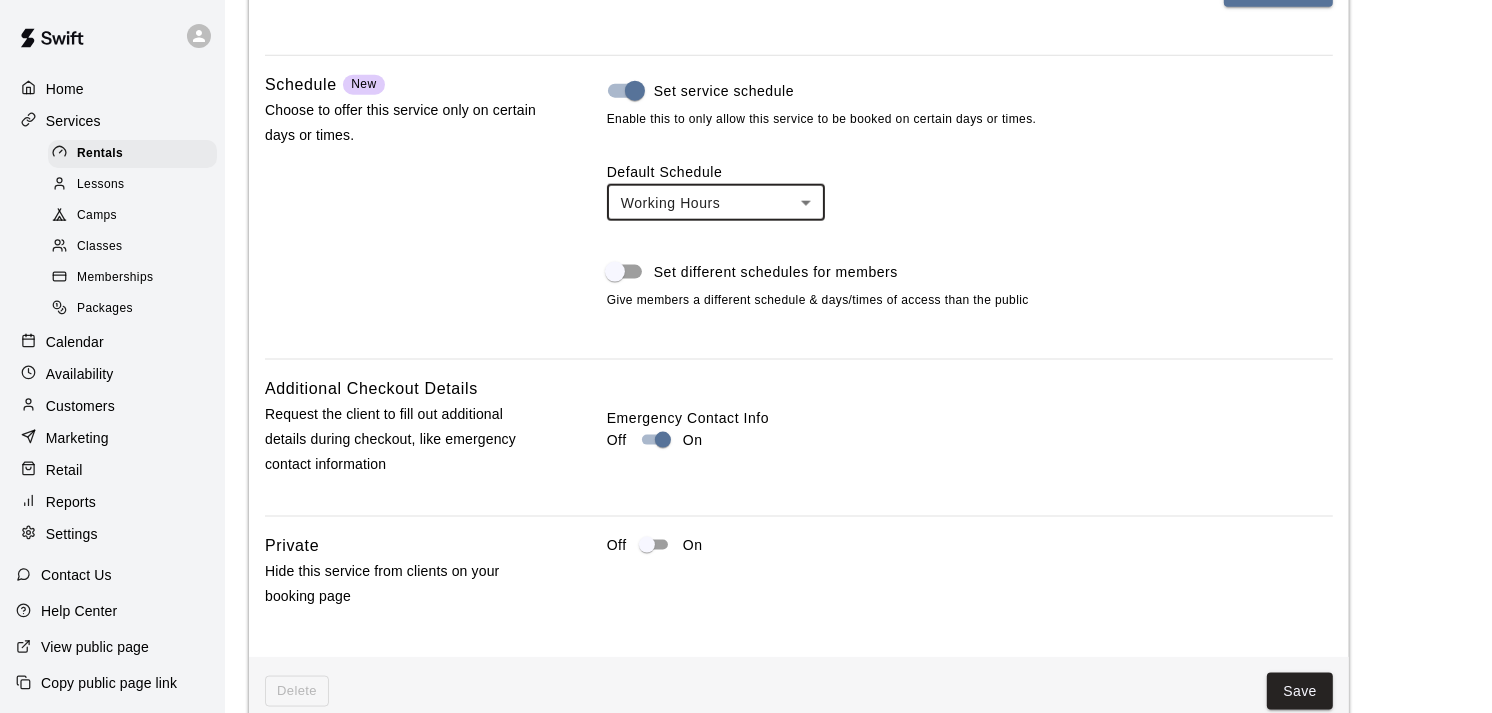 scroll, scrollTop: 2341, scrollLeft: 0, axis: vertical 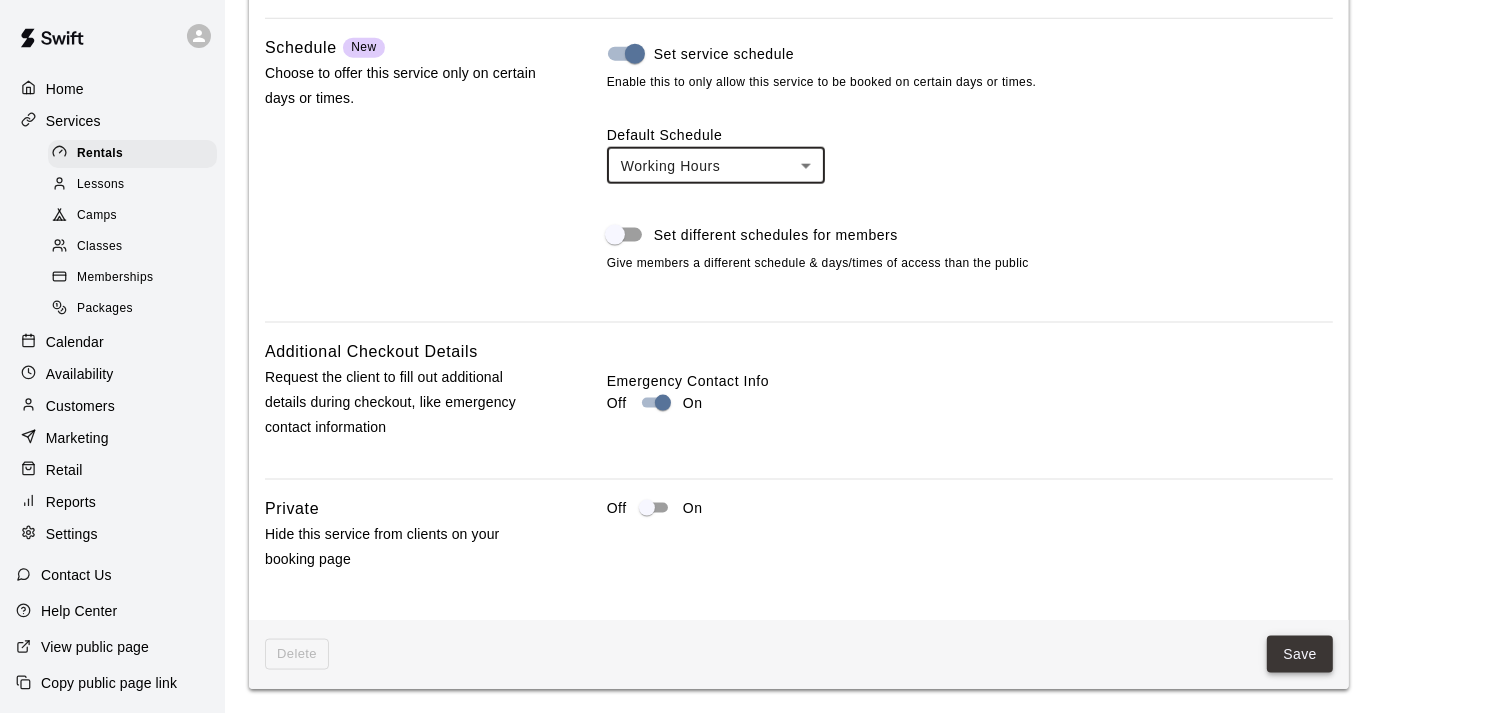 click on "Save" at bounding box center (1300, 654) 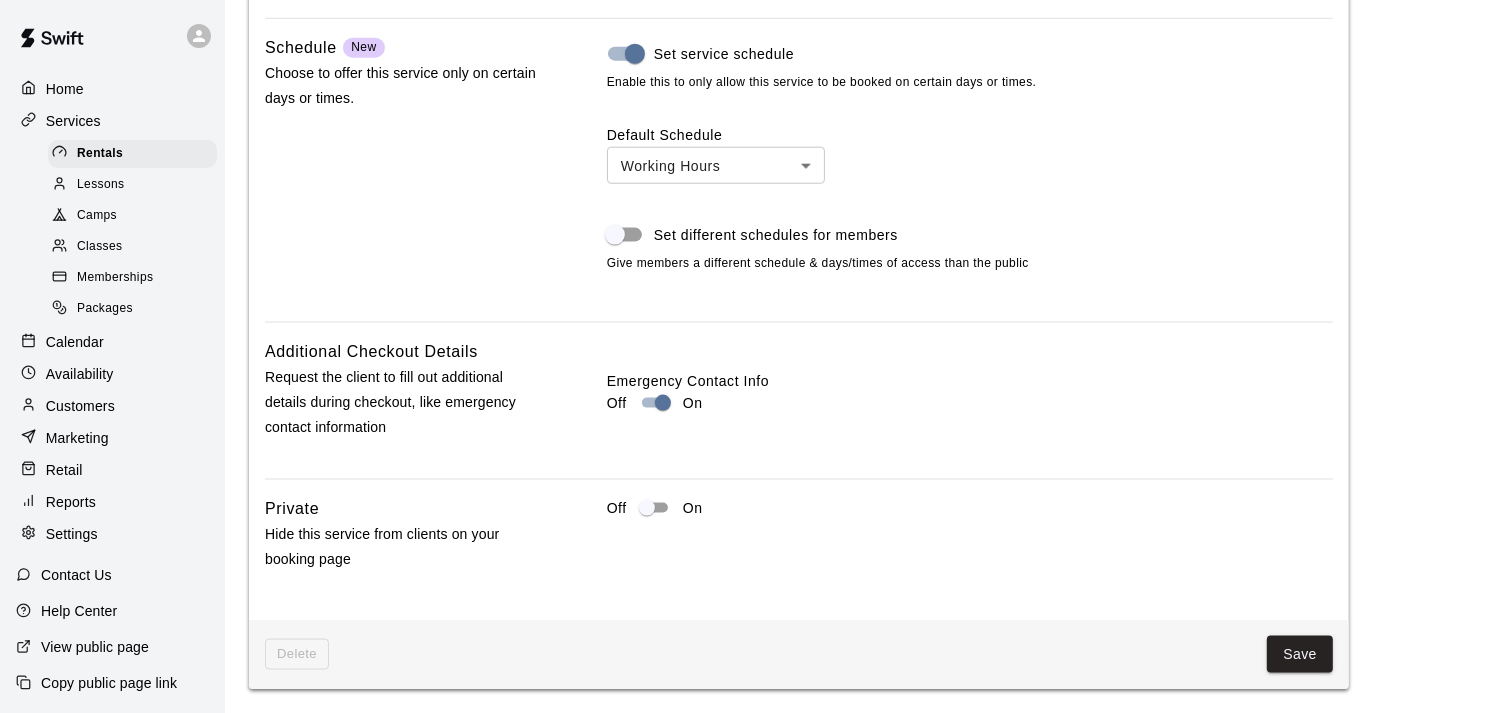 scroll, scrollTop: 0, scrollLeft: 0, axis: both 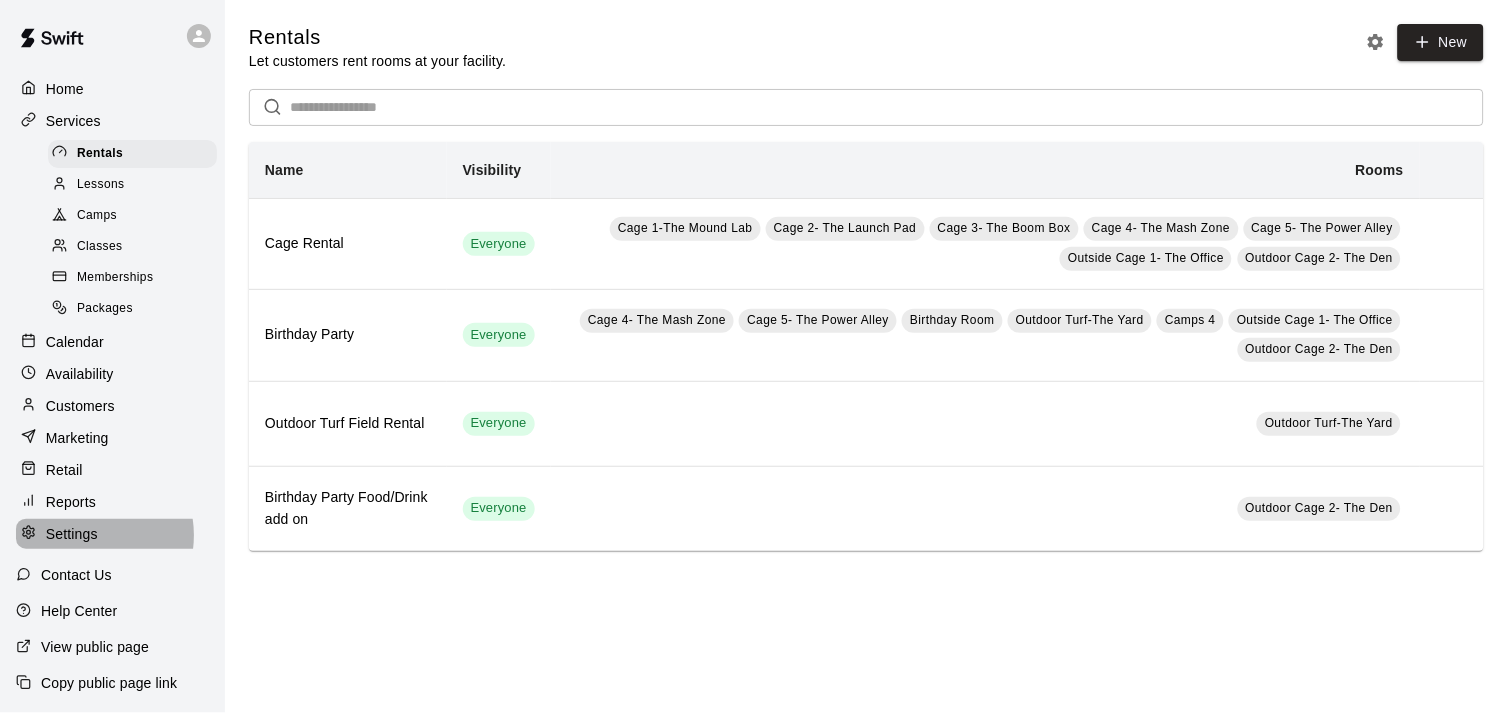 click on "Settings" at bounding box center (72, 534) 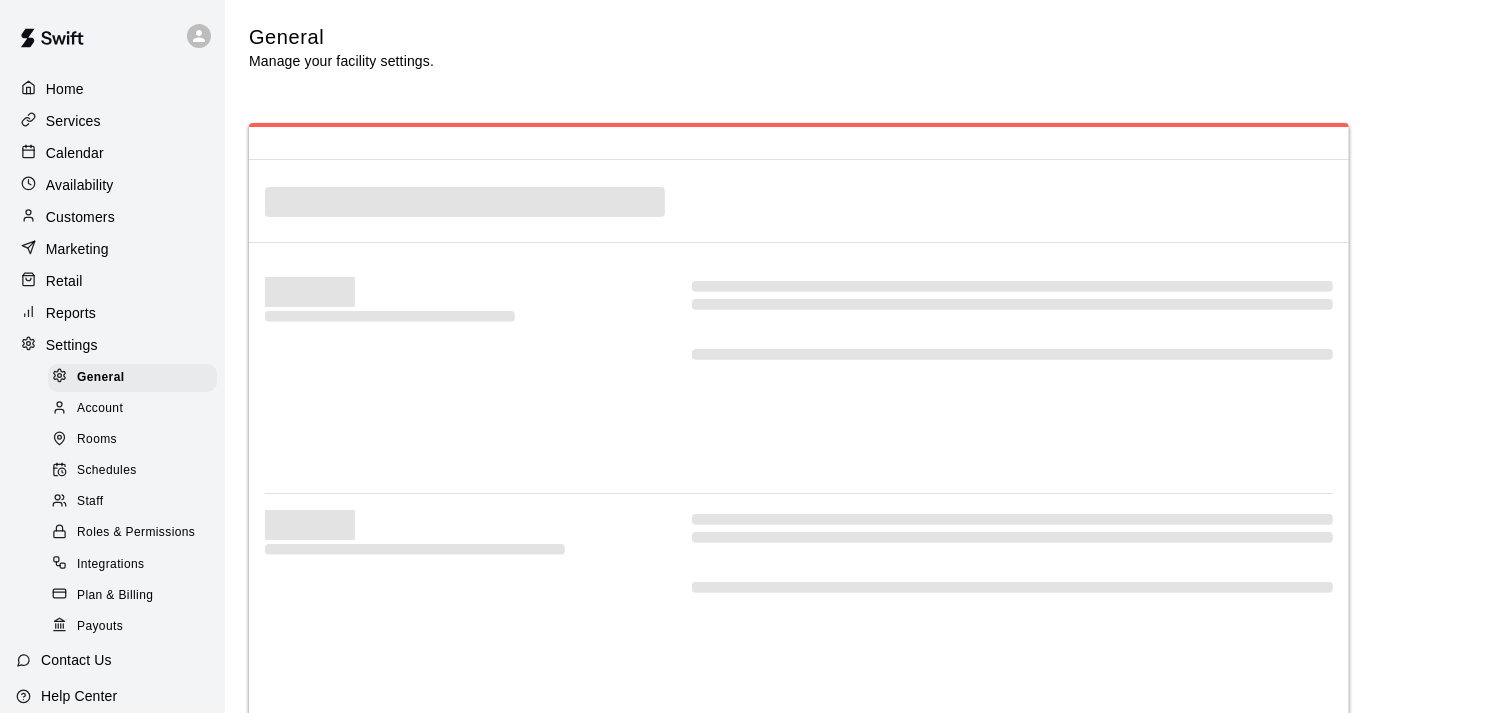 select on "**" 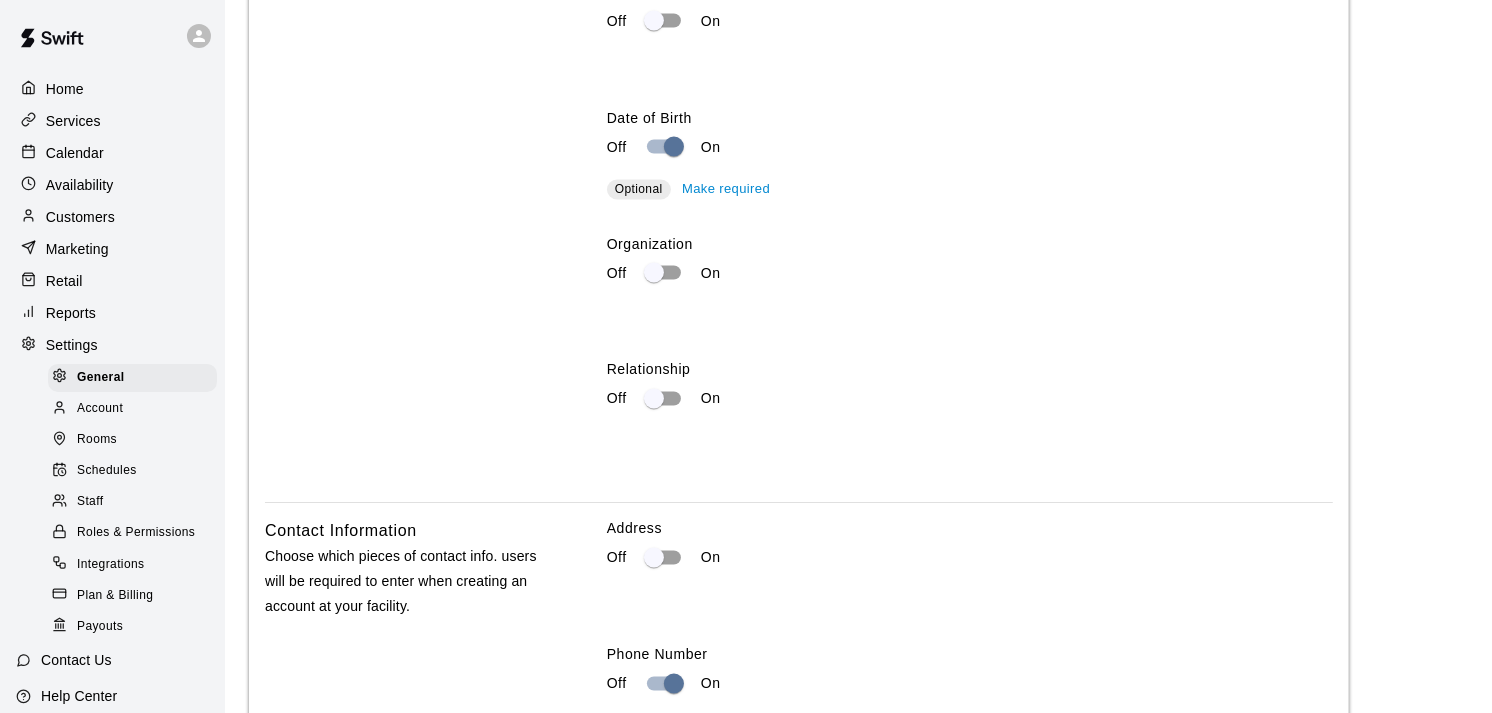 scroll, scrollTop: 3036, scrollLeft: 0, axis: vertical 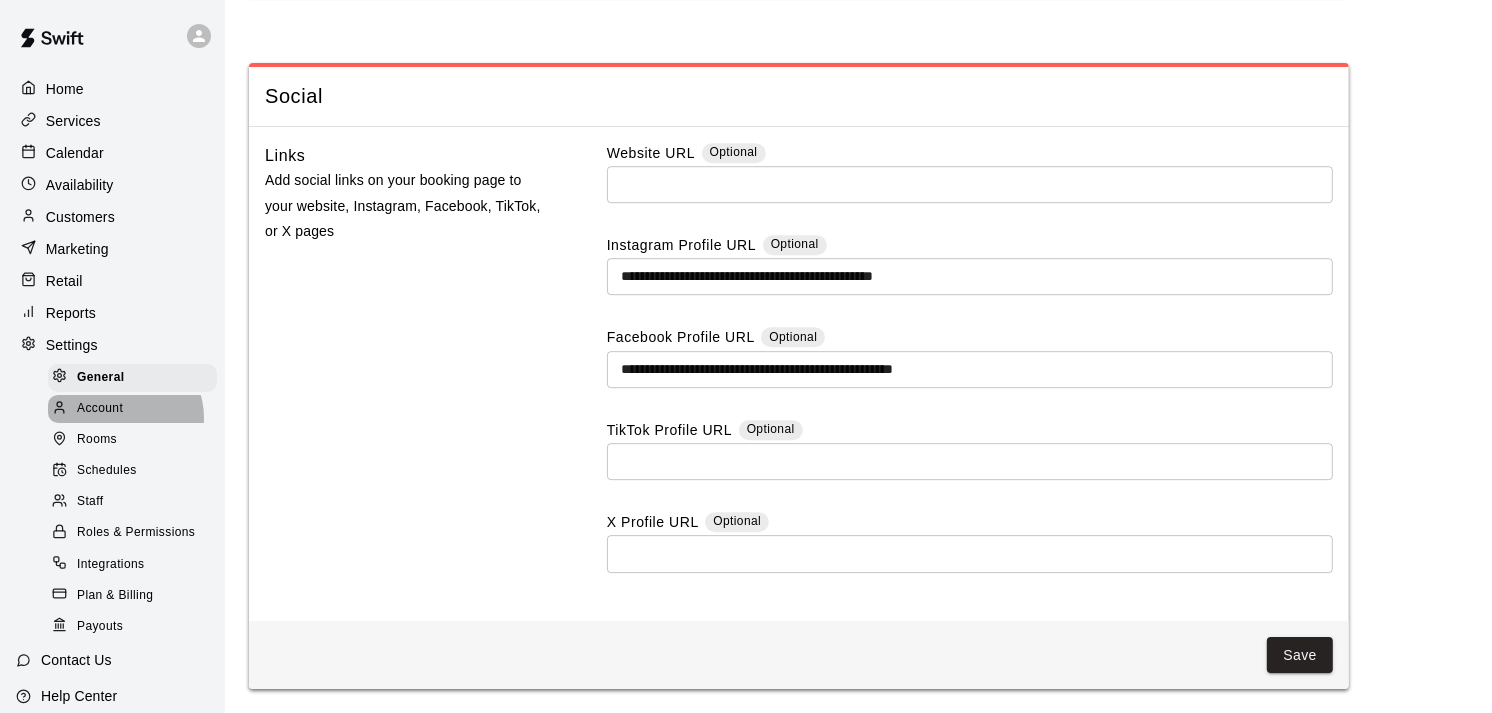 click on "Account" at bounding box center [100, 409] 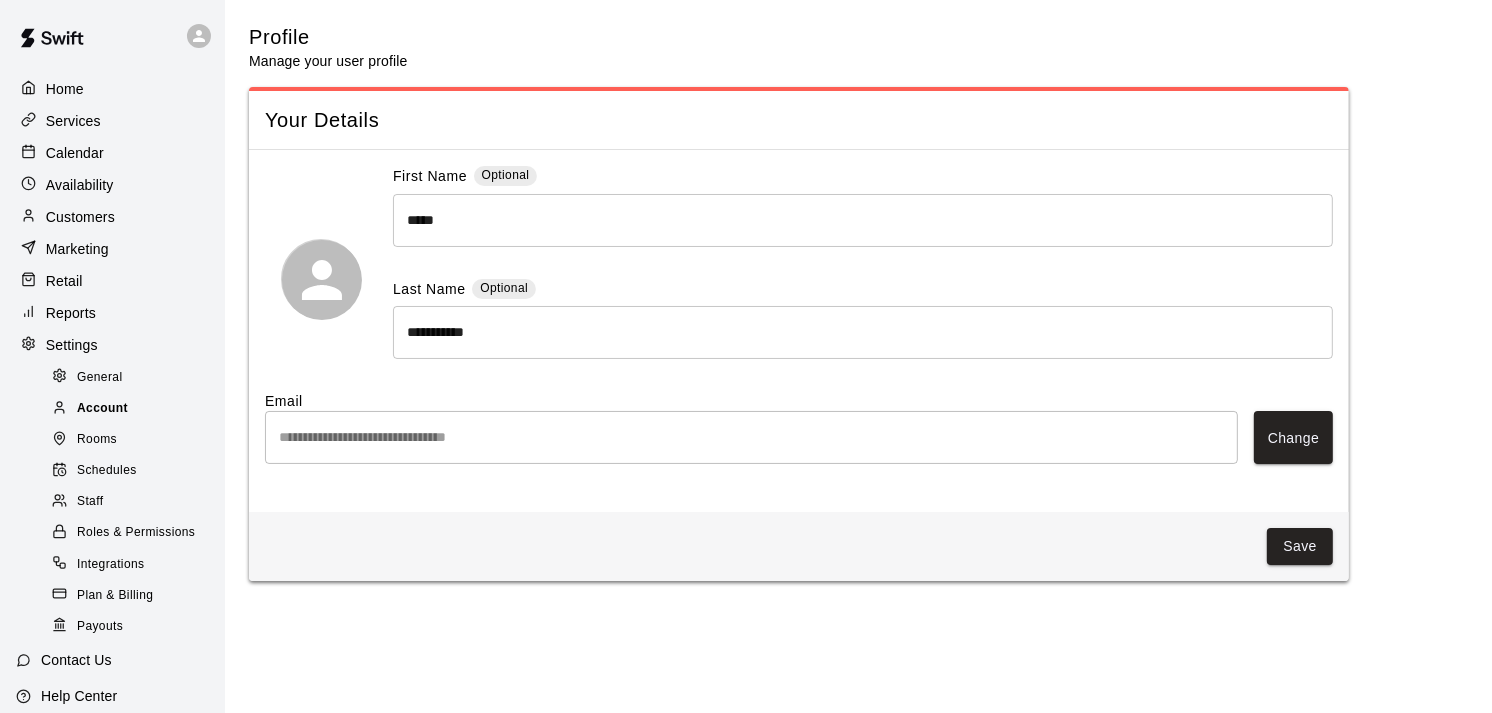 scroll, scrollTop: 0, scrollLeft: 0, axis: both 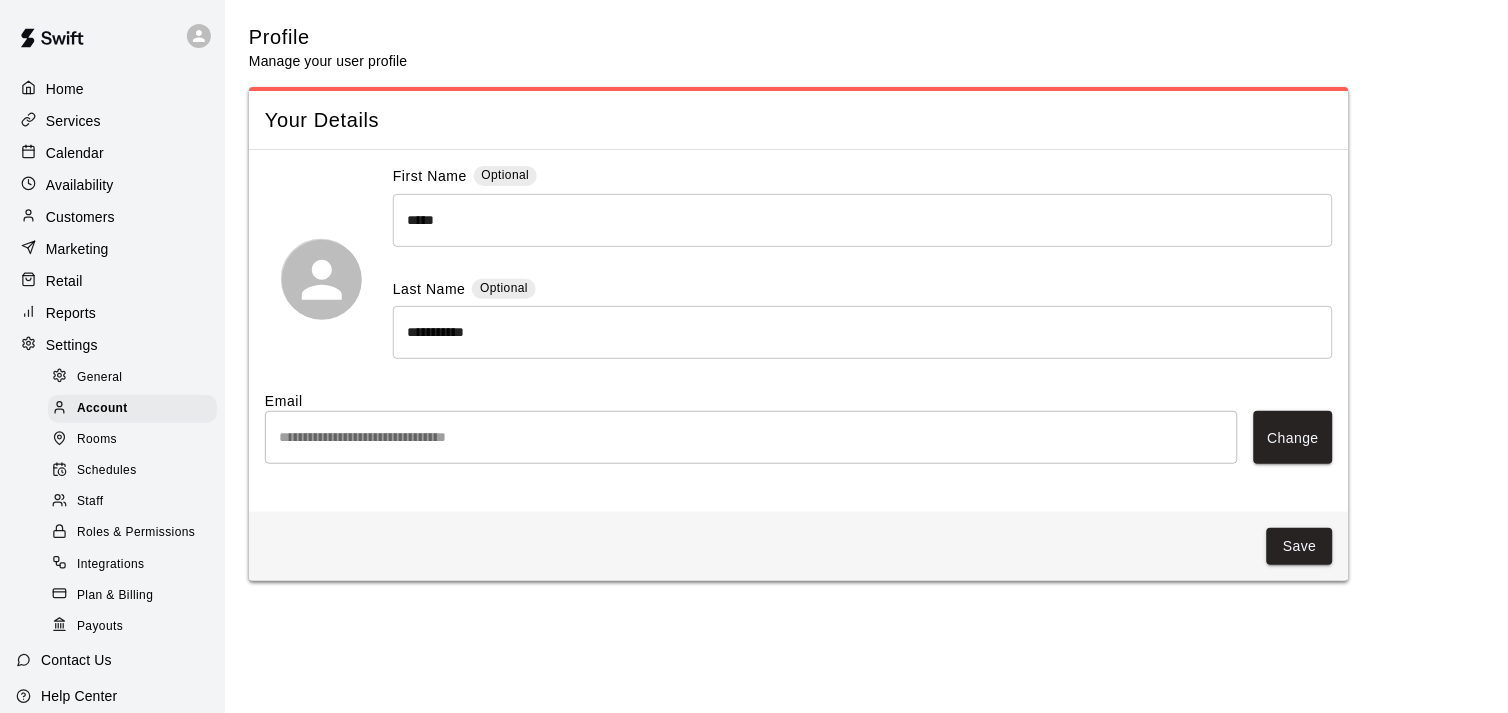 click on "Schedules" at bounding box center [107, 471] 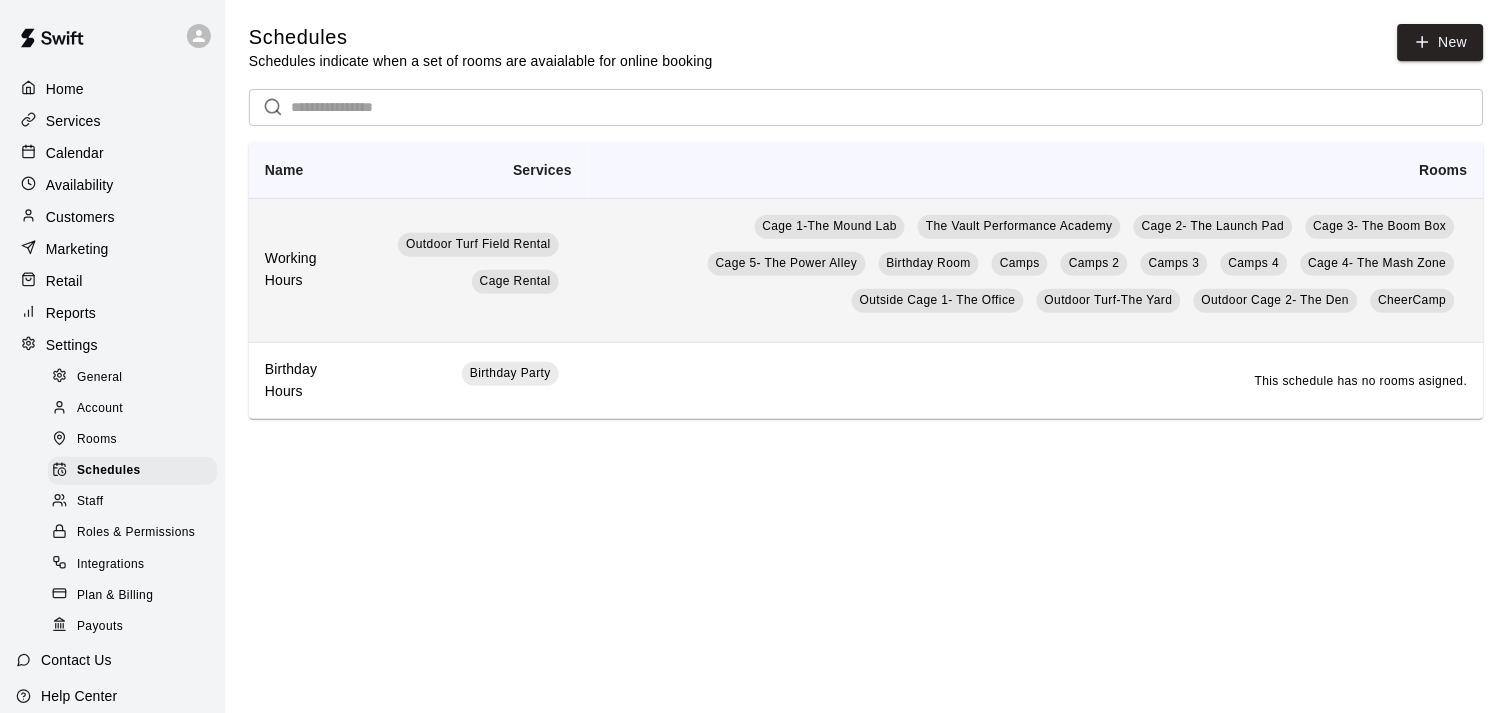 click on "Working Hours" at bounding box center (298, 270) 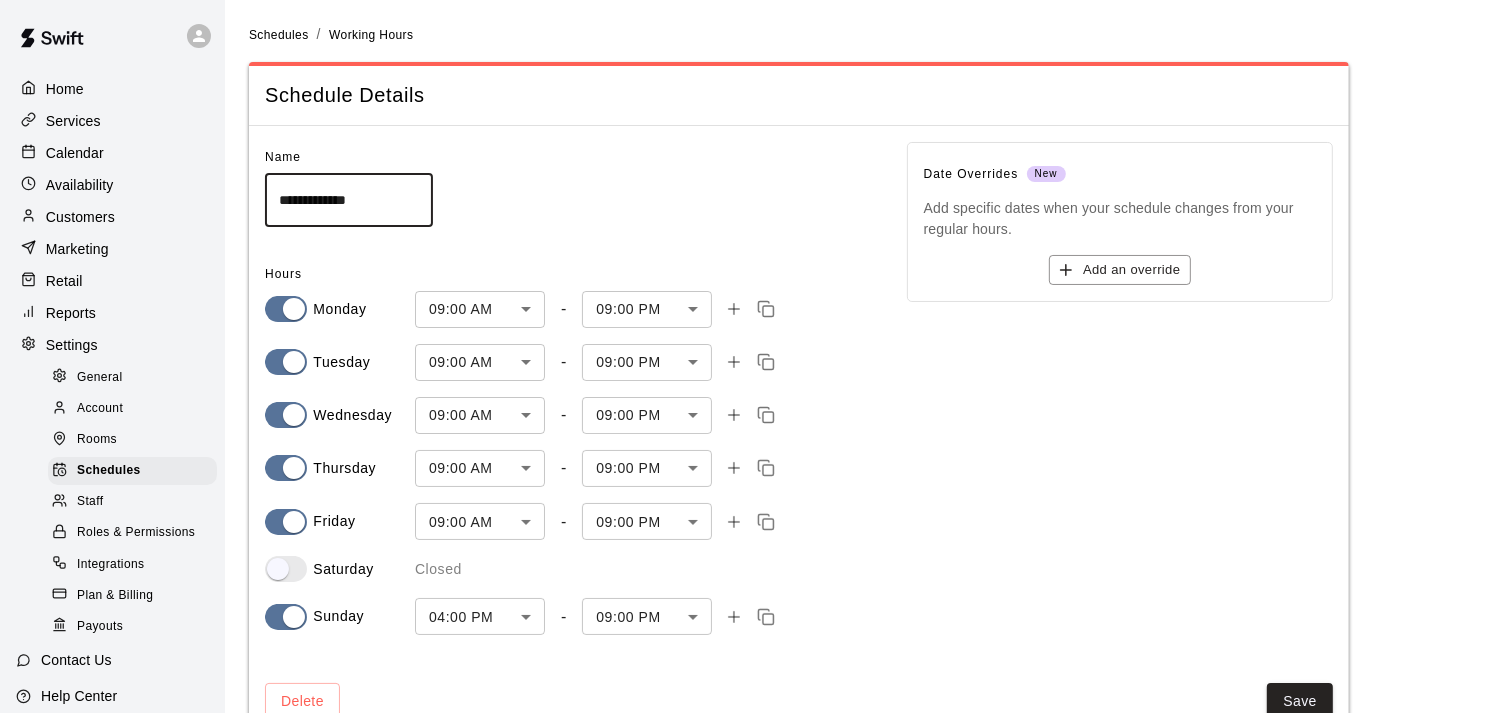 scroll, scrollTop: 53, scrollLeft: 0, axis: vertical 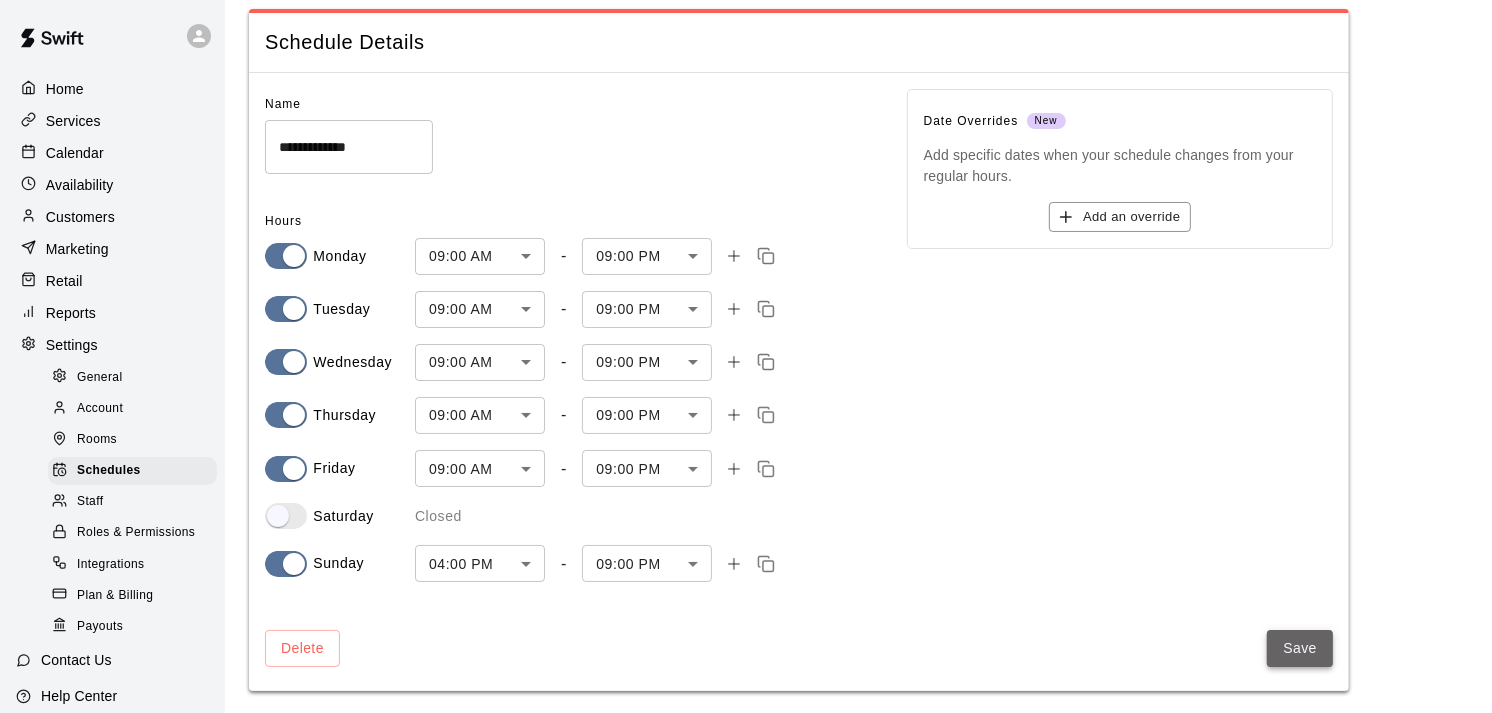 click on "Save" at bounding box center (1300, 648) 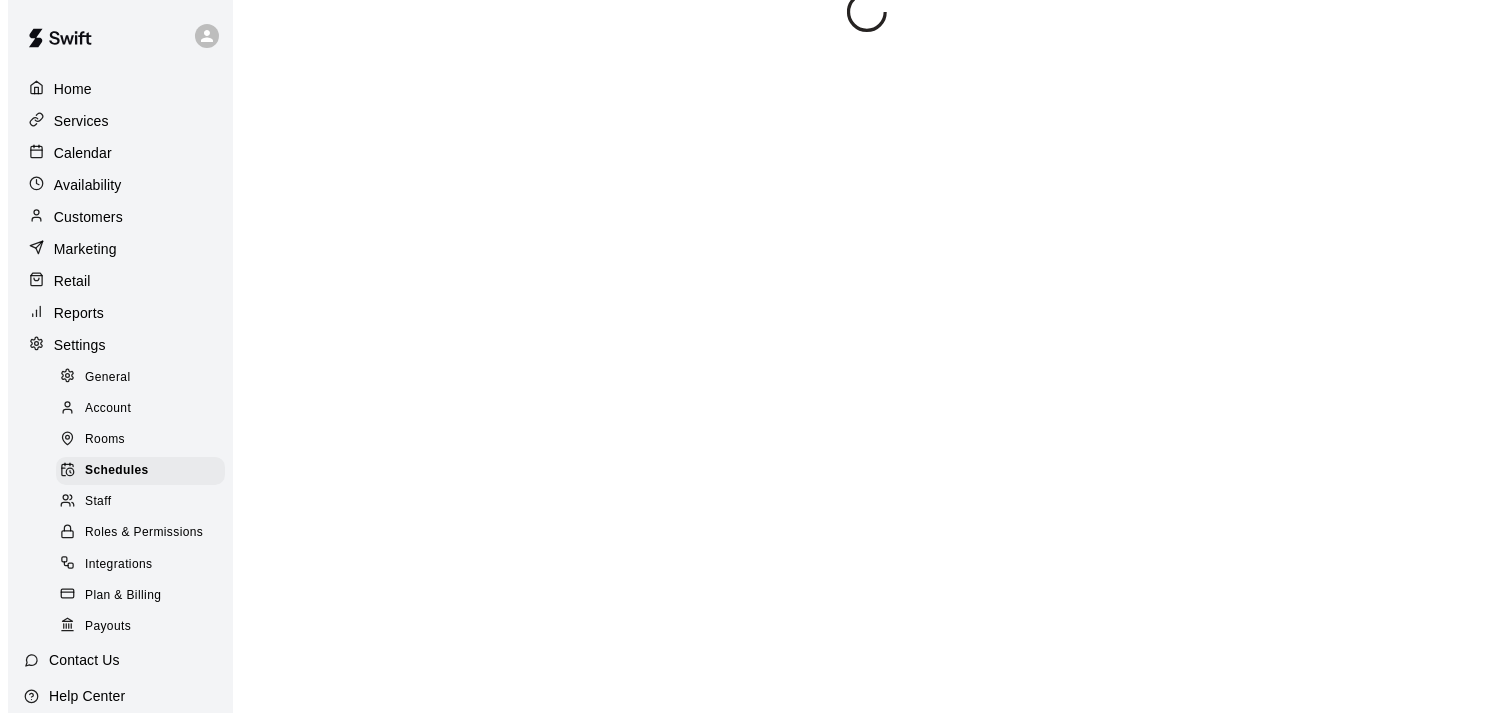 scroll, scrollTop: 0, scrollLeft: 0, axis: both 